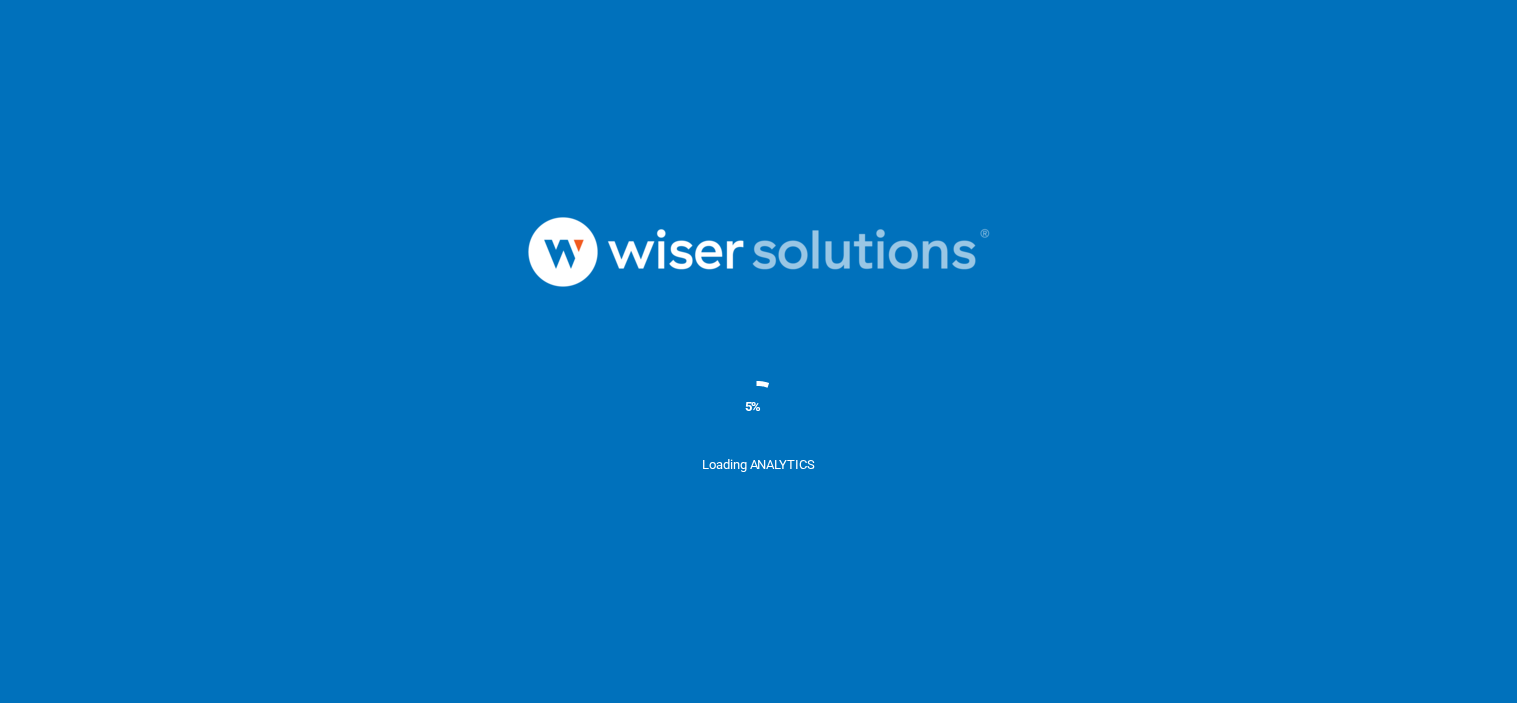 scroll, scrollTop: 0, scrollLeft: 0, axis: both 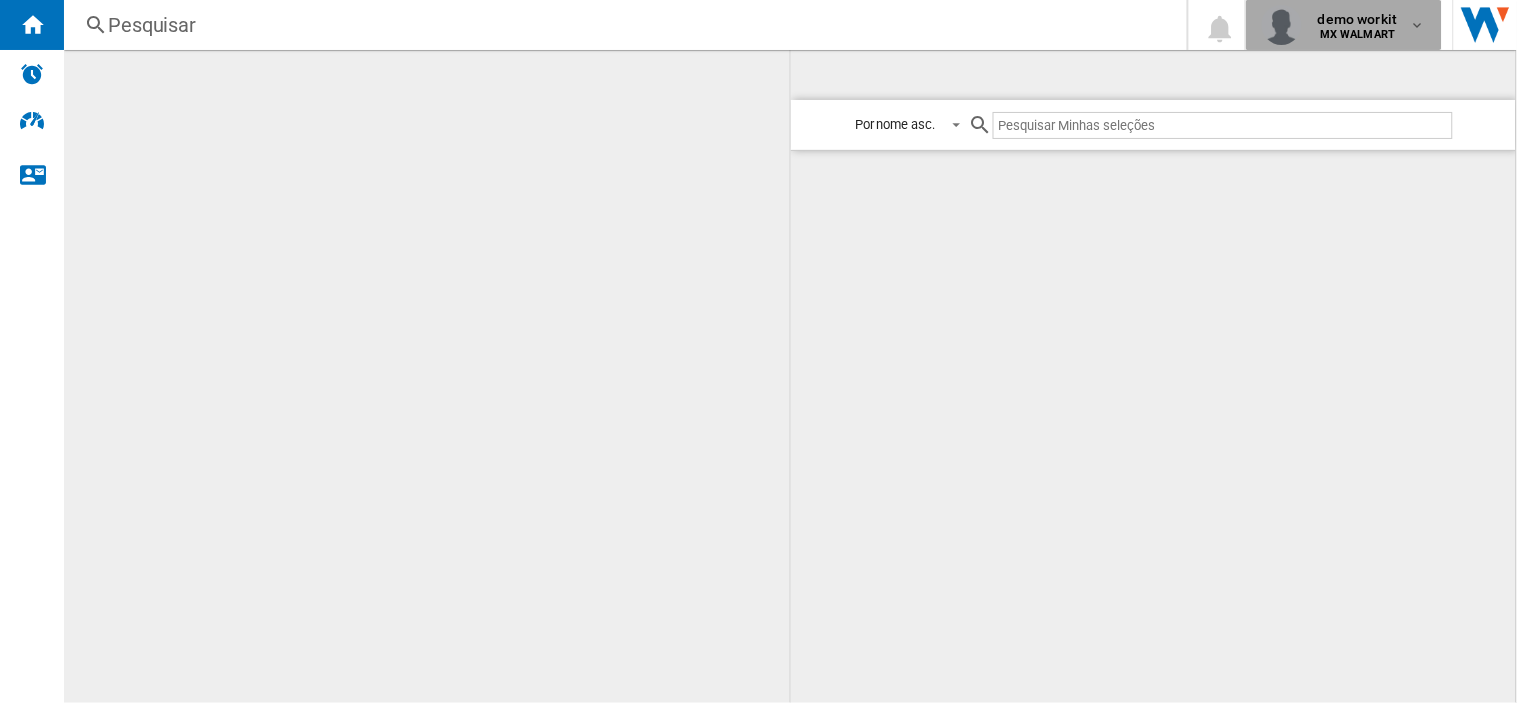 click on "demo
workit
MX WALMART" at bounding box center (1360, 25) 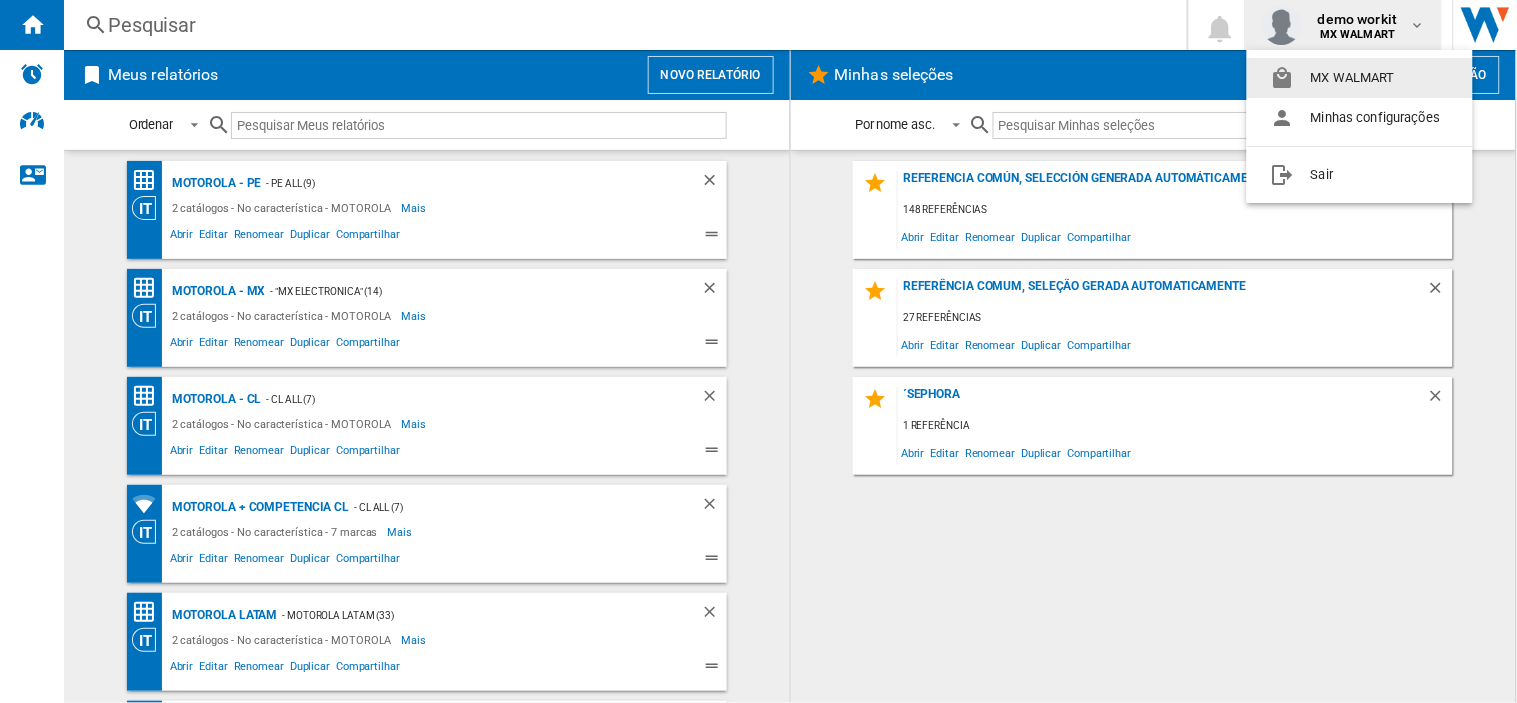 click on "MX WALMART" at bounding box center (1360, 78) 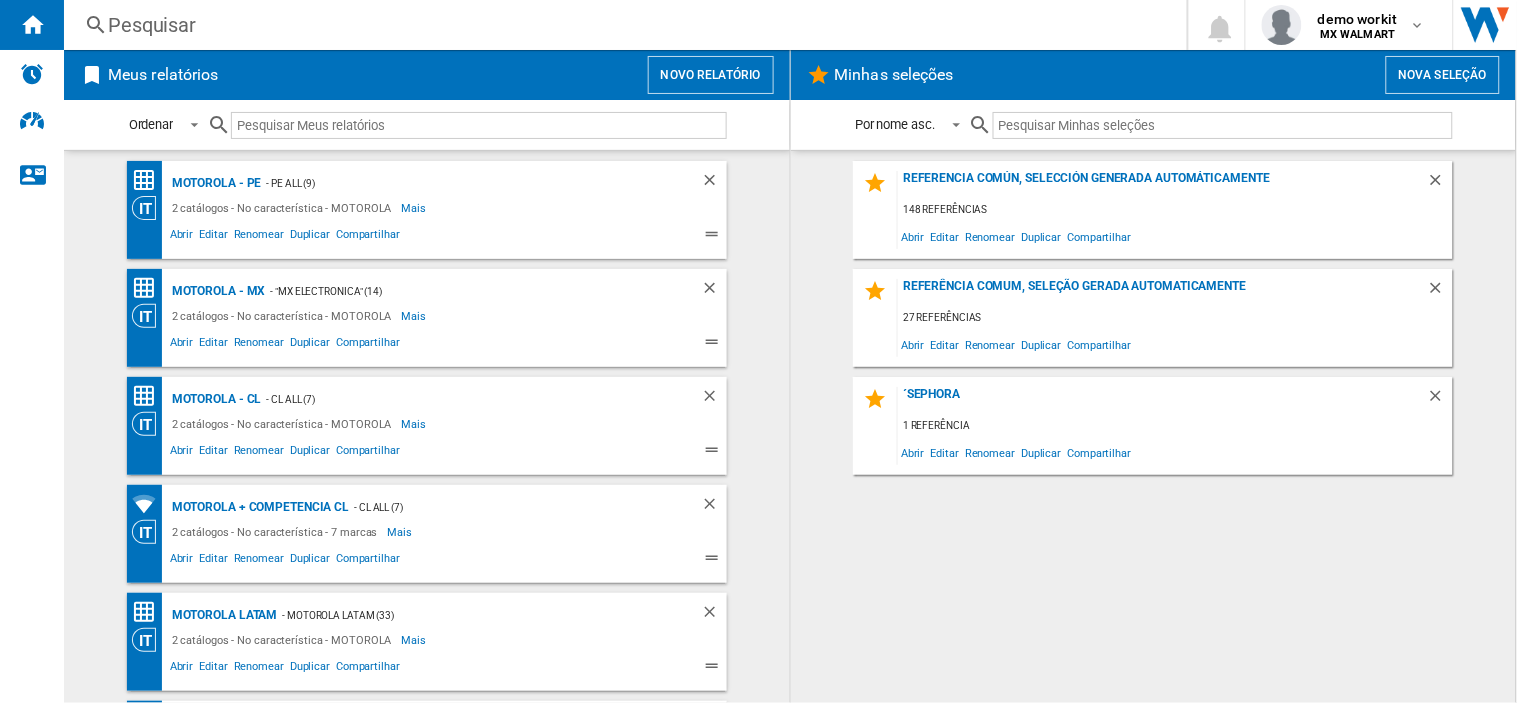 click on "Novo relatório" at bounding box center (711, 75) 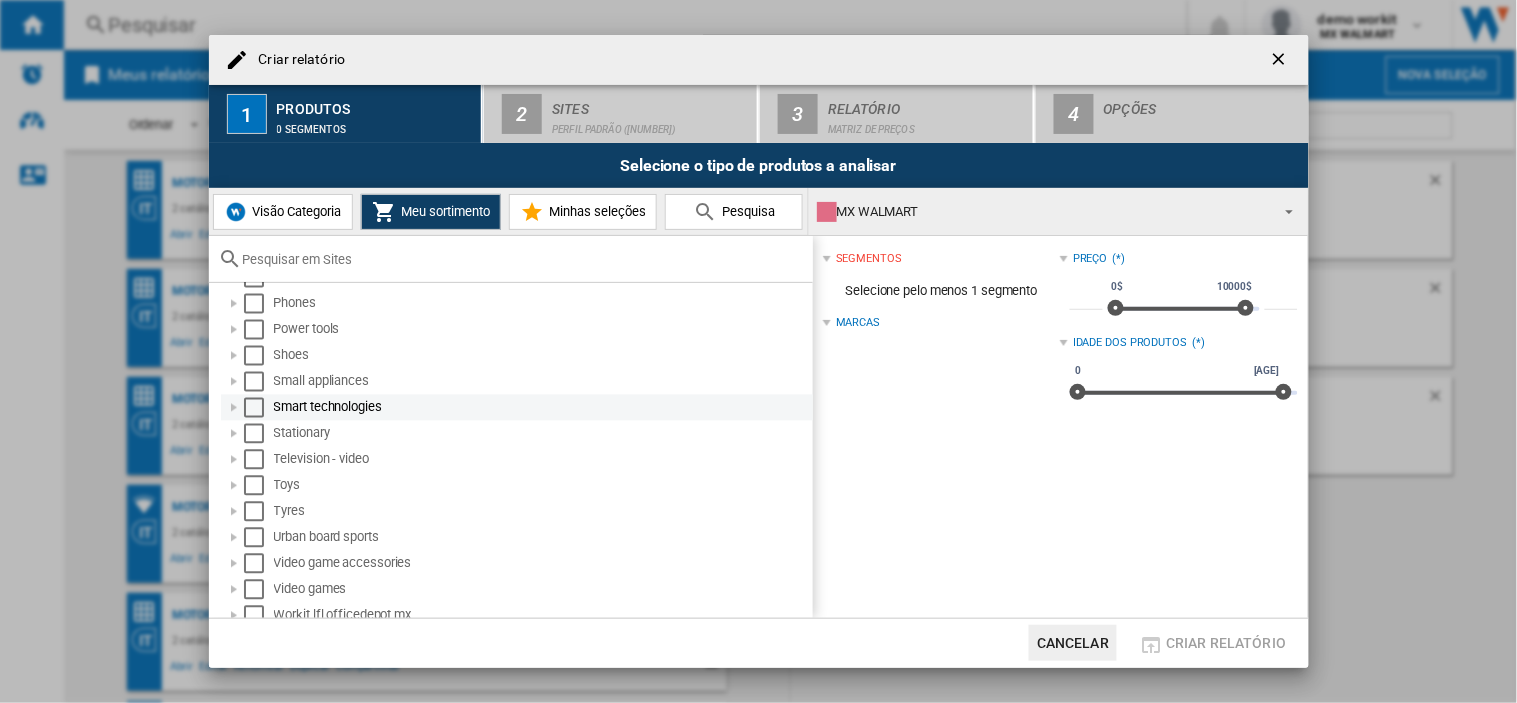 scroll, scrollTop: 1104, scrollLeft: 0, axis: vertical 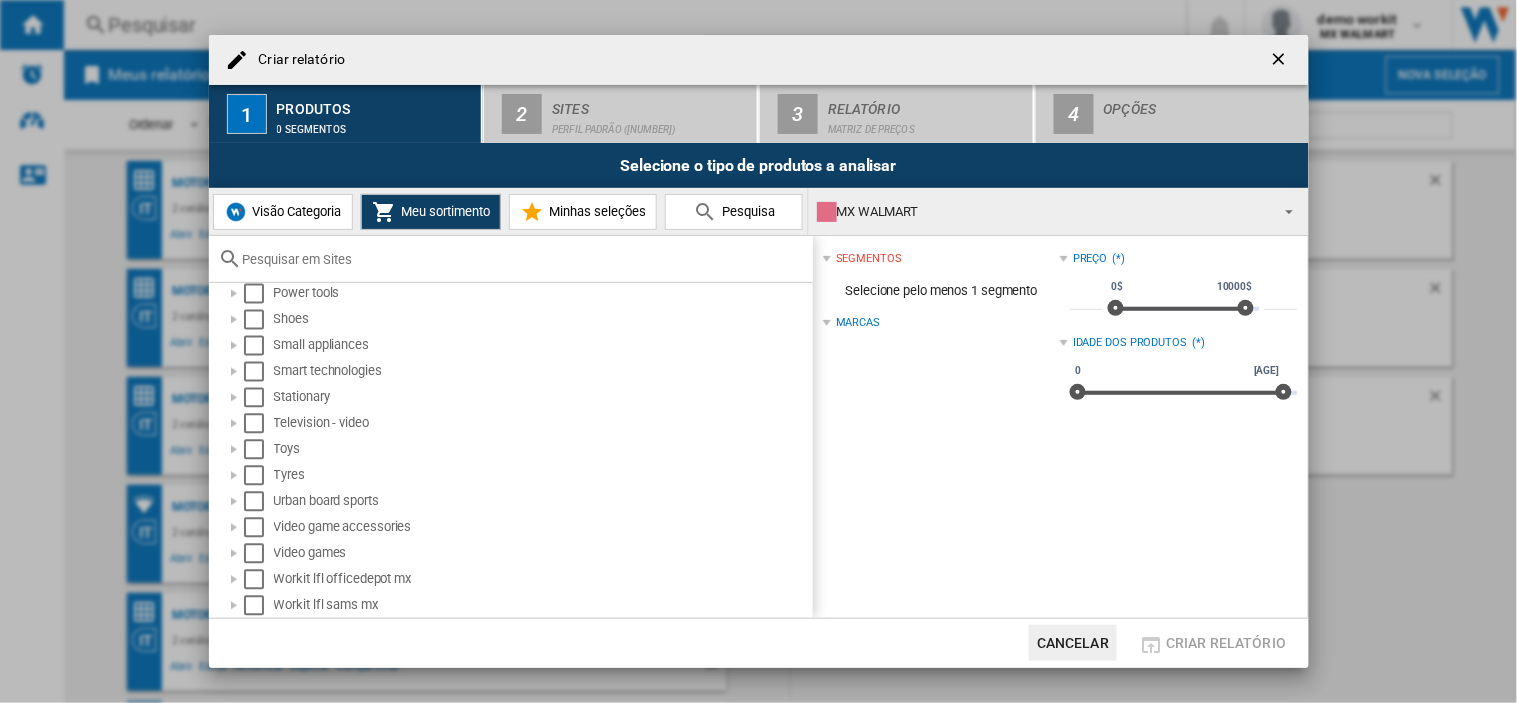 click on "Visão Categoria" at bounding box center [295, 211] 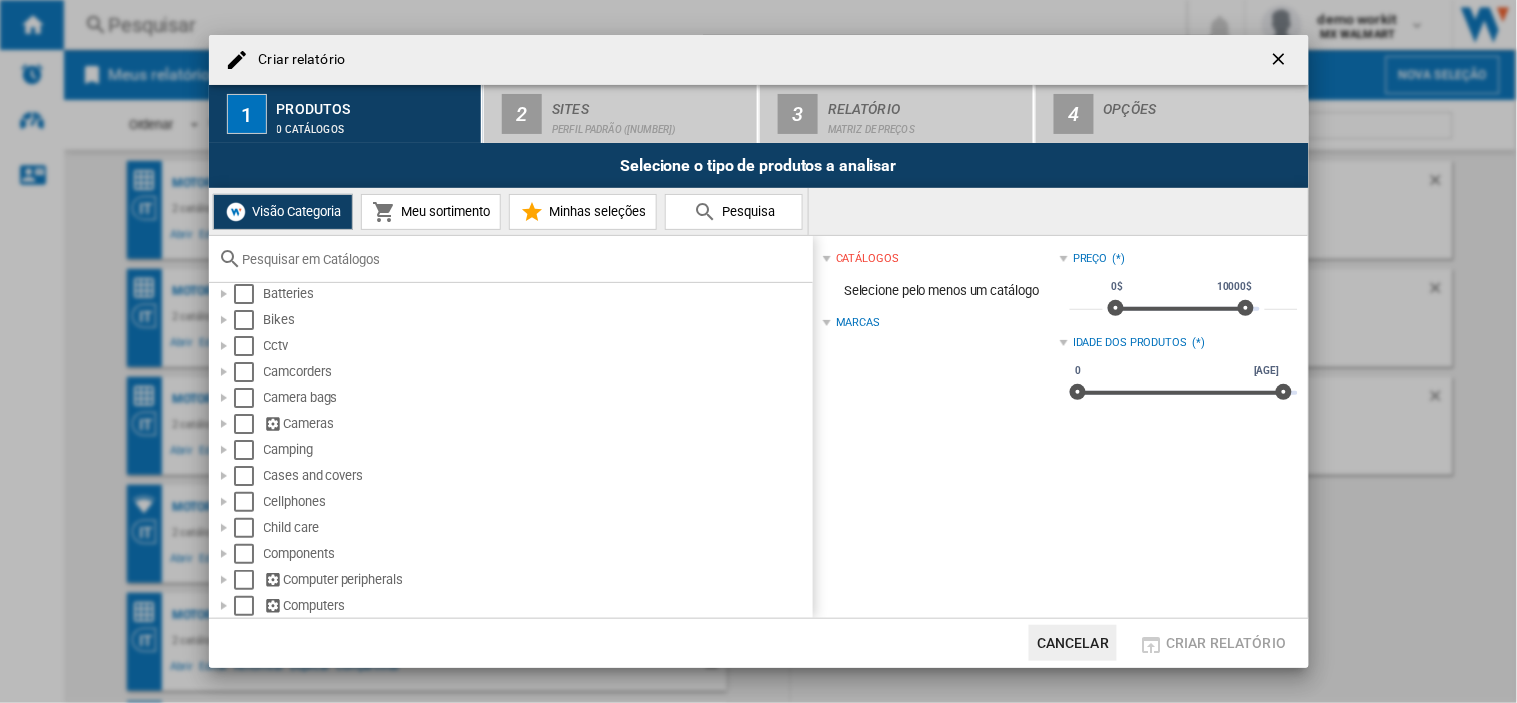 scroll, scrollTop: 0, scrollLeft: 0, axis: both 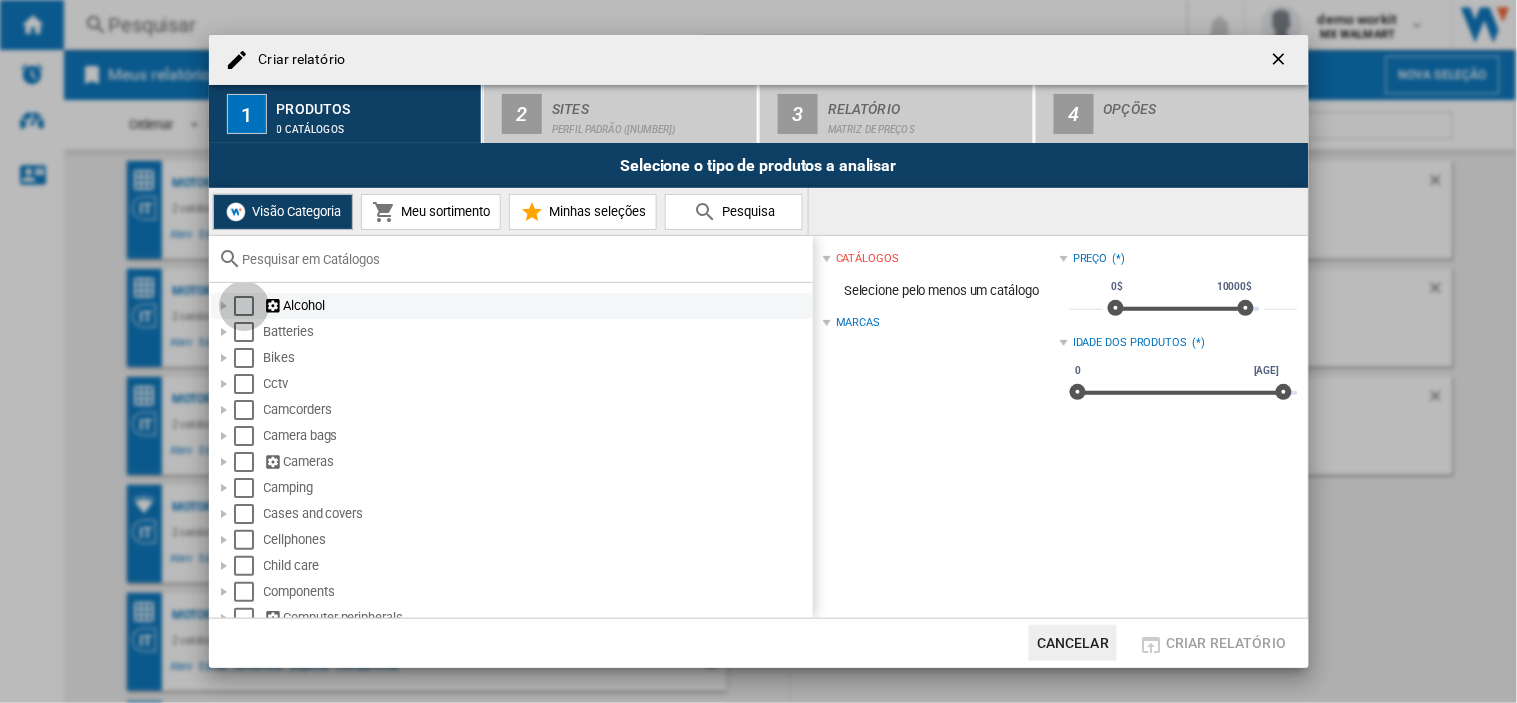 click at bounding box center (244, 306) 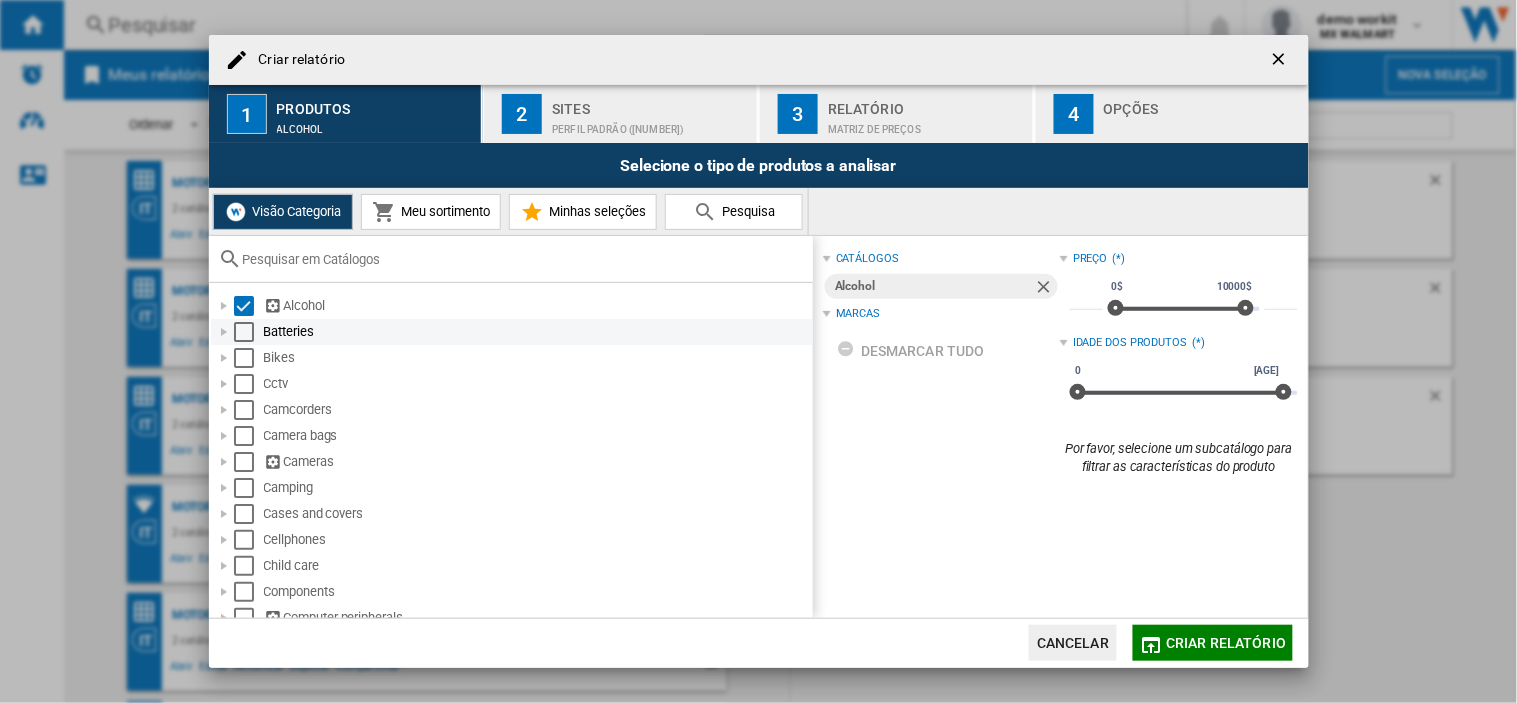 click at bounding box center (244, 332) 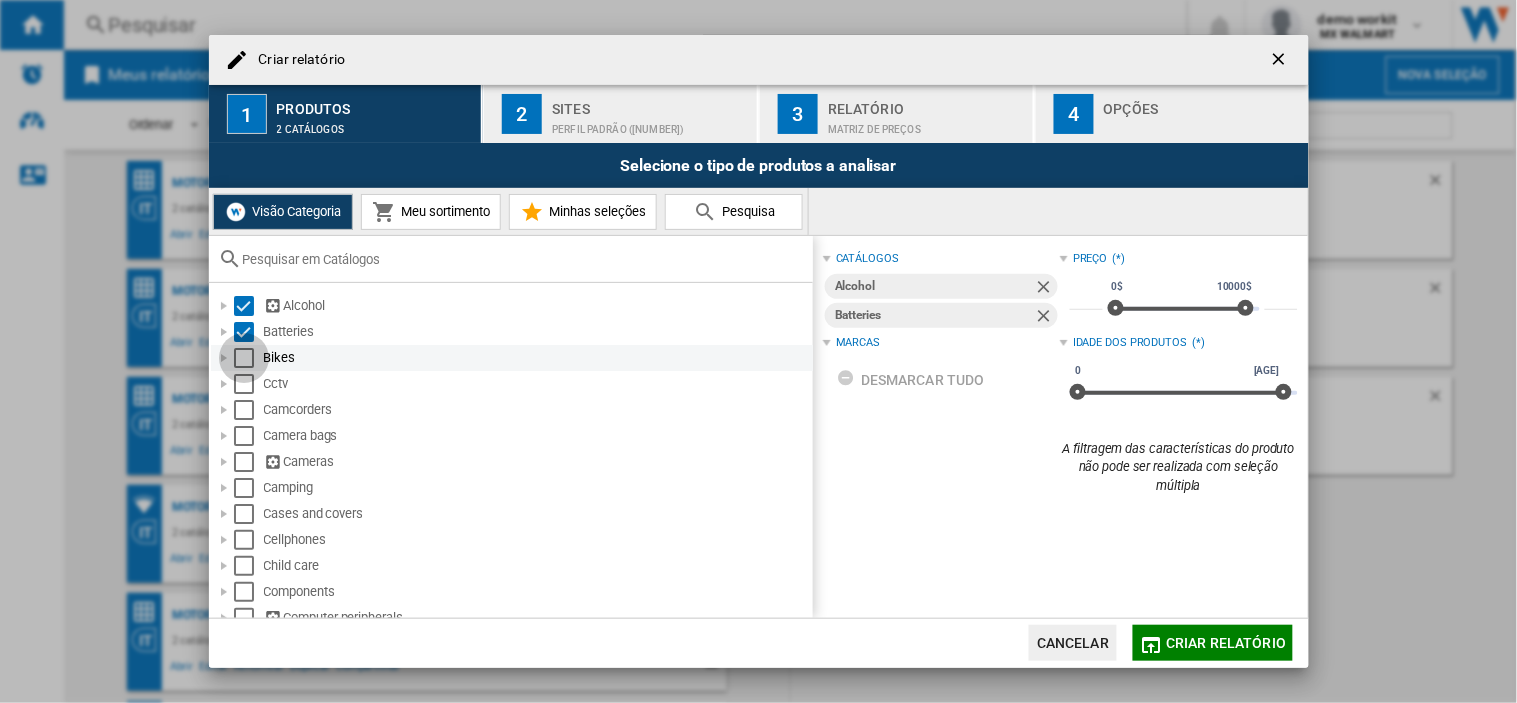 click at bounding box center [244, 358] 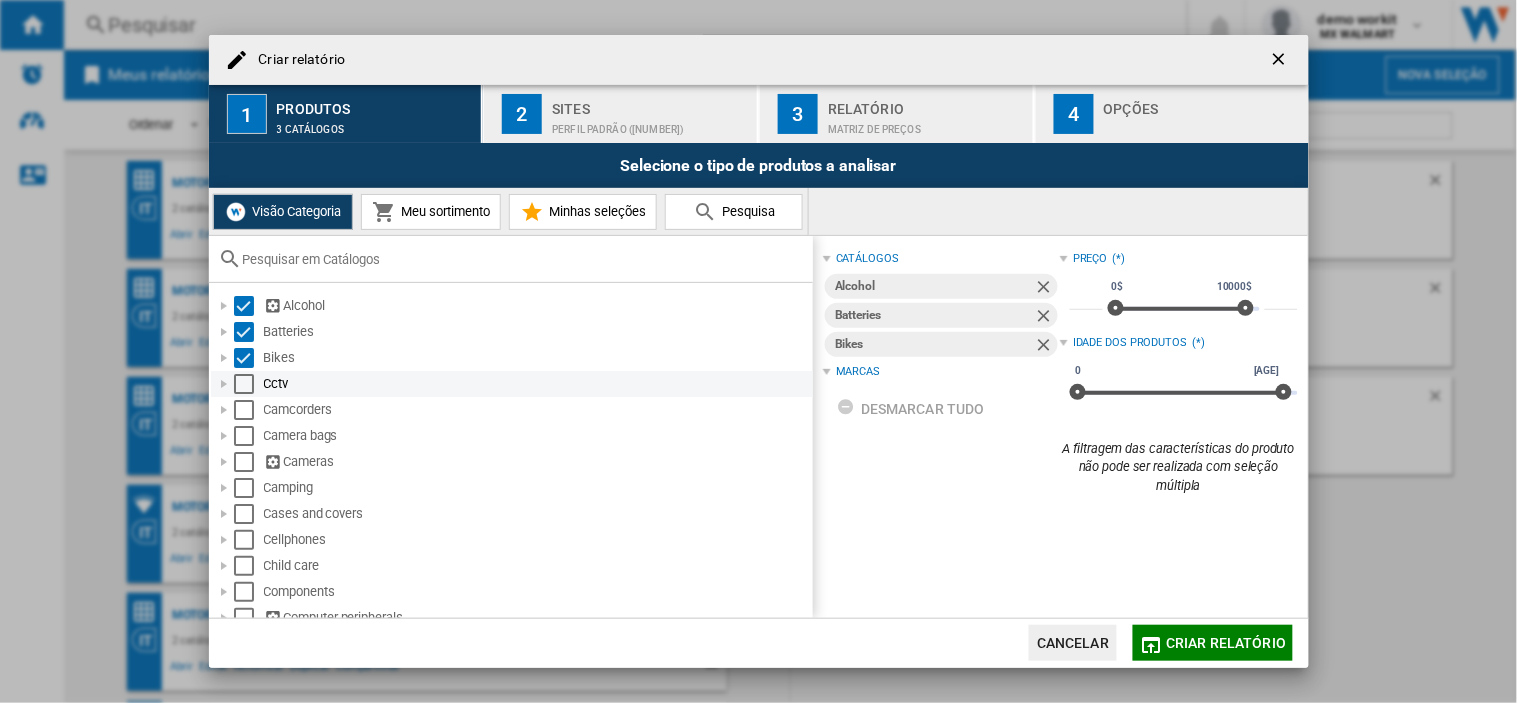 click at bounding box center (244, 384) 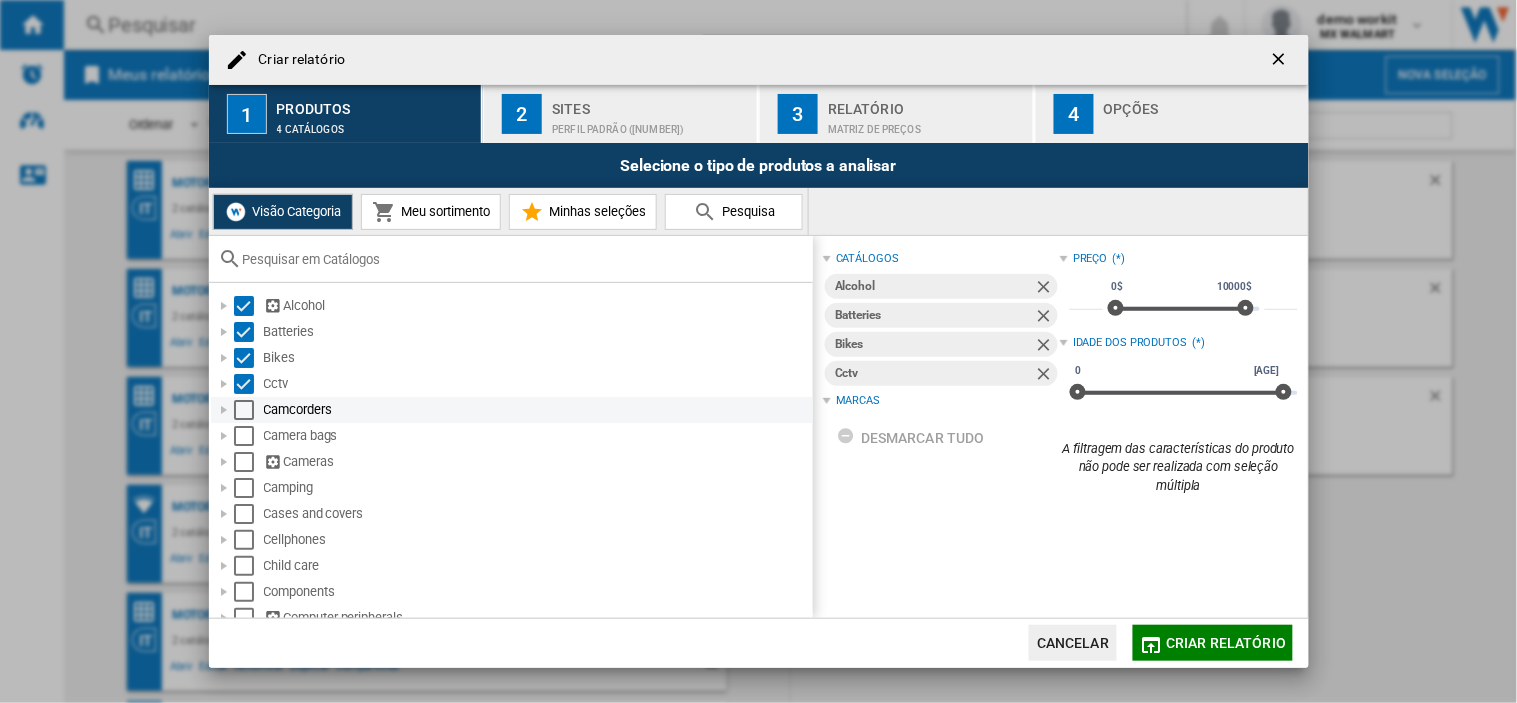 click at bounding box center [244, 410] 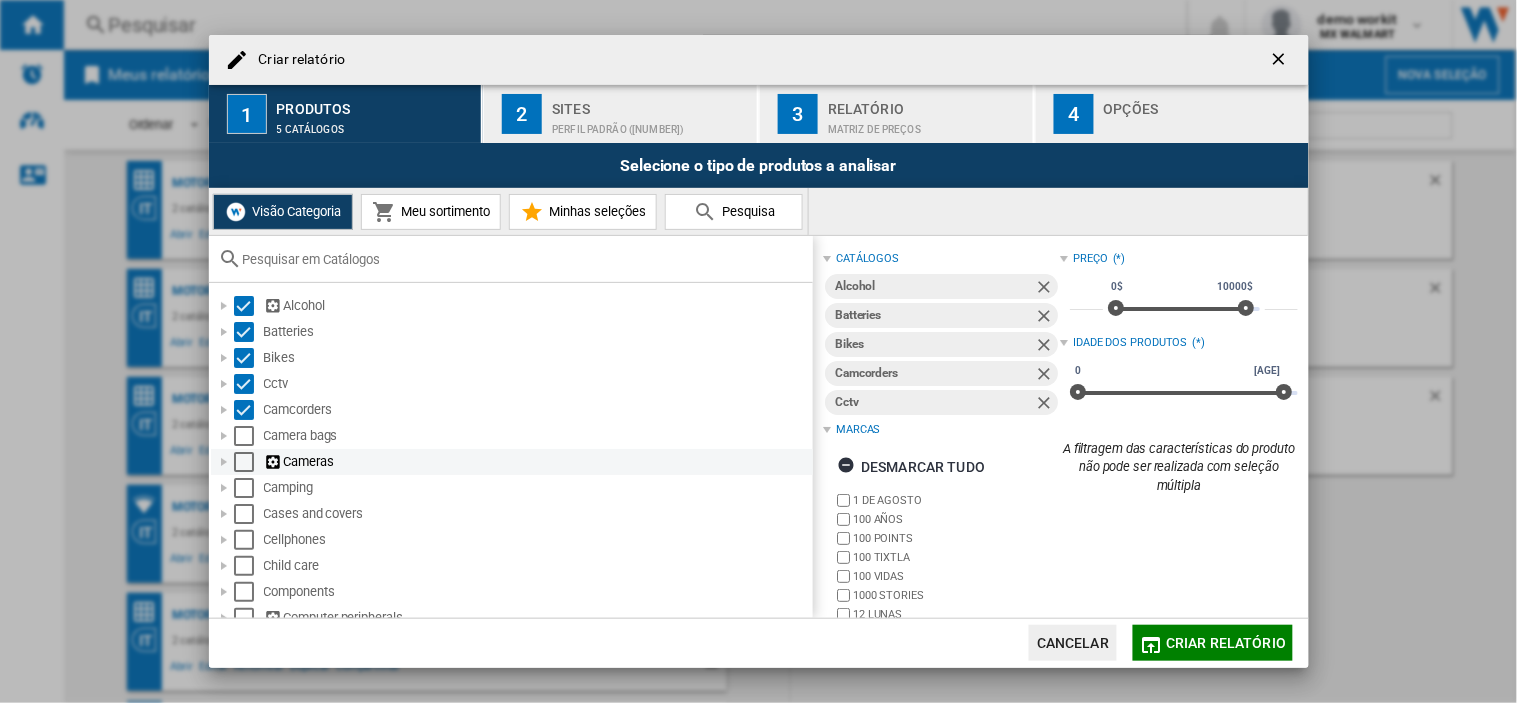 click at bounding box center (244, 436) 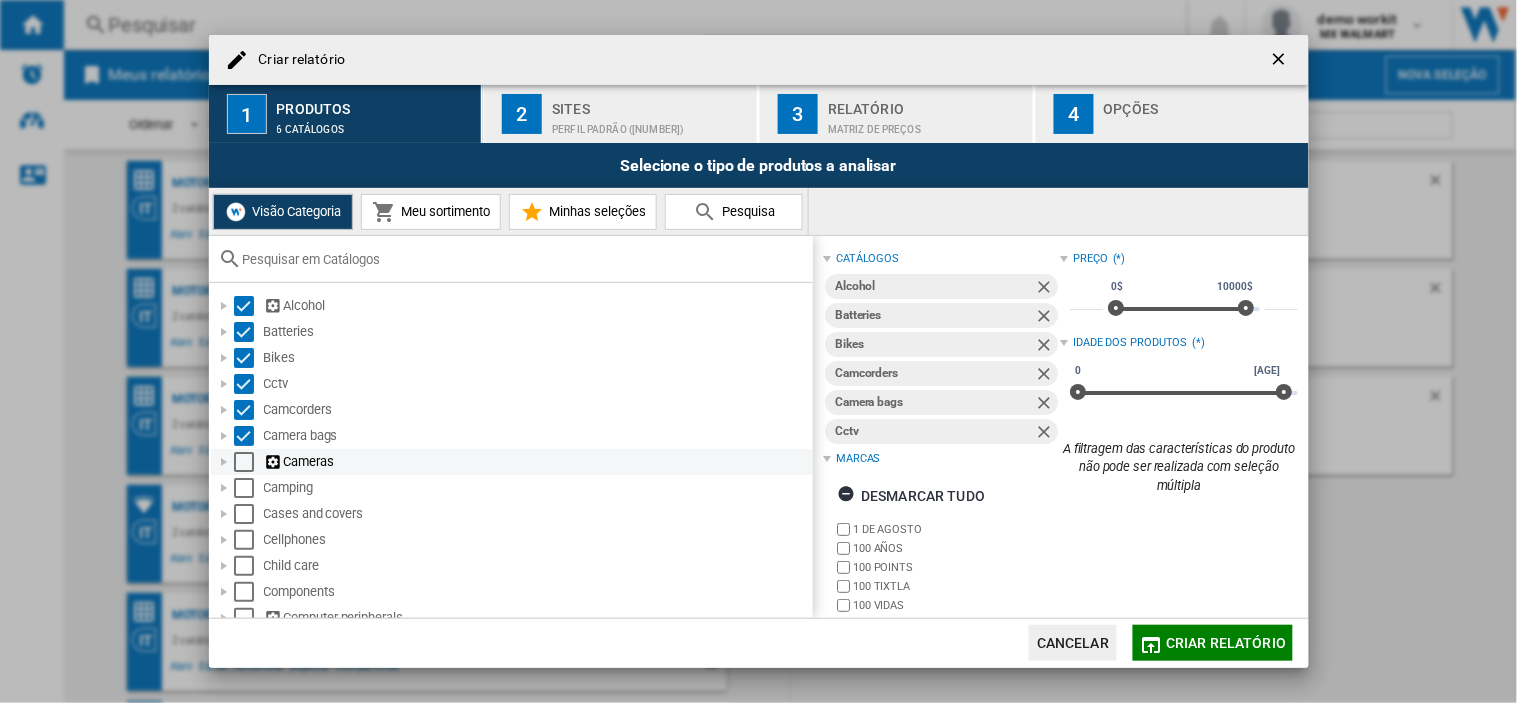 click at bounding box center [244, 462] 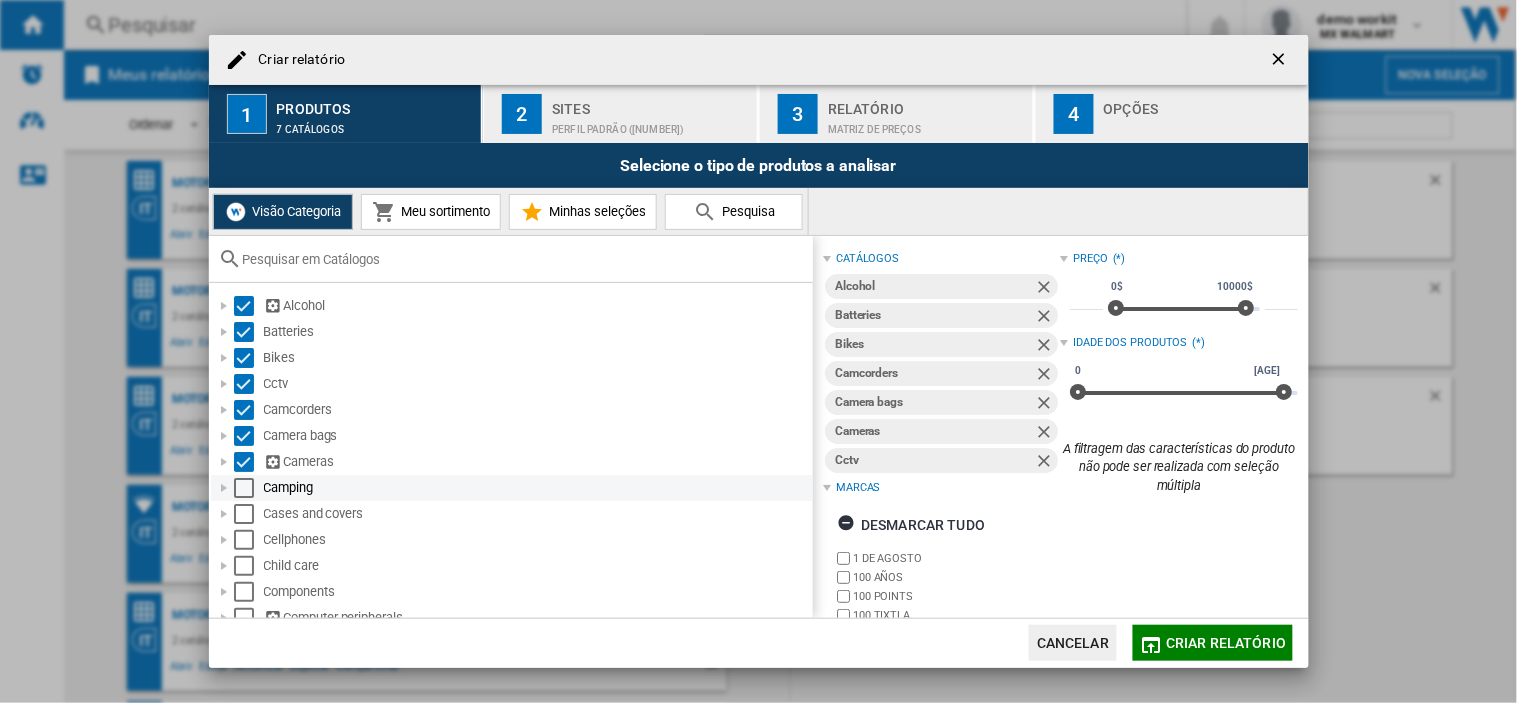 click at bounding box center (244, 488) 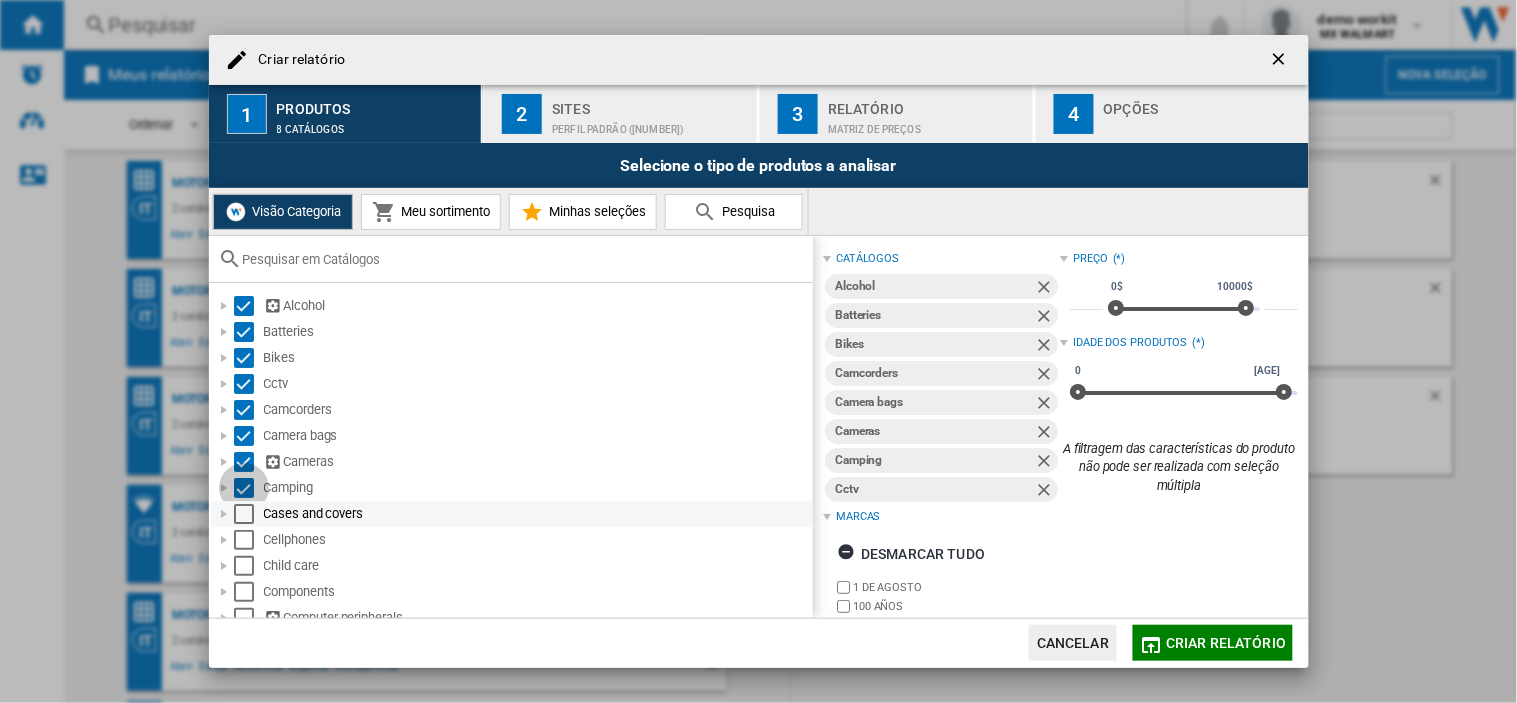 click at bounding box center [244, 514] 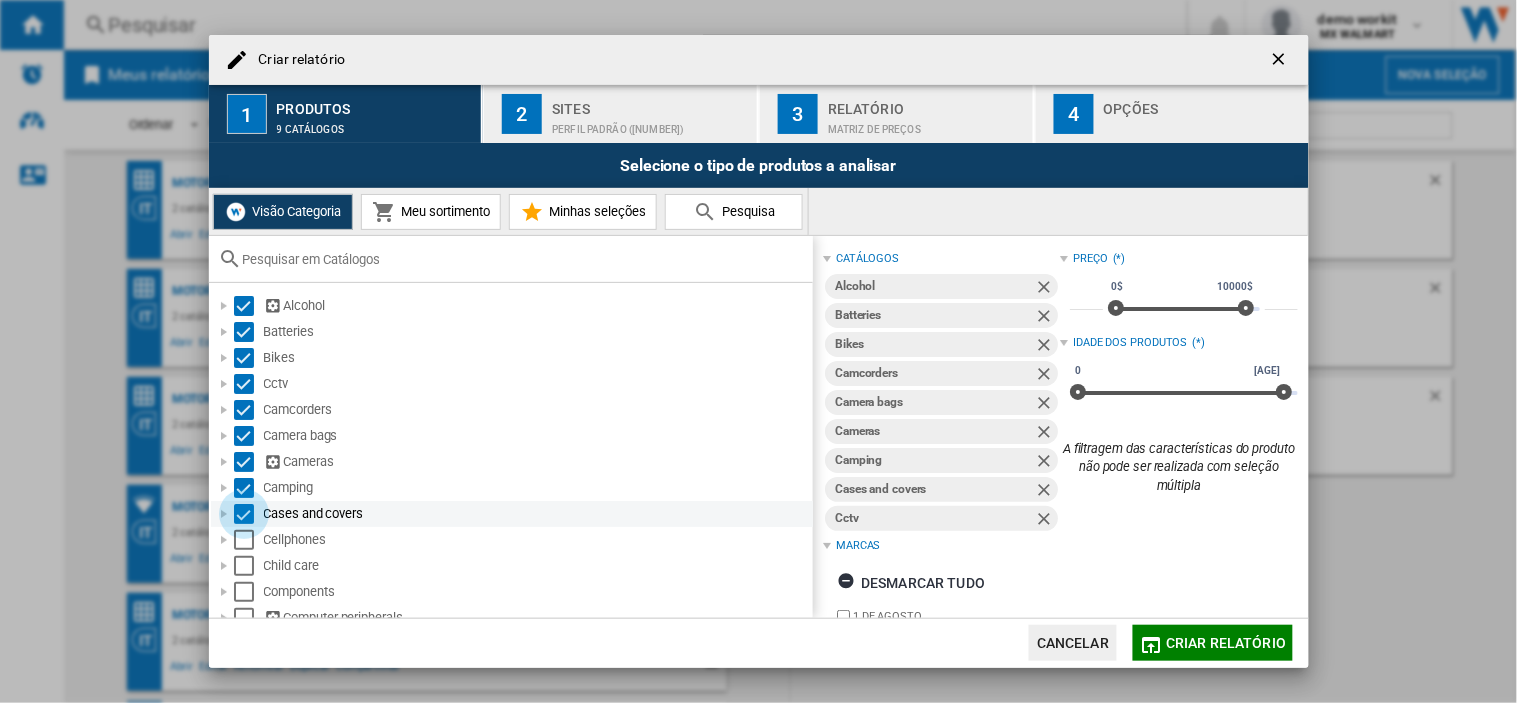 click at bounding box center [244, 514] 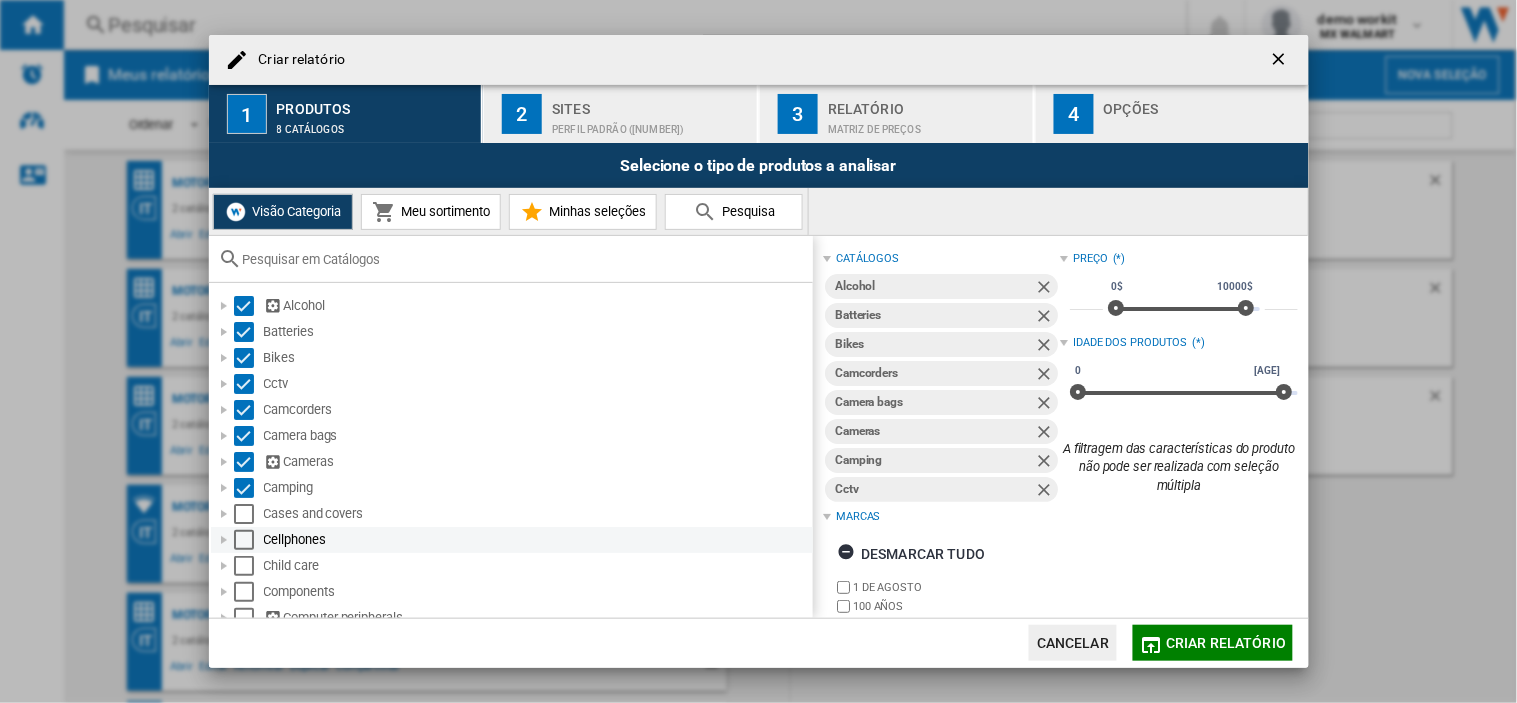 click at bounding box center [244, 540] 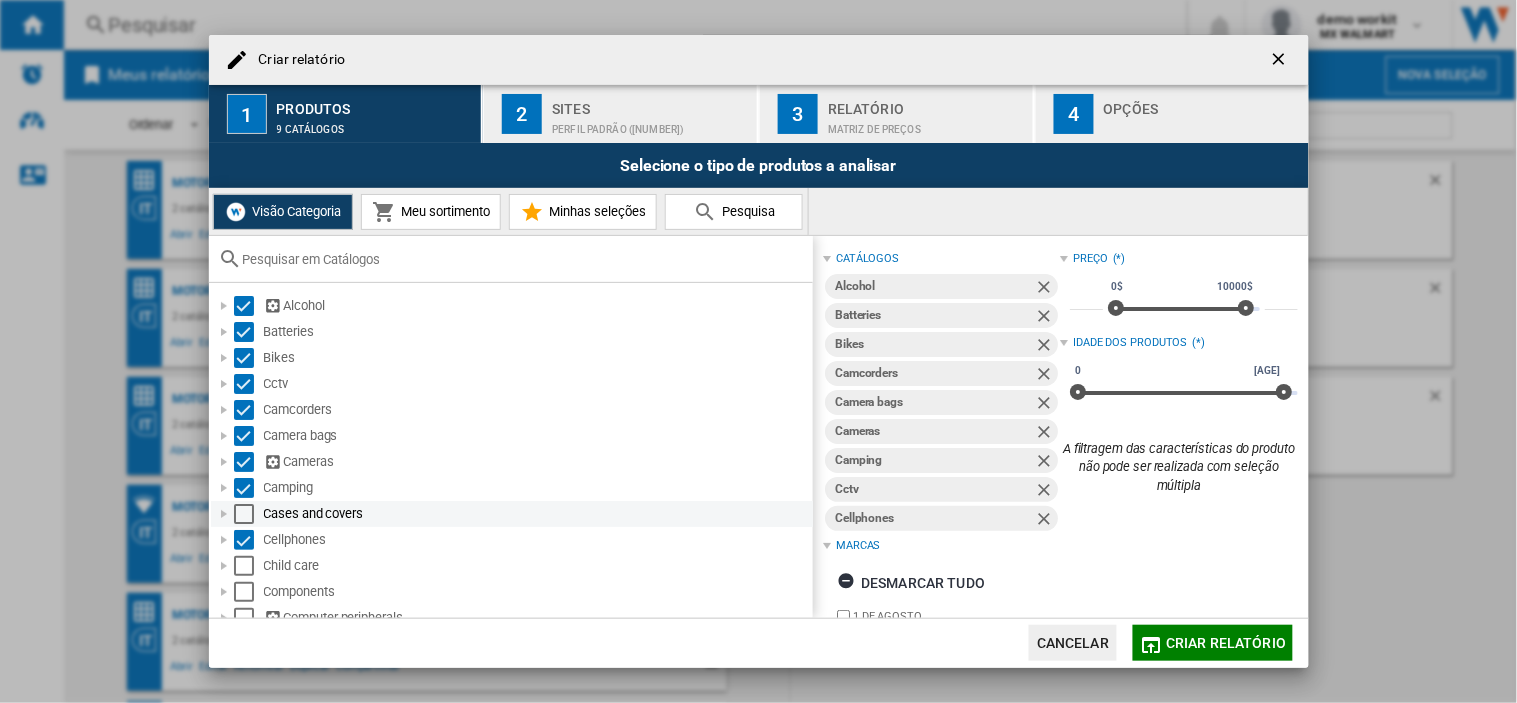 click at bounding box center (244, 514) 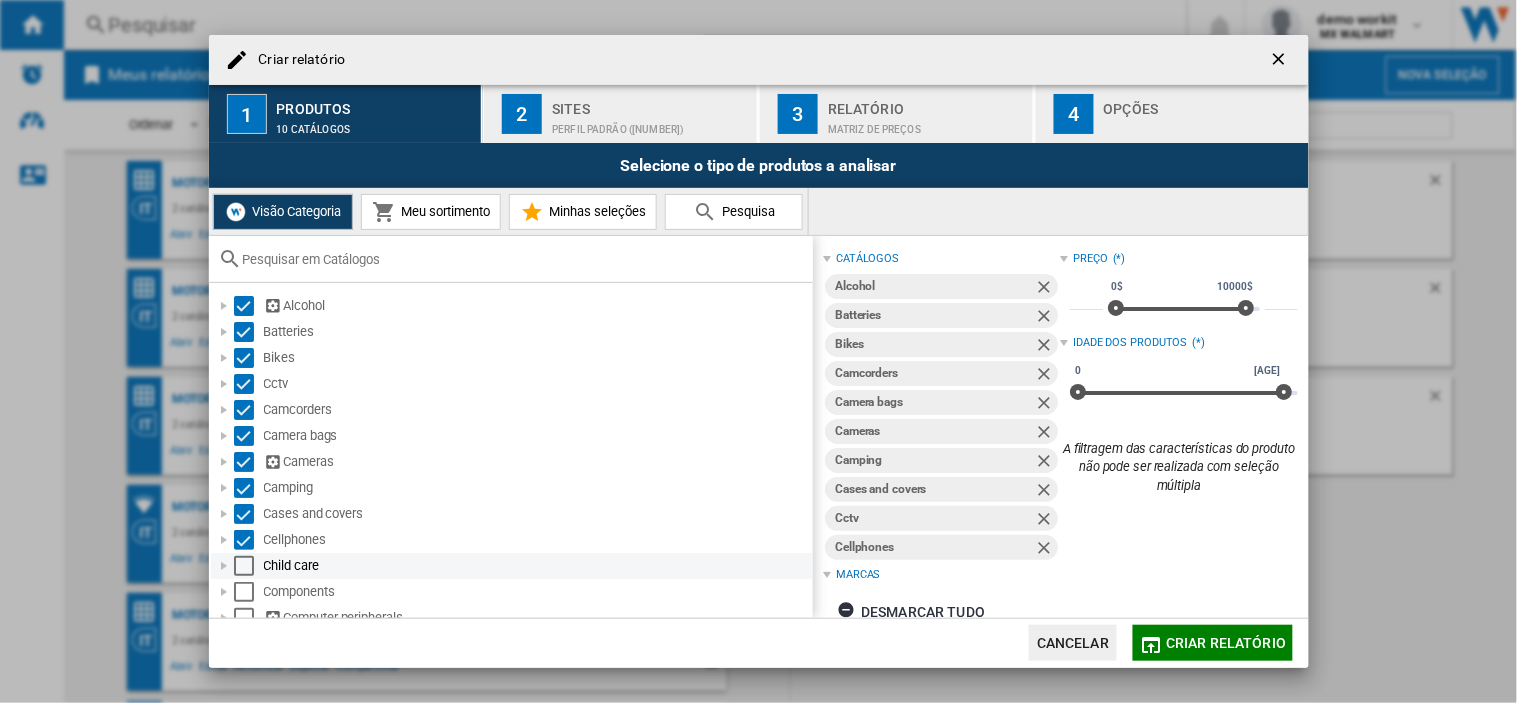 click on "Child care" at bounding box center (512, 566) 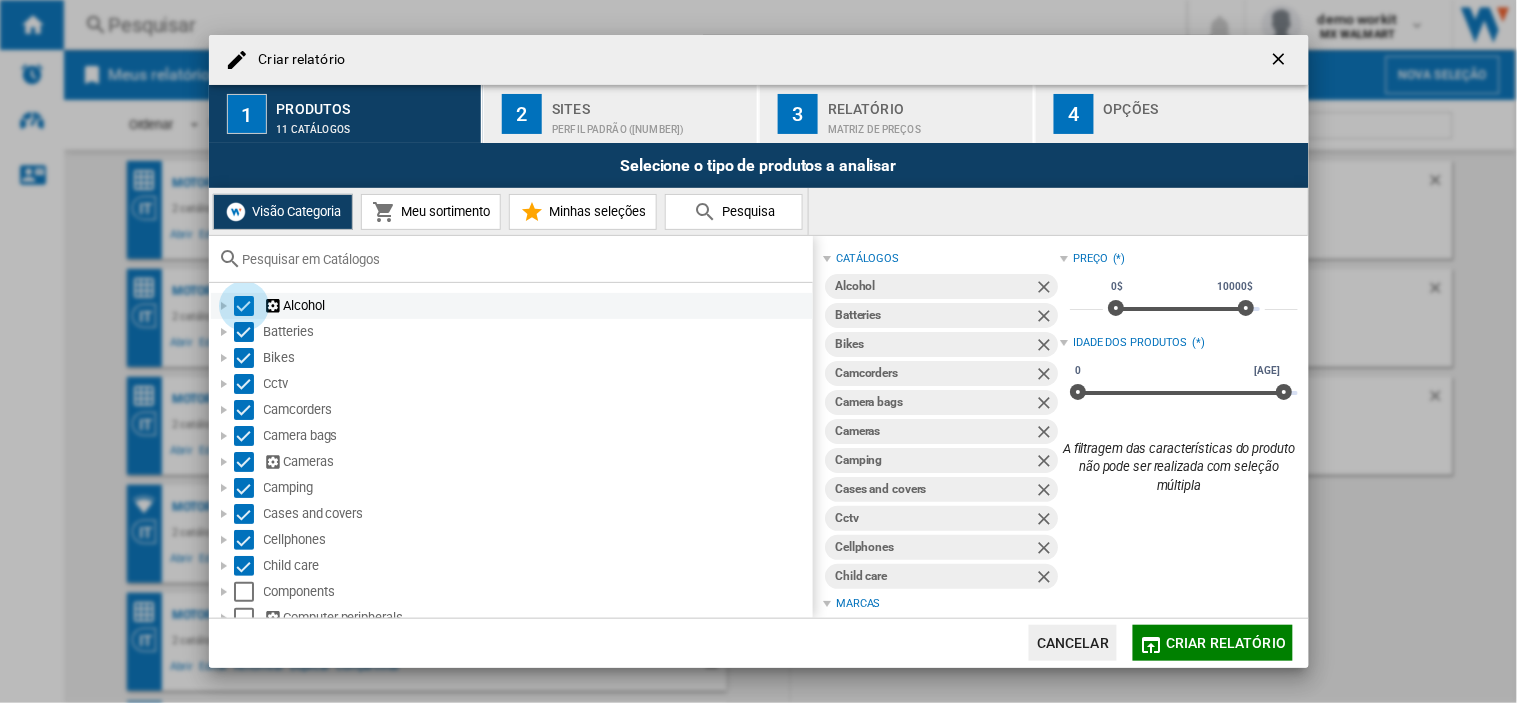 click at bounding box center [244, 306] 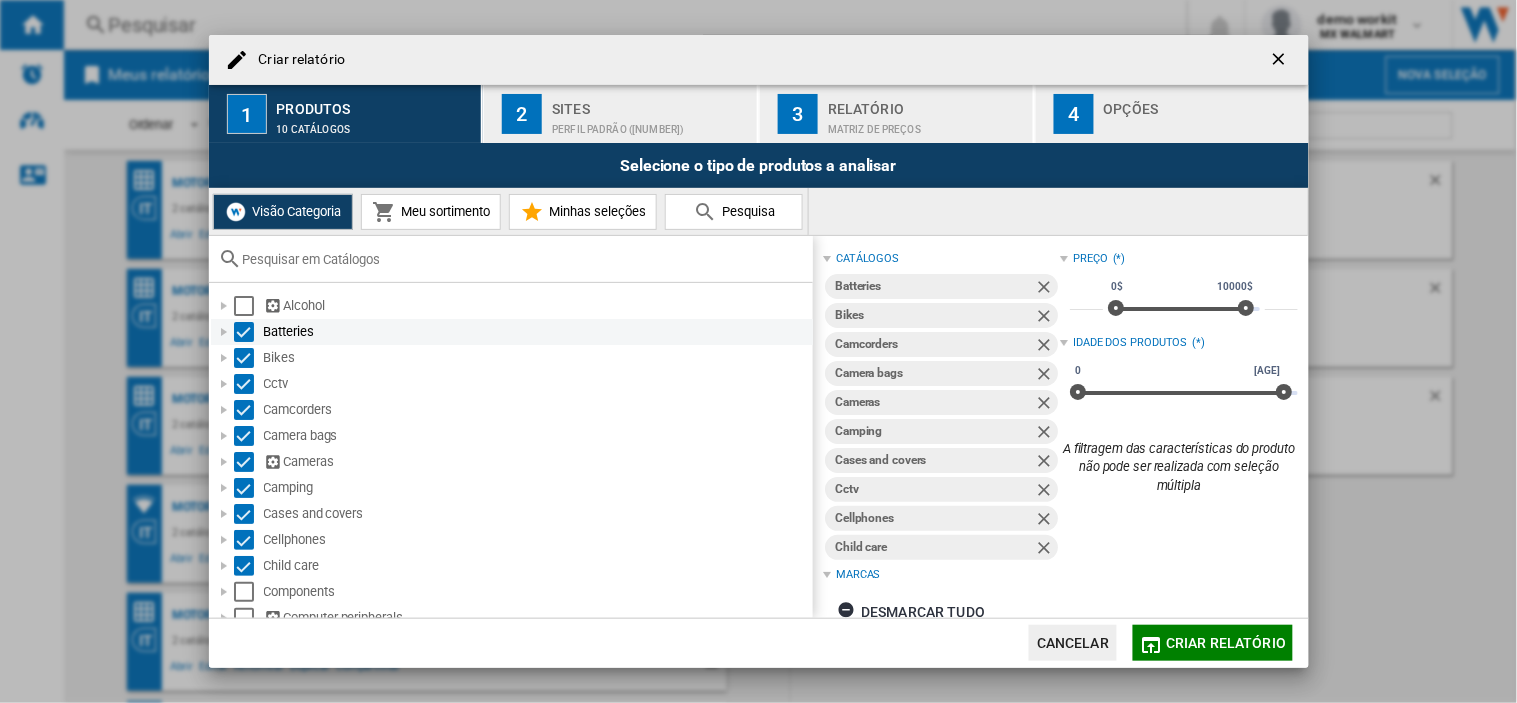 click on "Alcohol
Batteries
Bikes
Cctv
Camcorders
Camera bags
Cameras
Camping
Cases and covers
Cellphones
Child care
Components
Computer peripherals
Computers" at bounding box center (511, 1099) 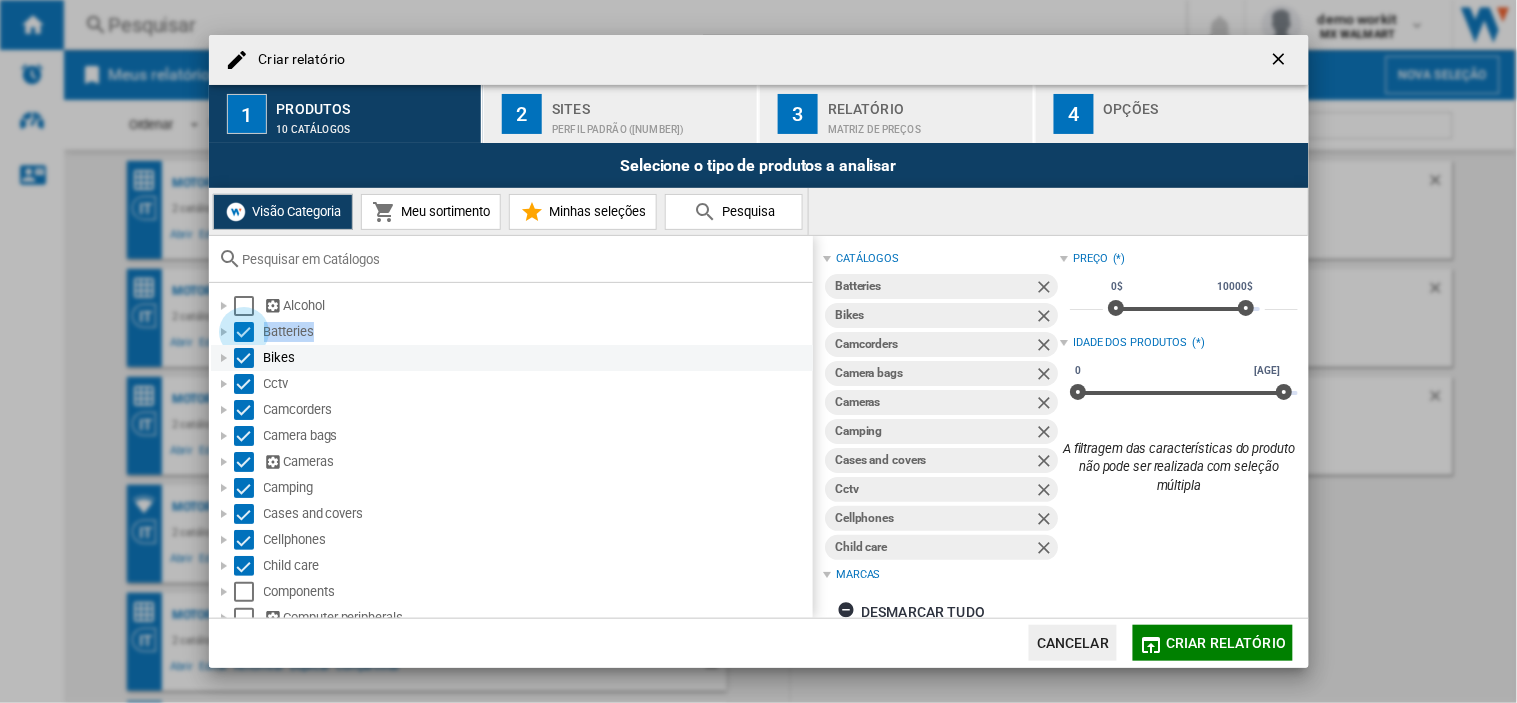 drag, startPoint x: 241, startPoint y: 335, endPoint x: 241, endPoint y: 356, distance: 21 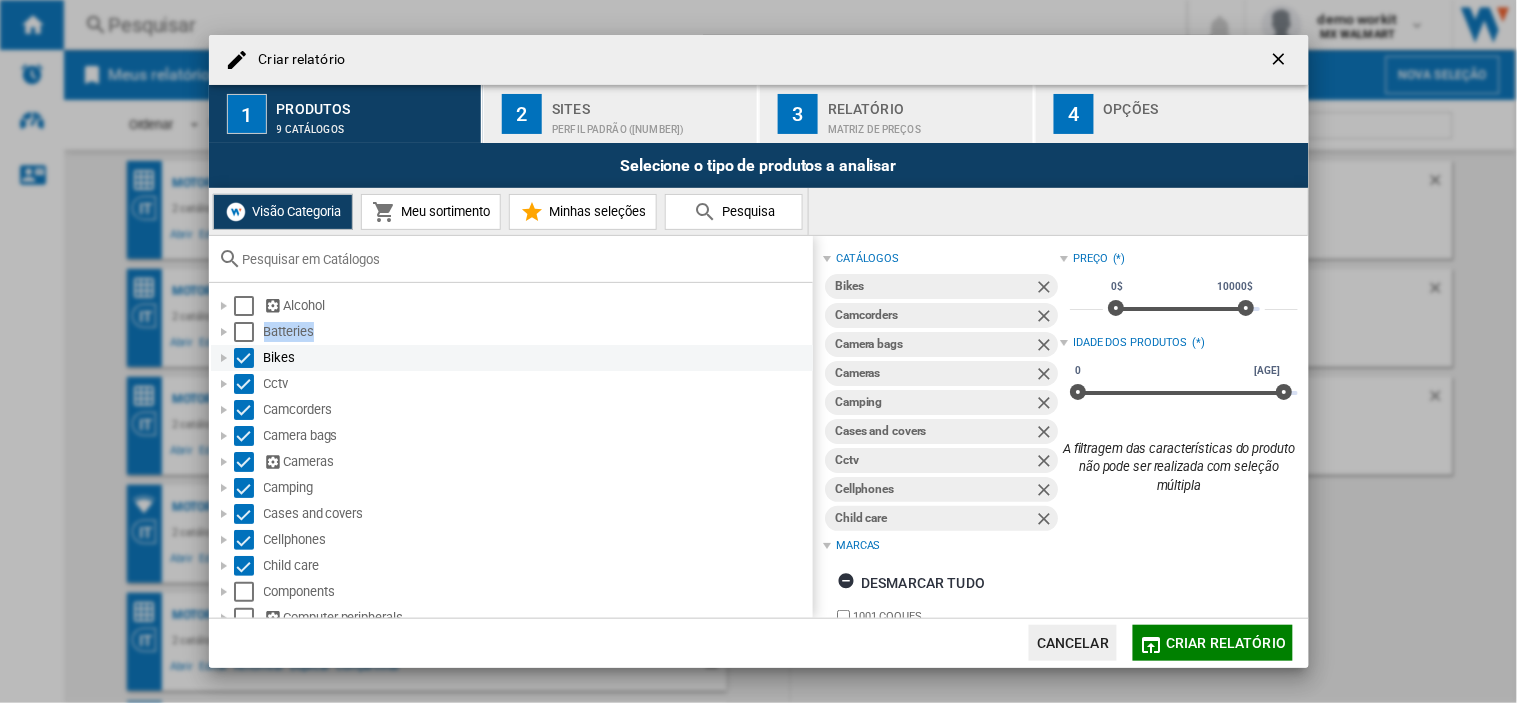 click at bounding box center [244, 358] 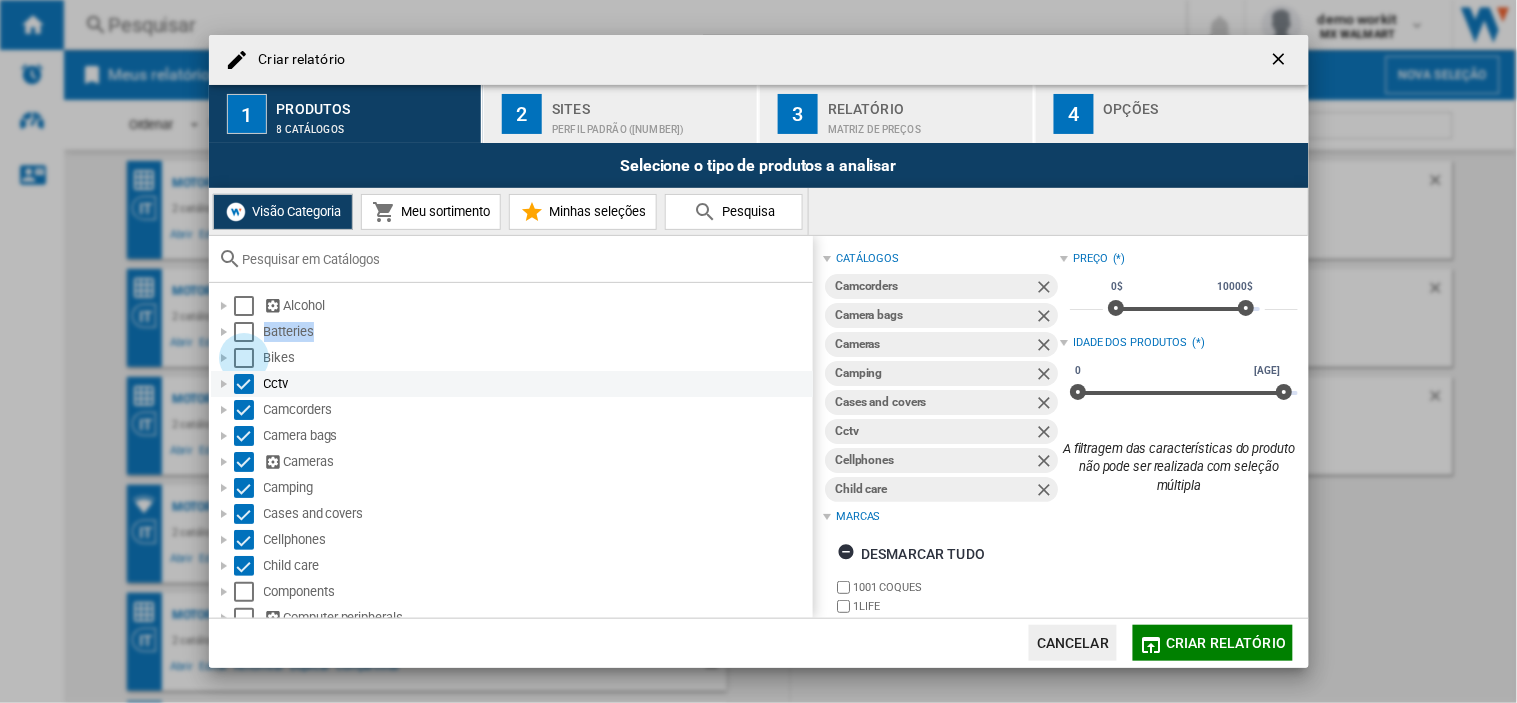 click at bounding box center (244, 384) 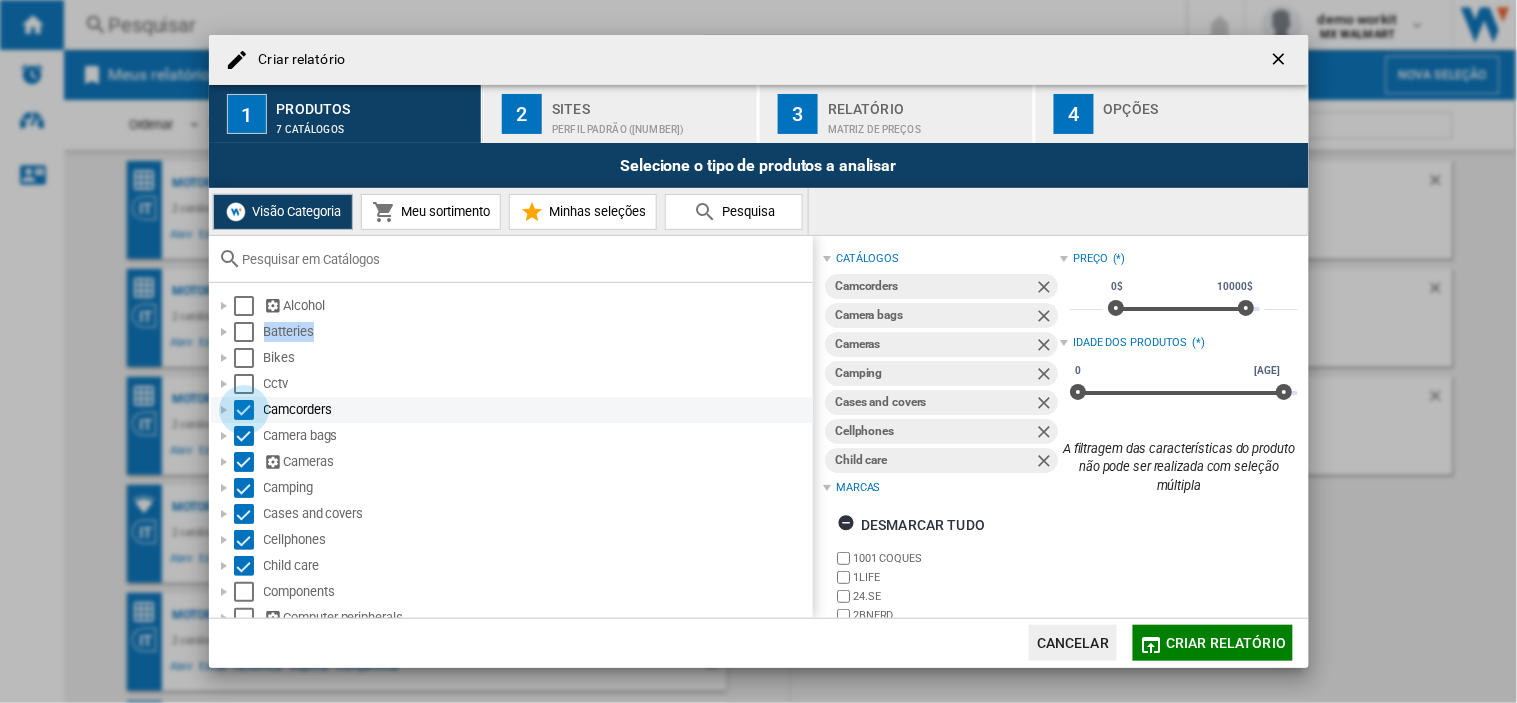 click at bounding box center (244, 410) 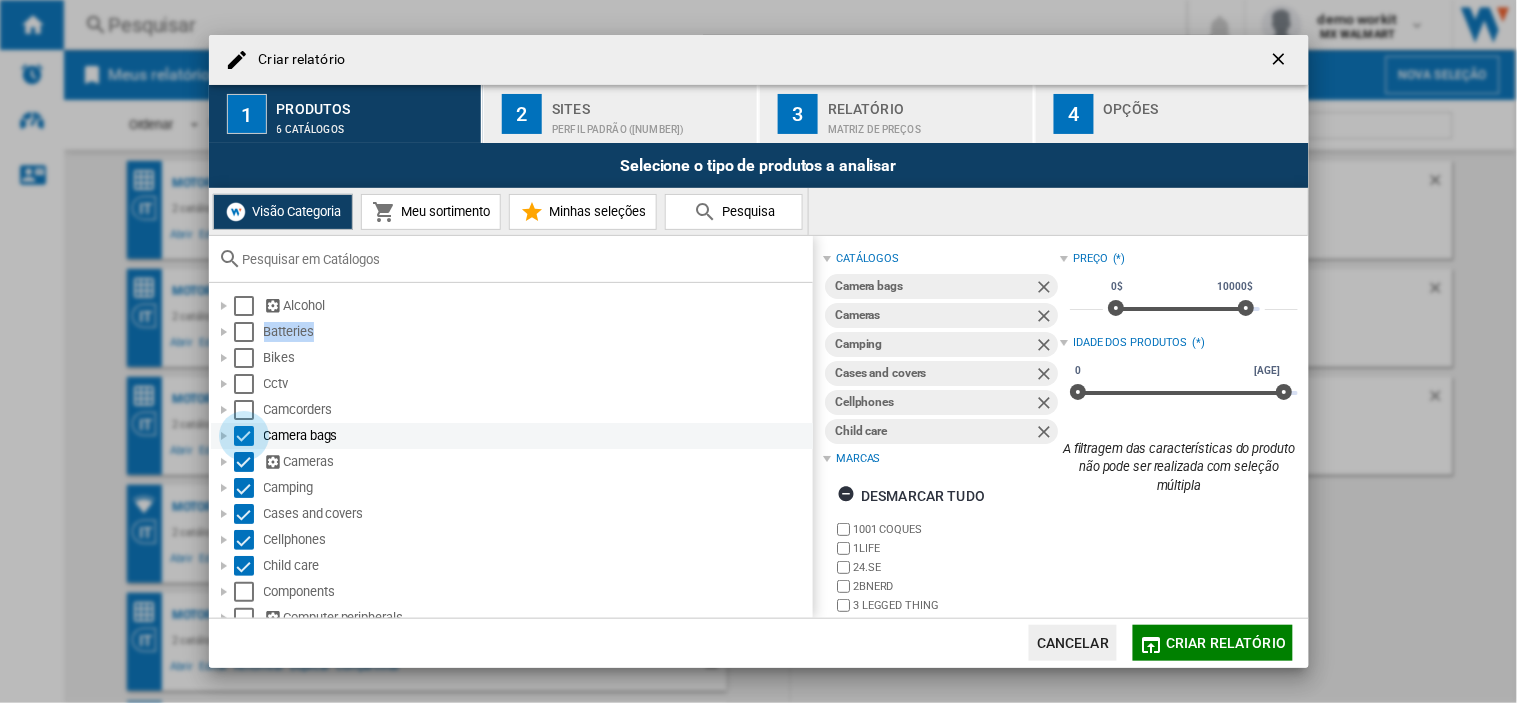 click at bounding box center (244, 436) 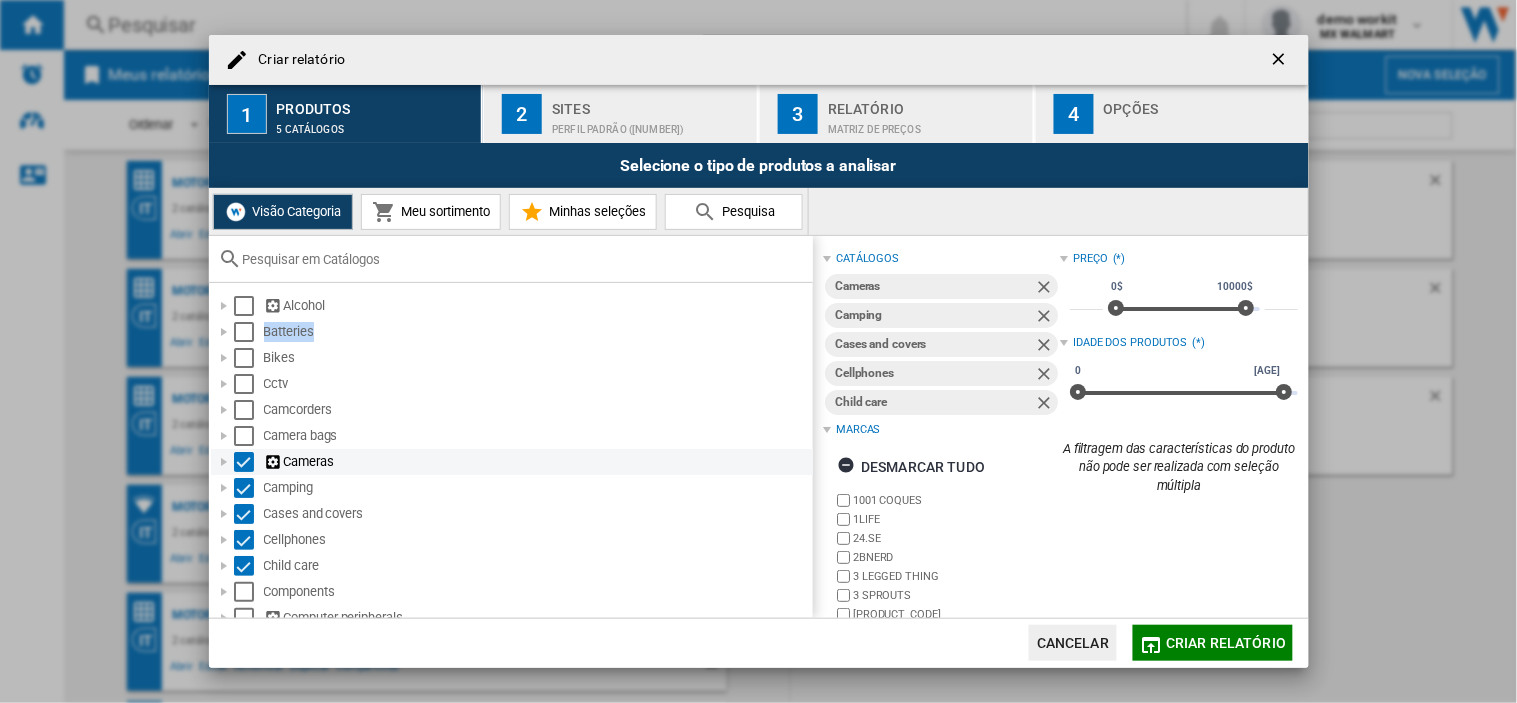 click at bounding box center (244, 462) 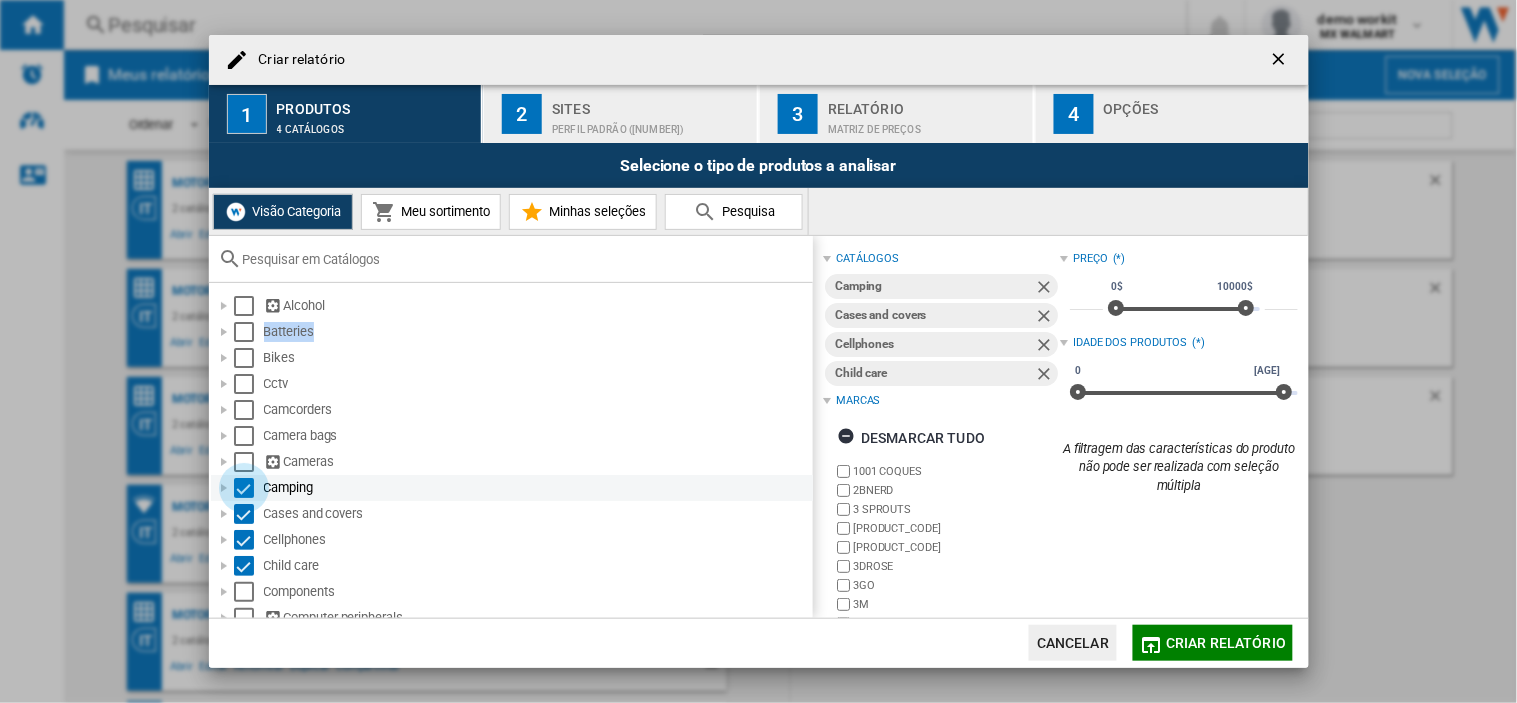 click at bounding box center (244, 488) 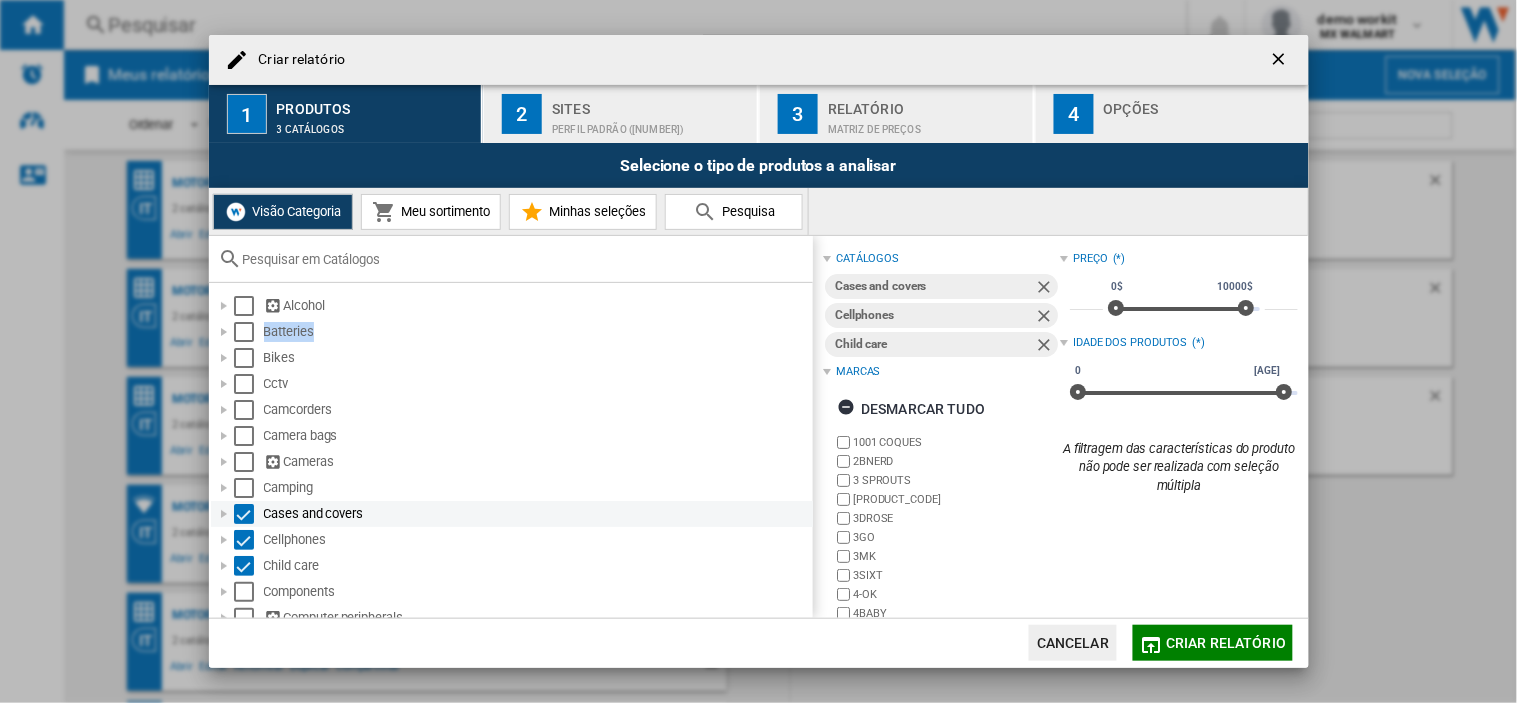 click at bounding box center [244, 514] 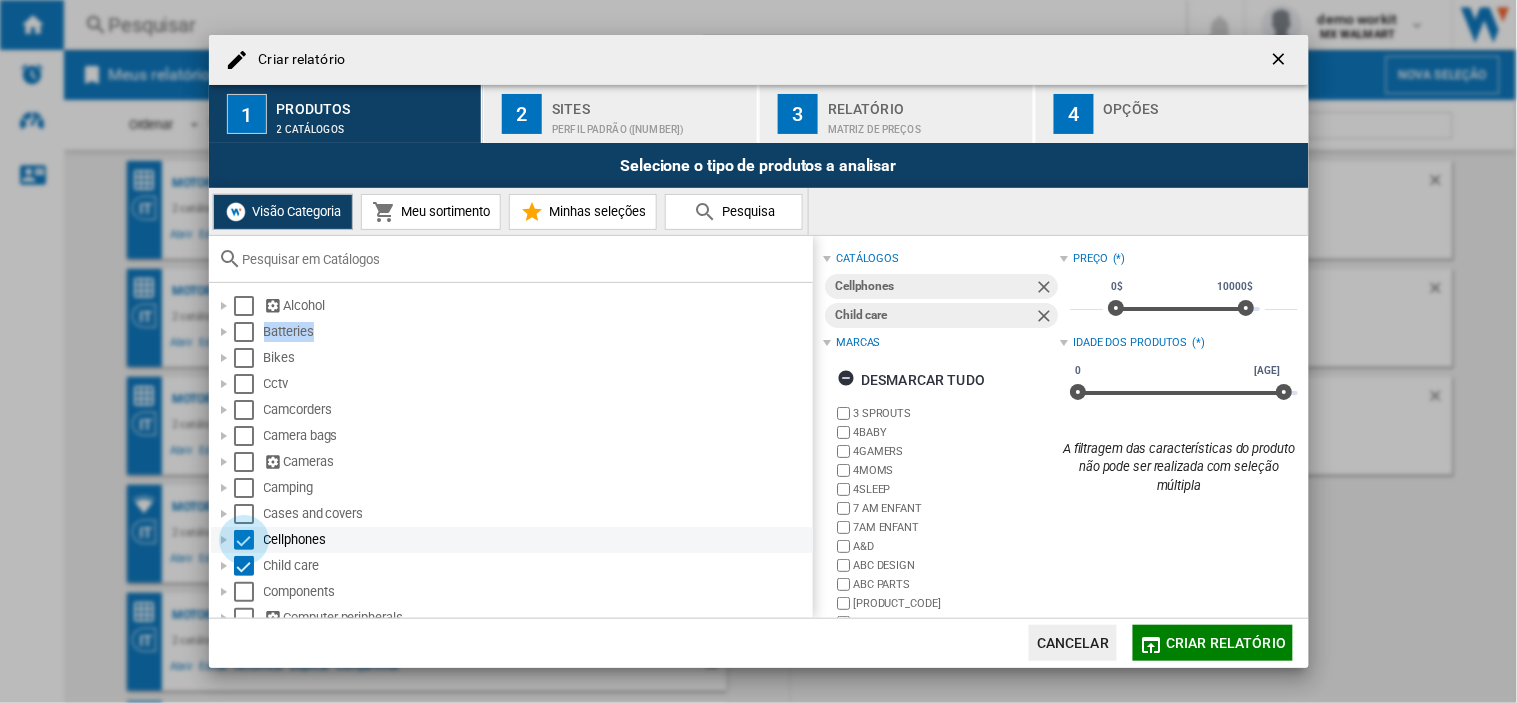 click at bounding box center [244, 540] 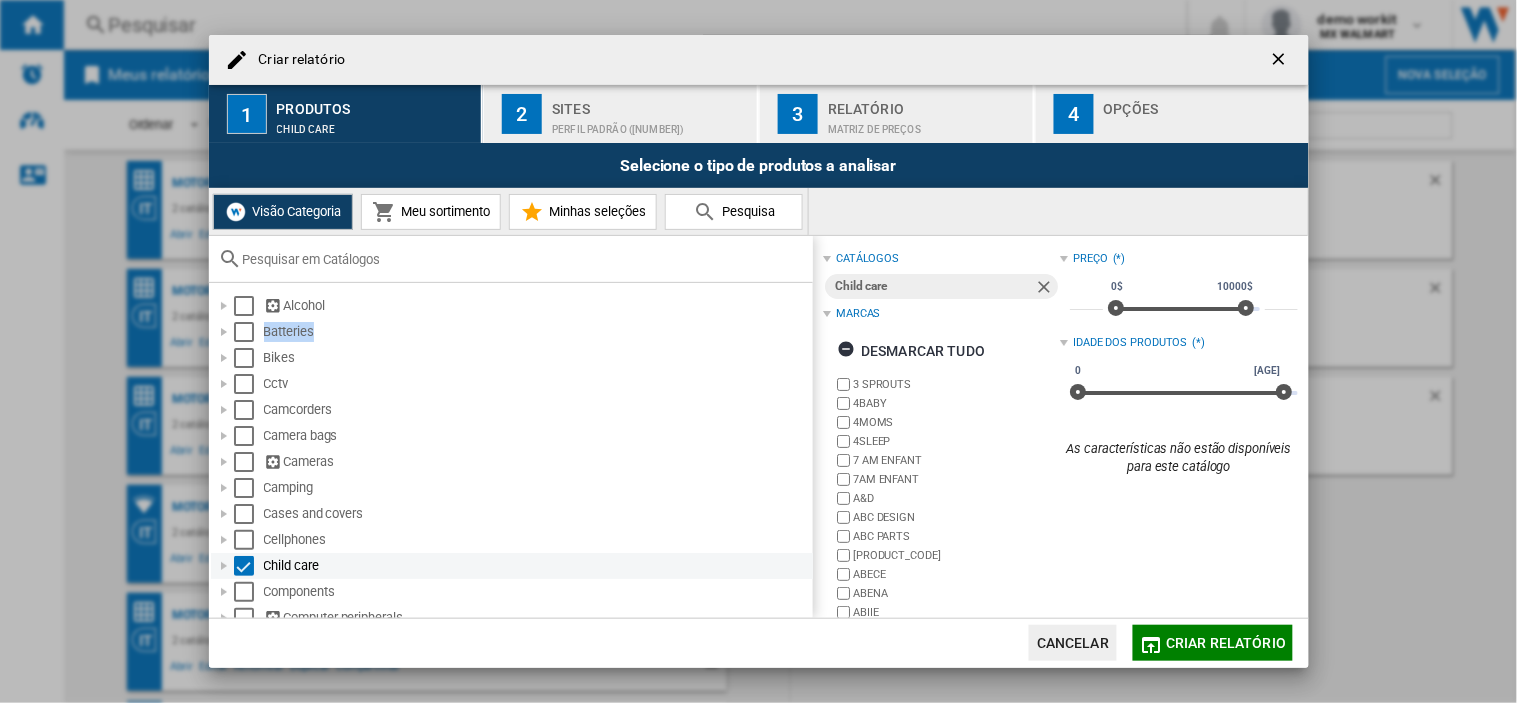 click at bounding box center [244, 566] 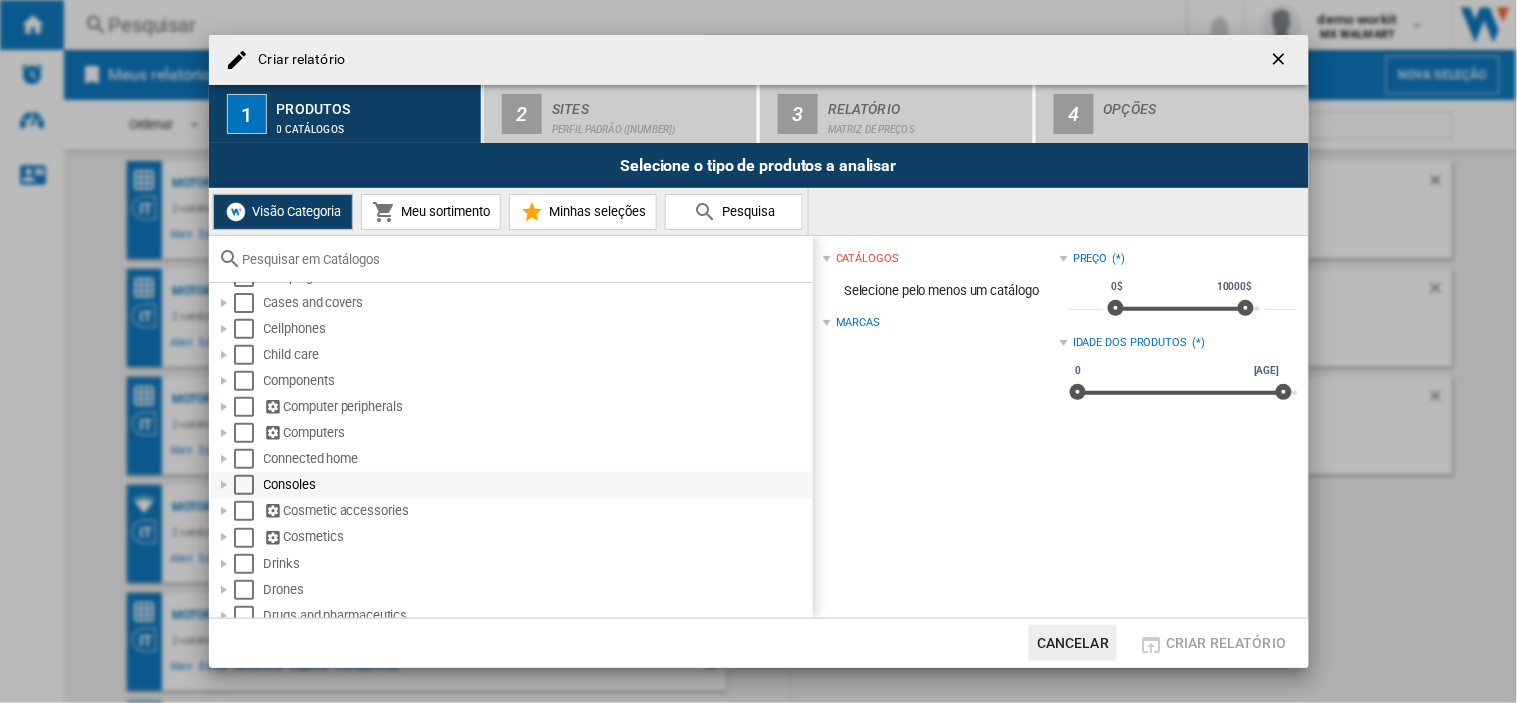 scroll, scrollTop: 232, scrollLeft: 0, axis: vertical 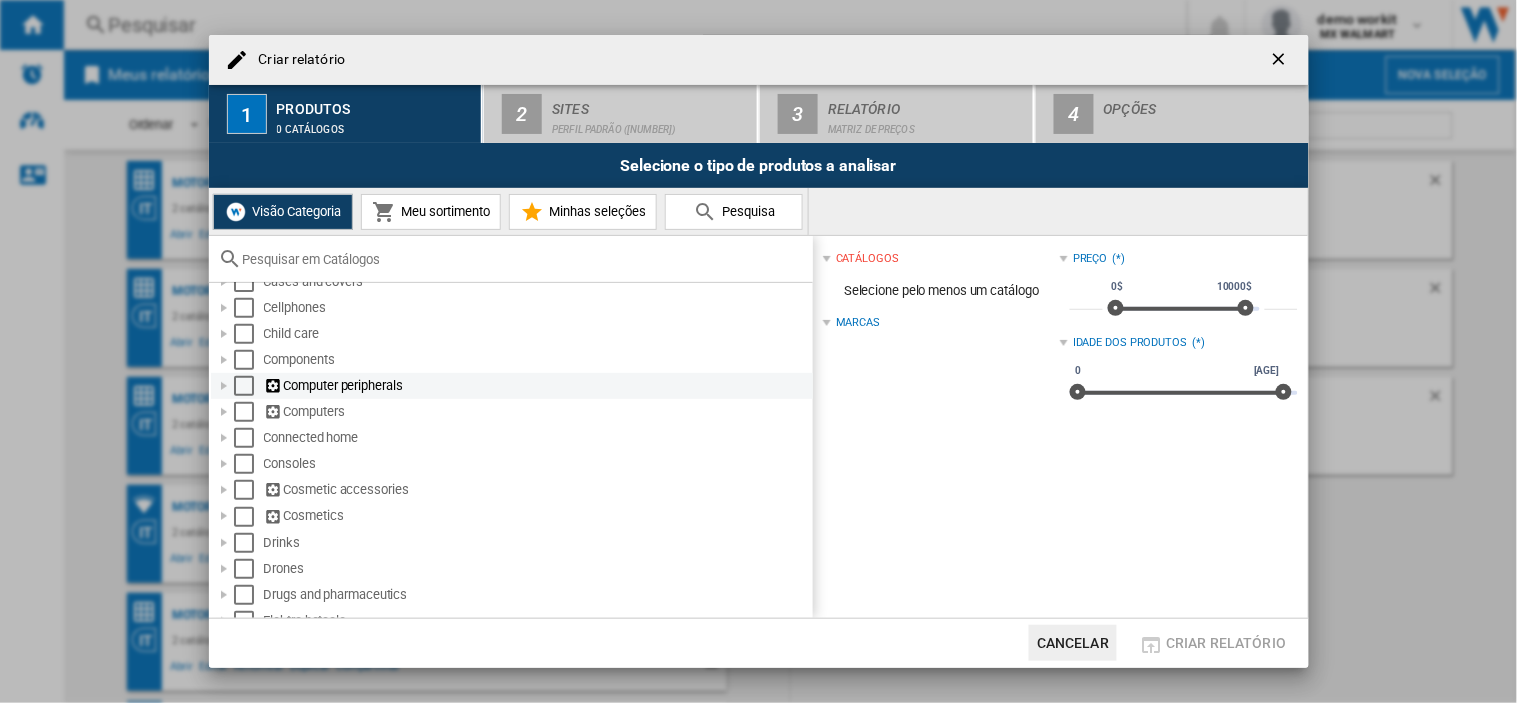 click at bounding box center (244, 386) 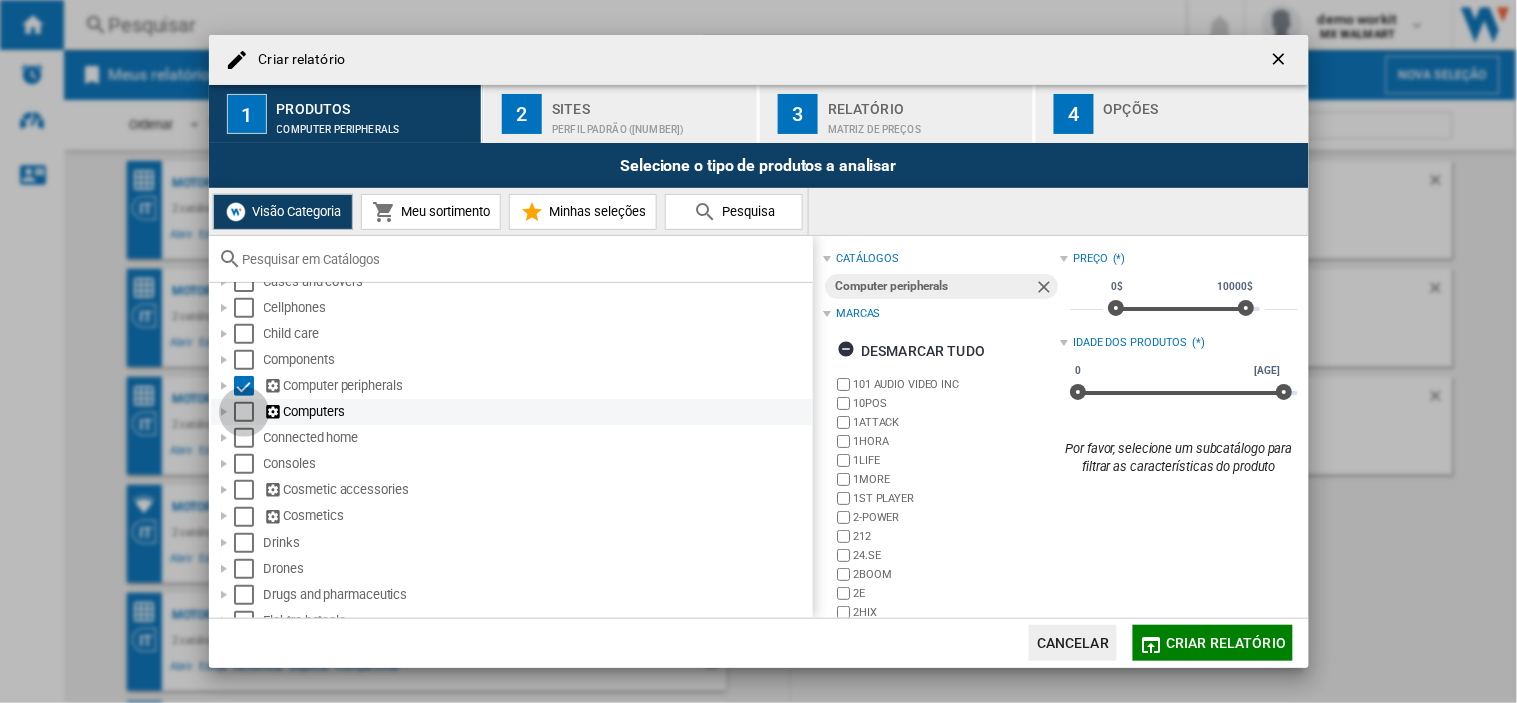 click at bounding box center [244, 412] 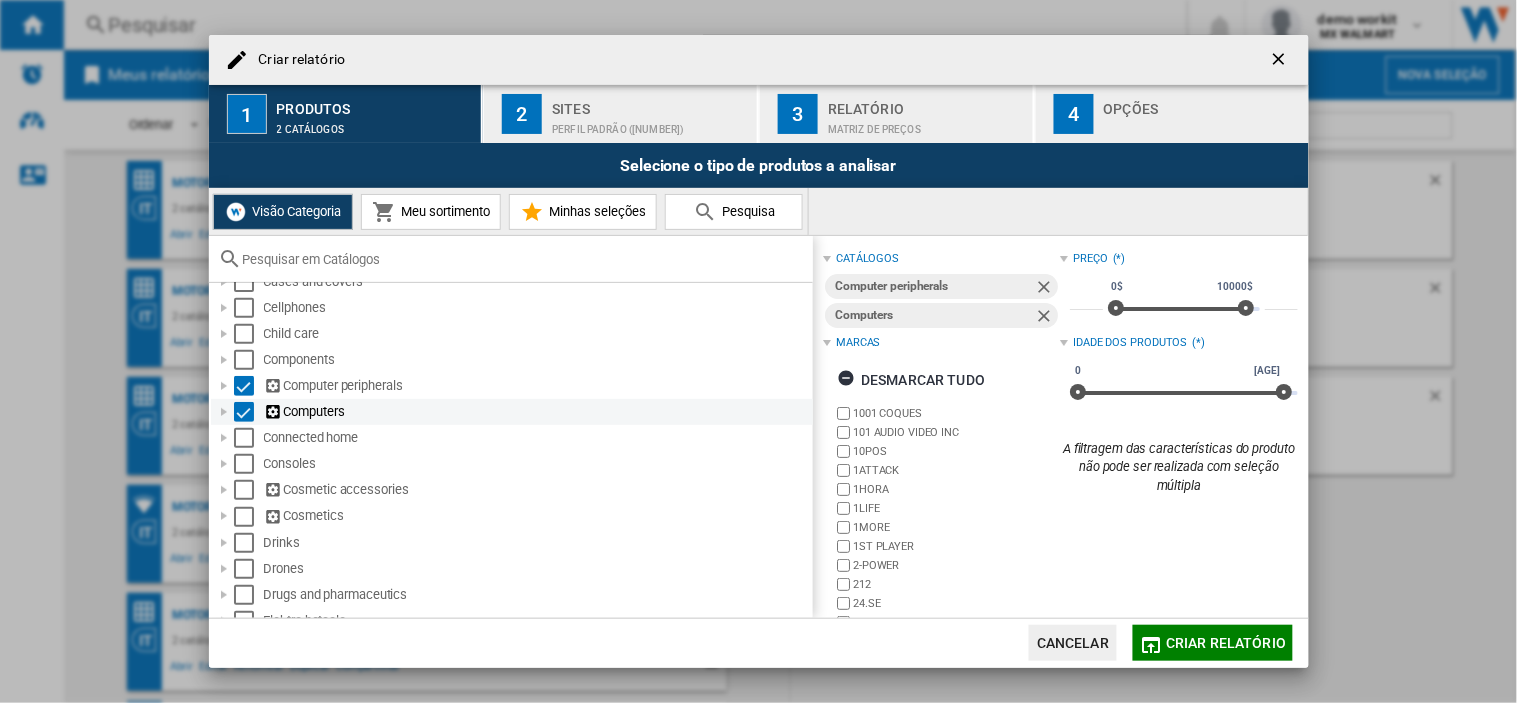 scroll, scrollTop: 613, scrollLeft: 0, axis: vertical 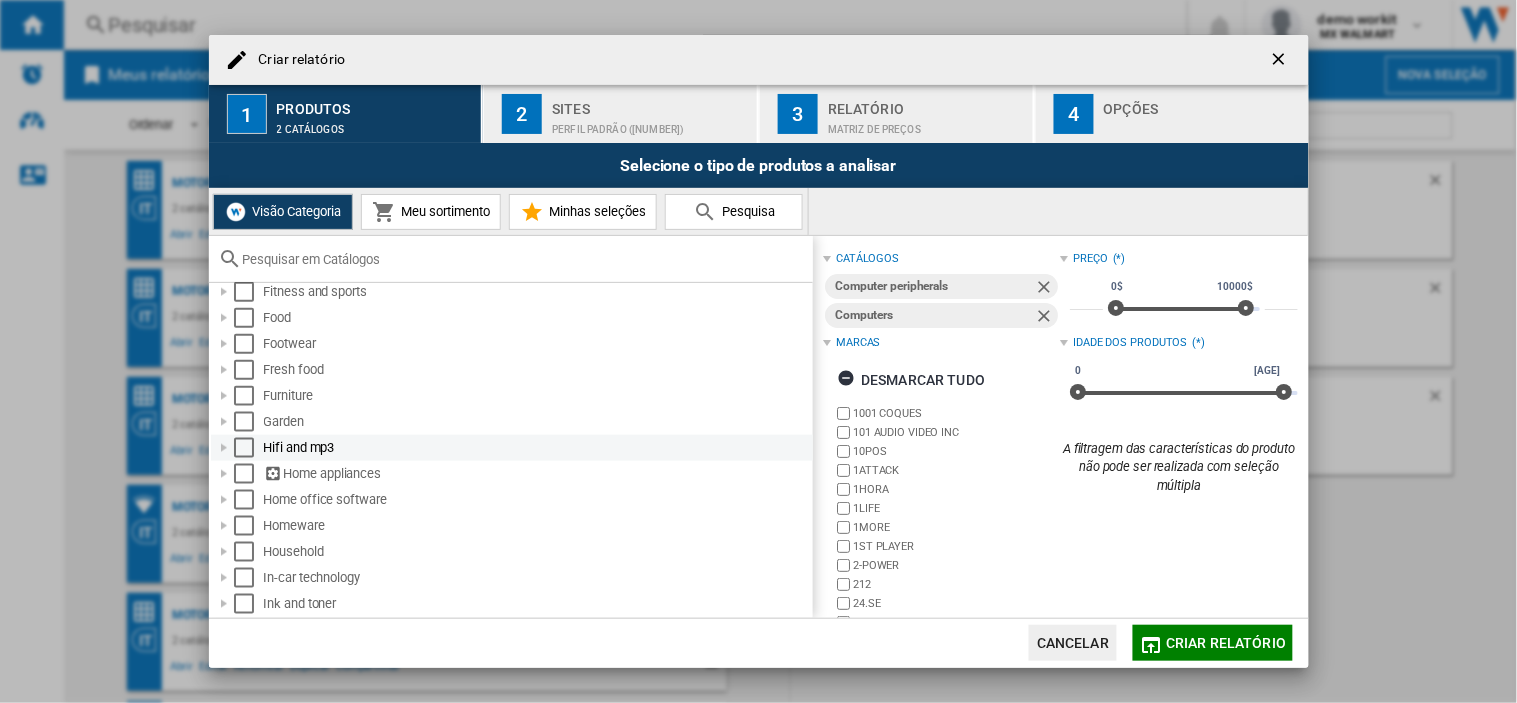 click at bounding box center [244, 448] 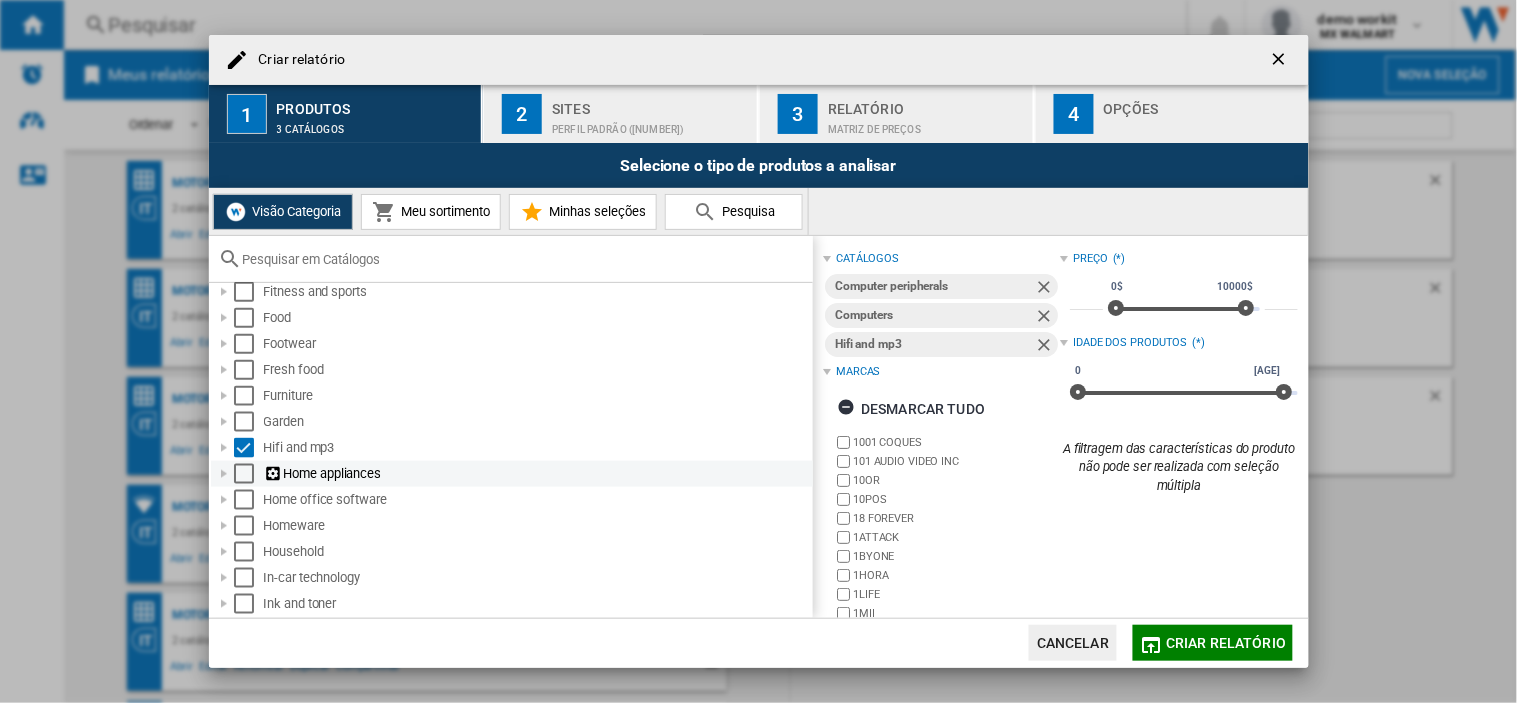 click at bounding box center (244, 474) 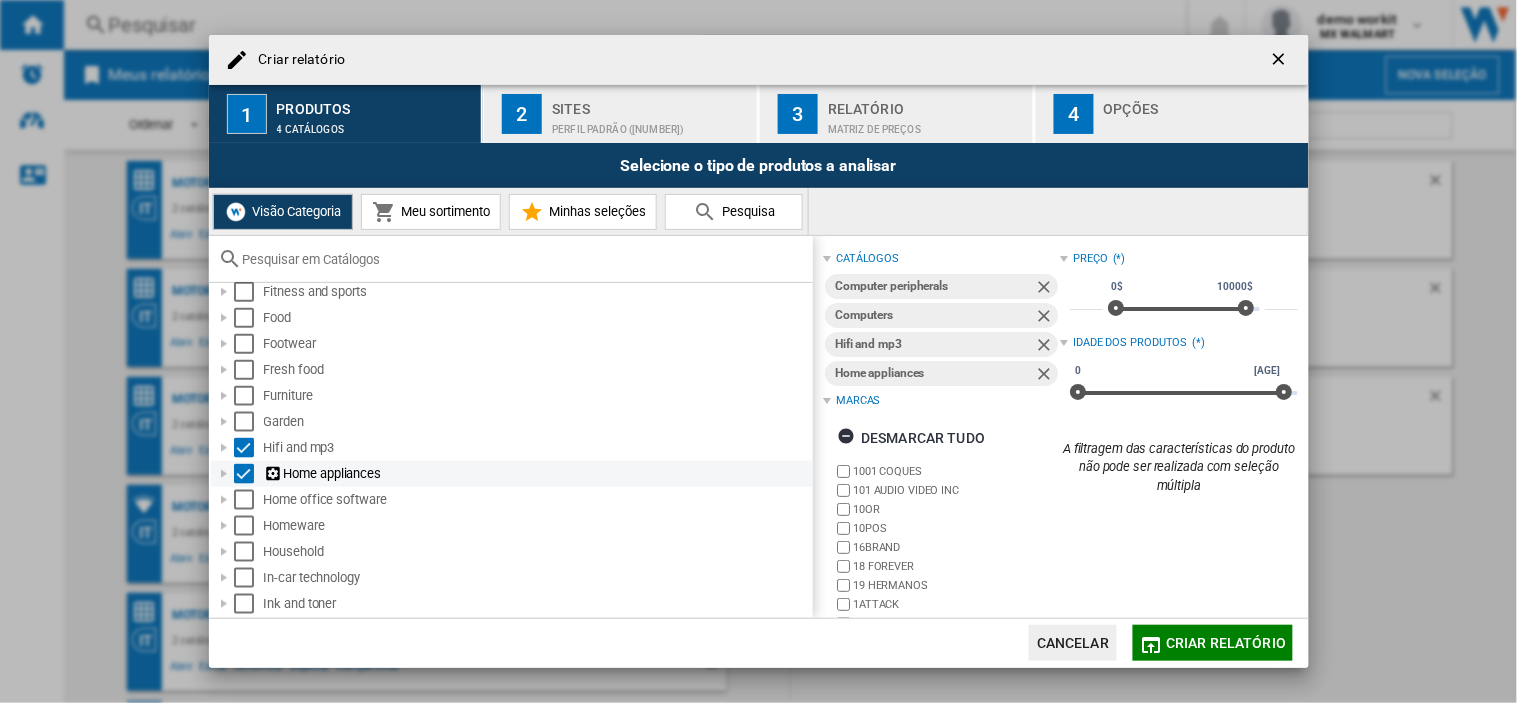 scroll, scrollTop: 1185, scrollLeft: 0, axis: vertical 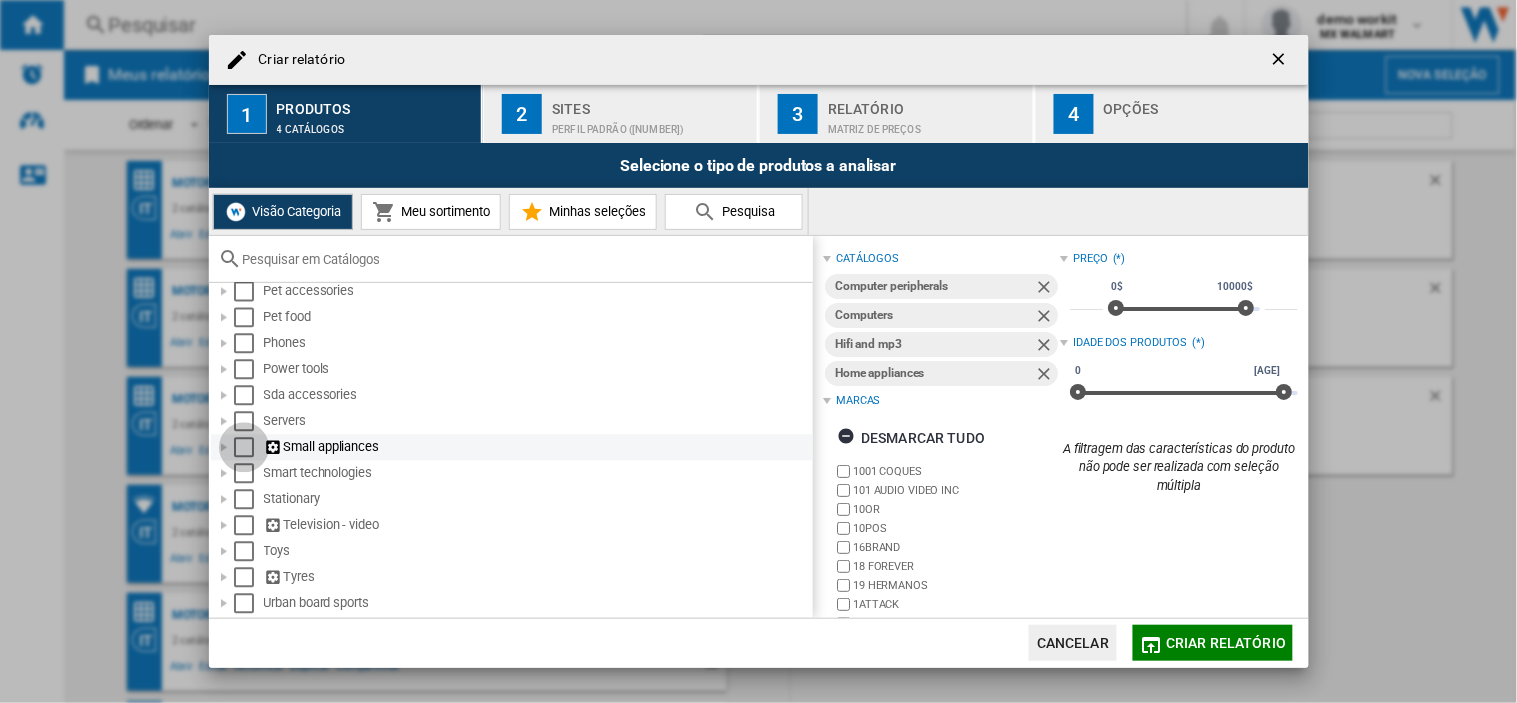 click at bounding box center (244, 448) 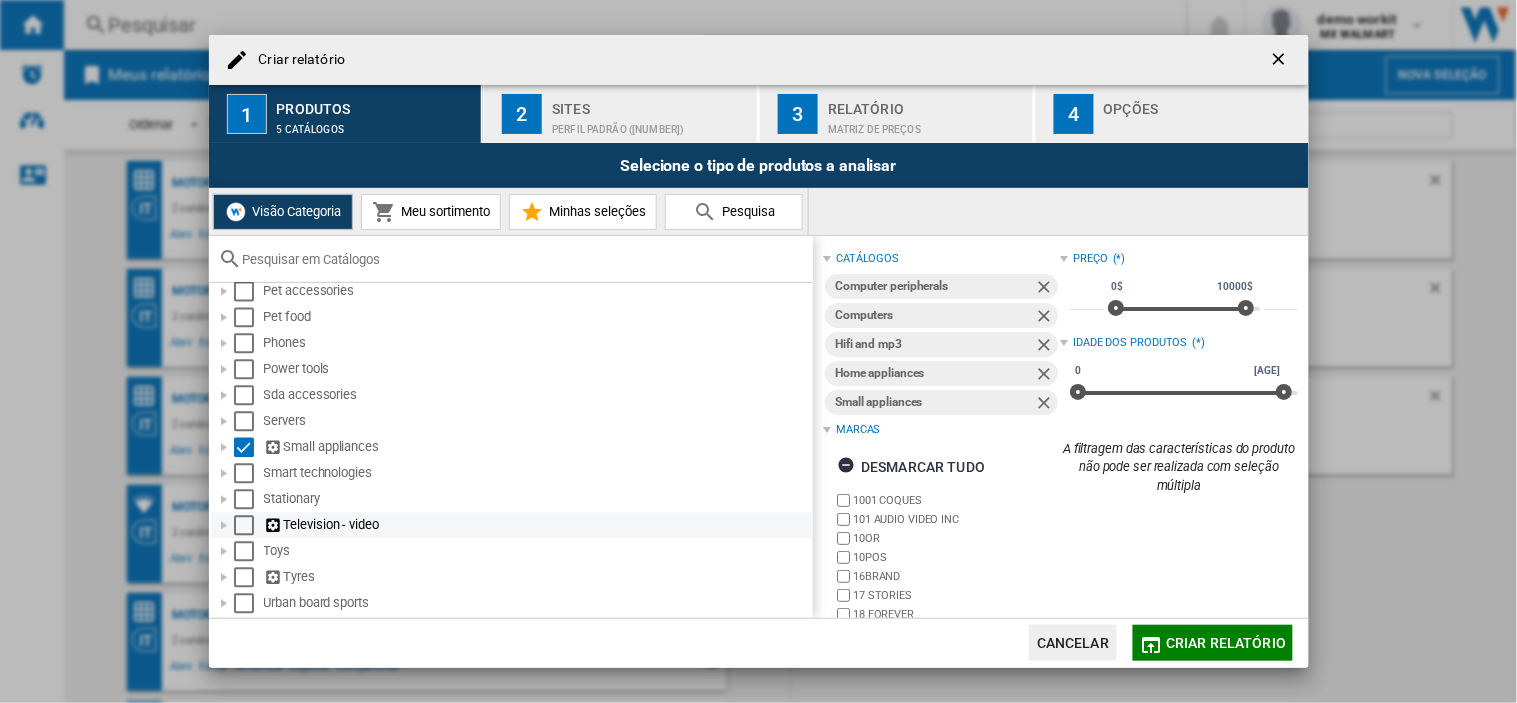 click at bounding box center [244, 526] 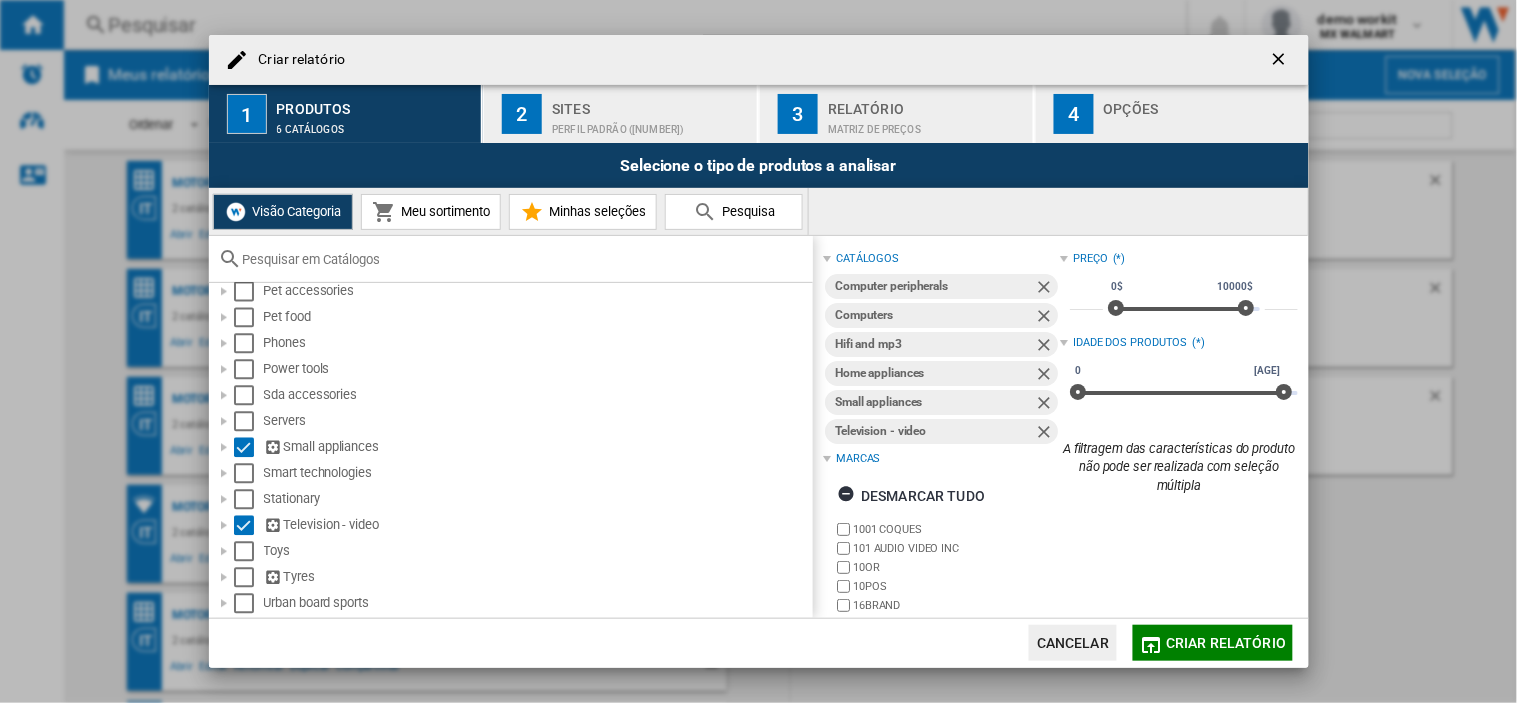 click on "2
Sites
Perfil padrão (3)" at bounding box center [621, 114] 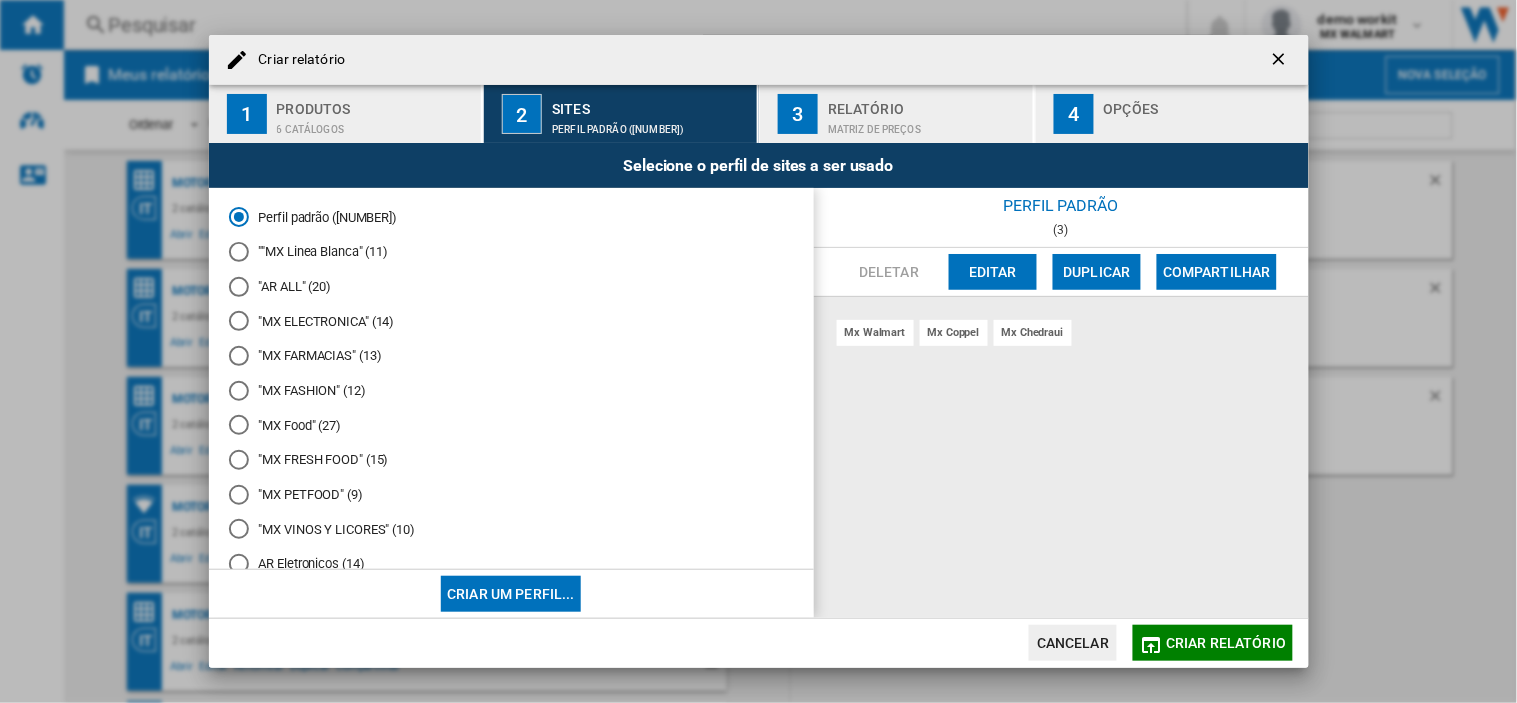 click on "Editar" at bounding box center [993, 272] 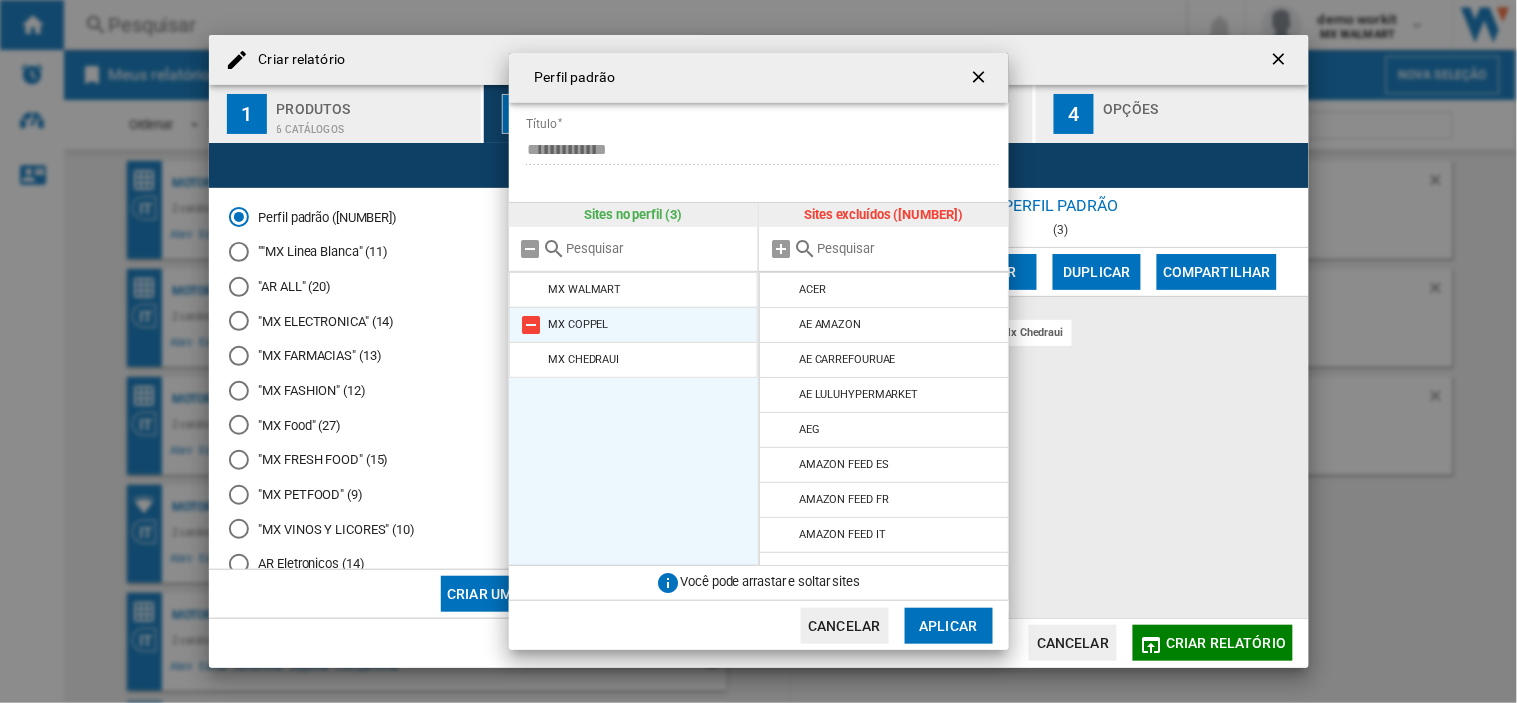 click at bounding box center [532, 325] 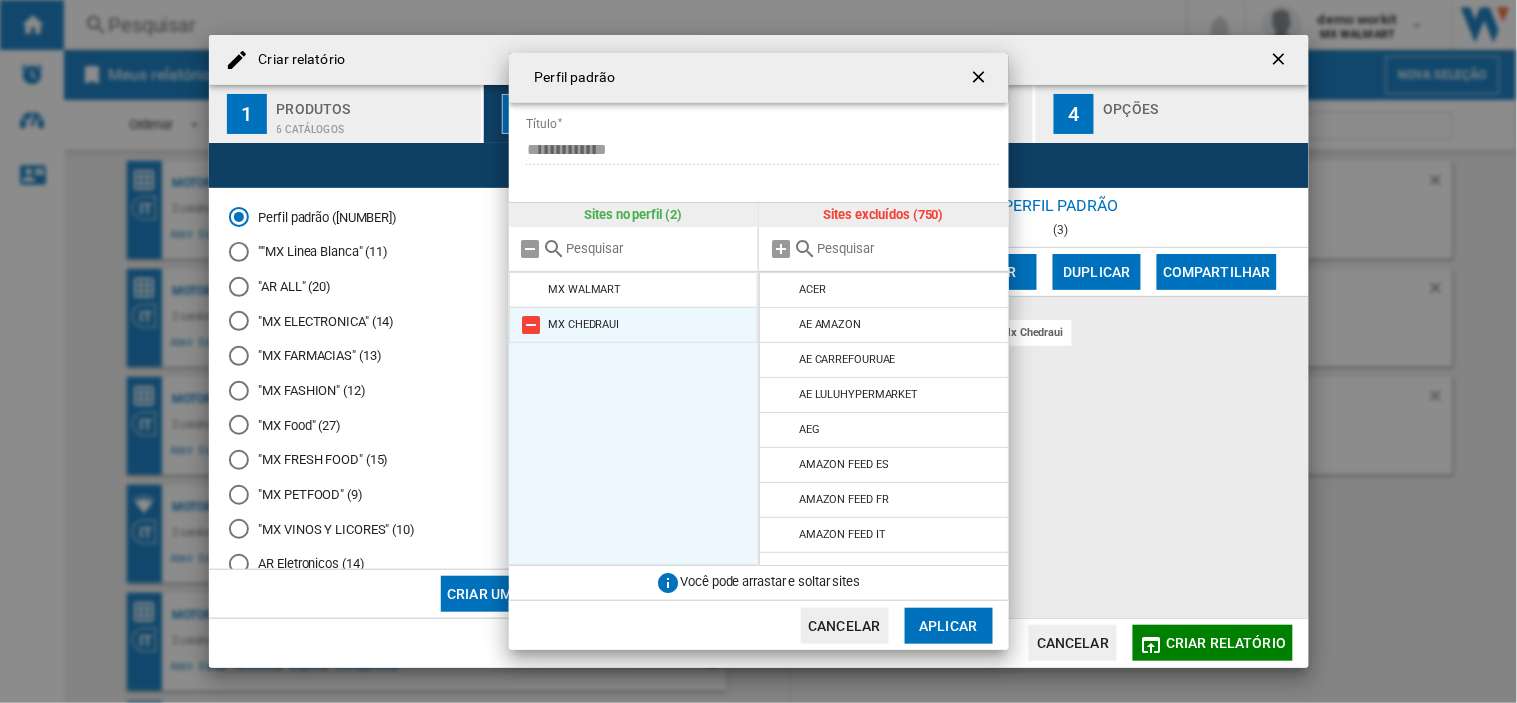 click at bounding box center [532, 325] 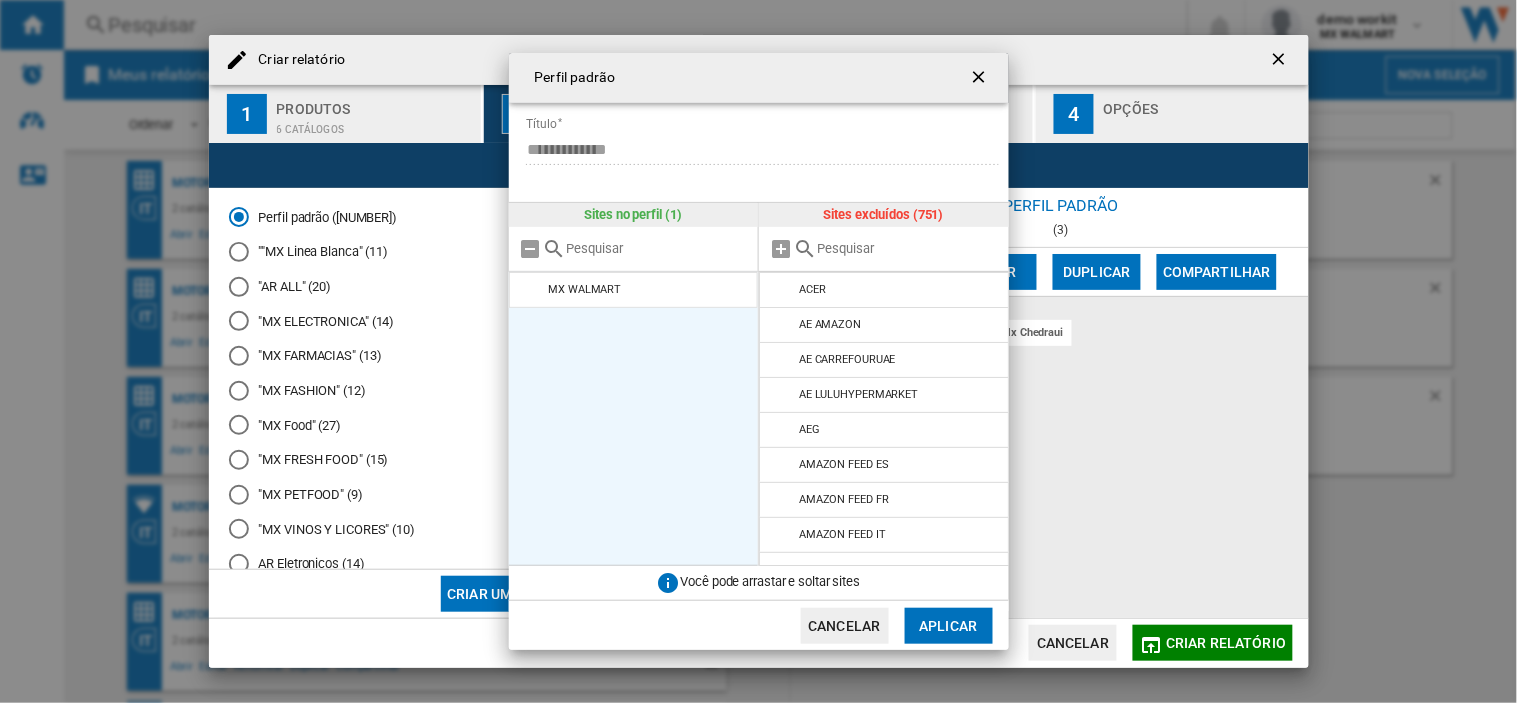 click at bounding box center (908, 248) 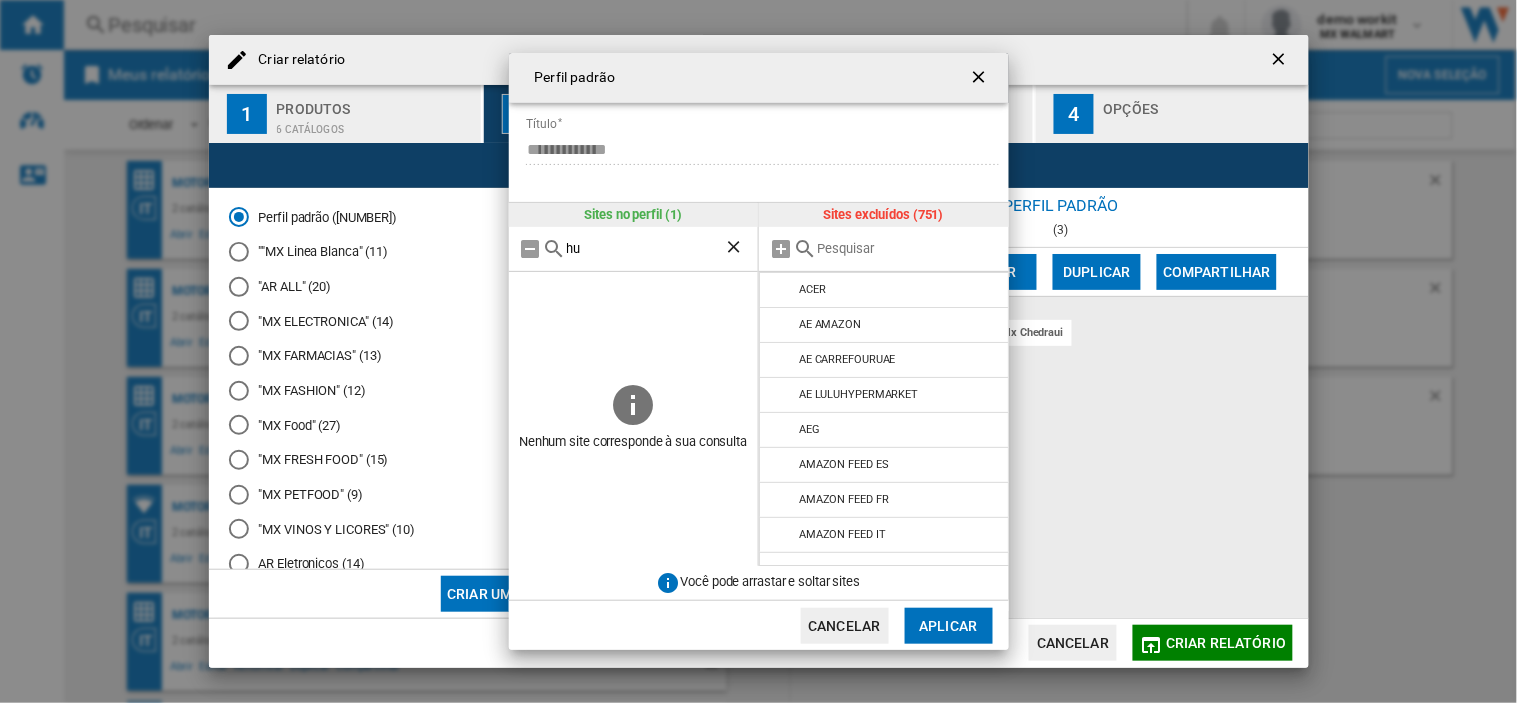 type on "h" 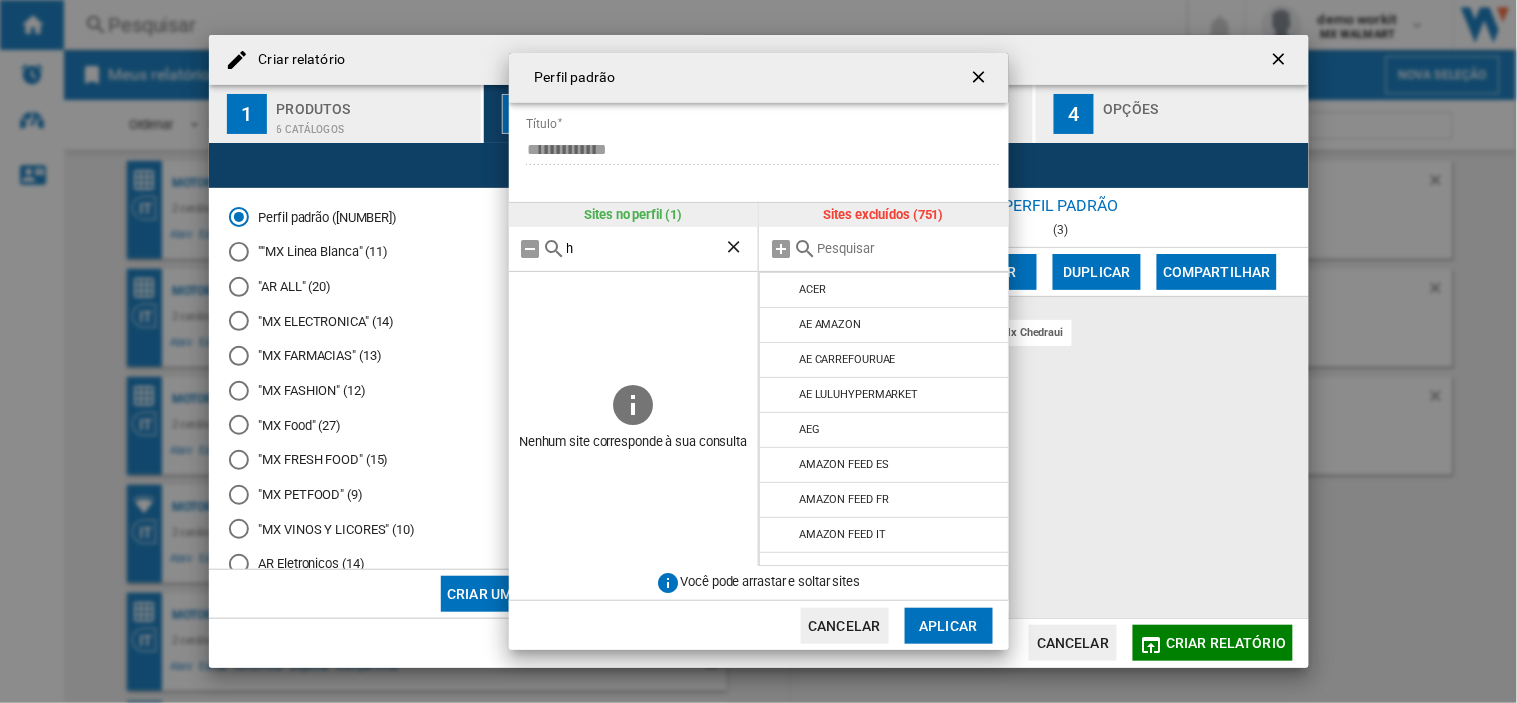 type 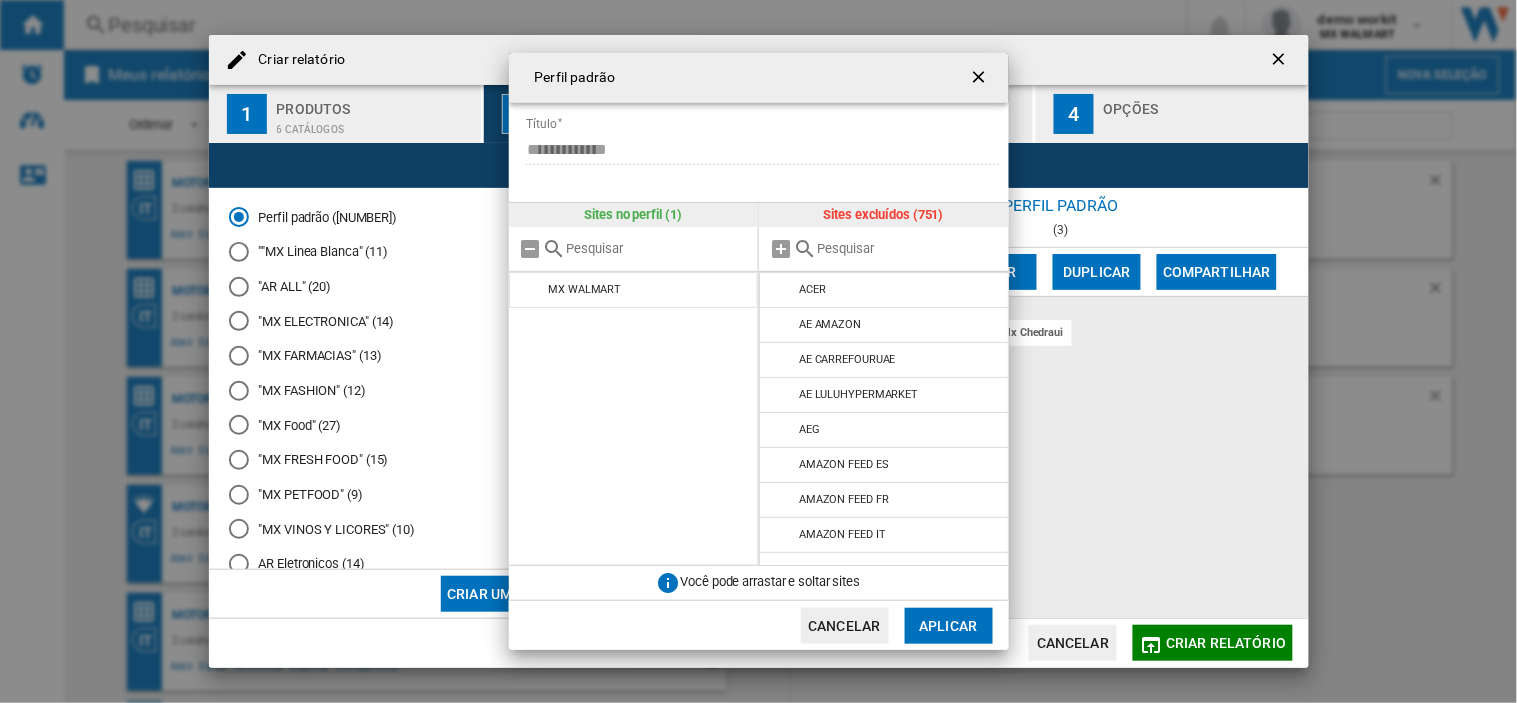 click at bounding box center (908, 248) 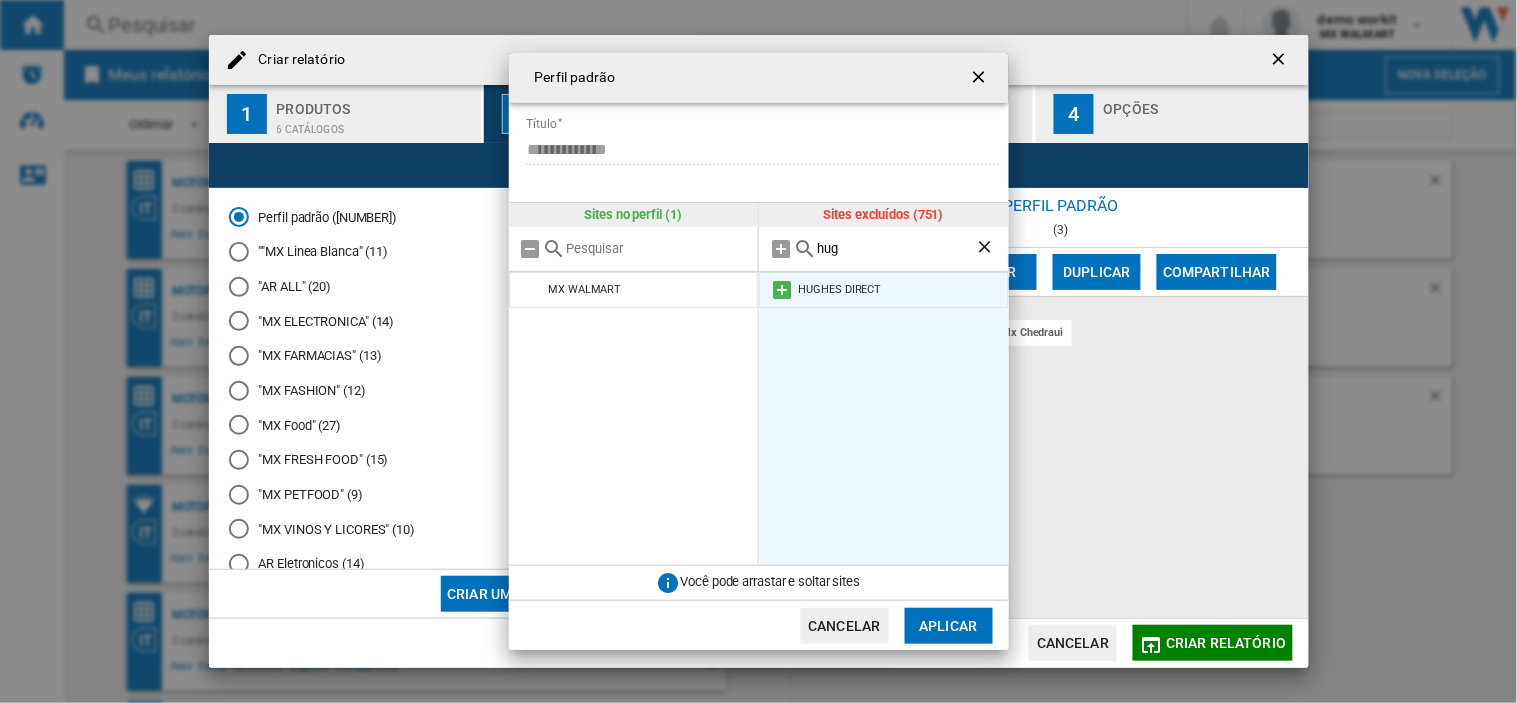 type on "hug" 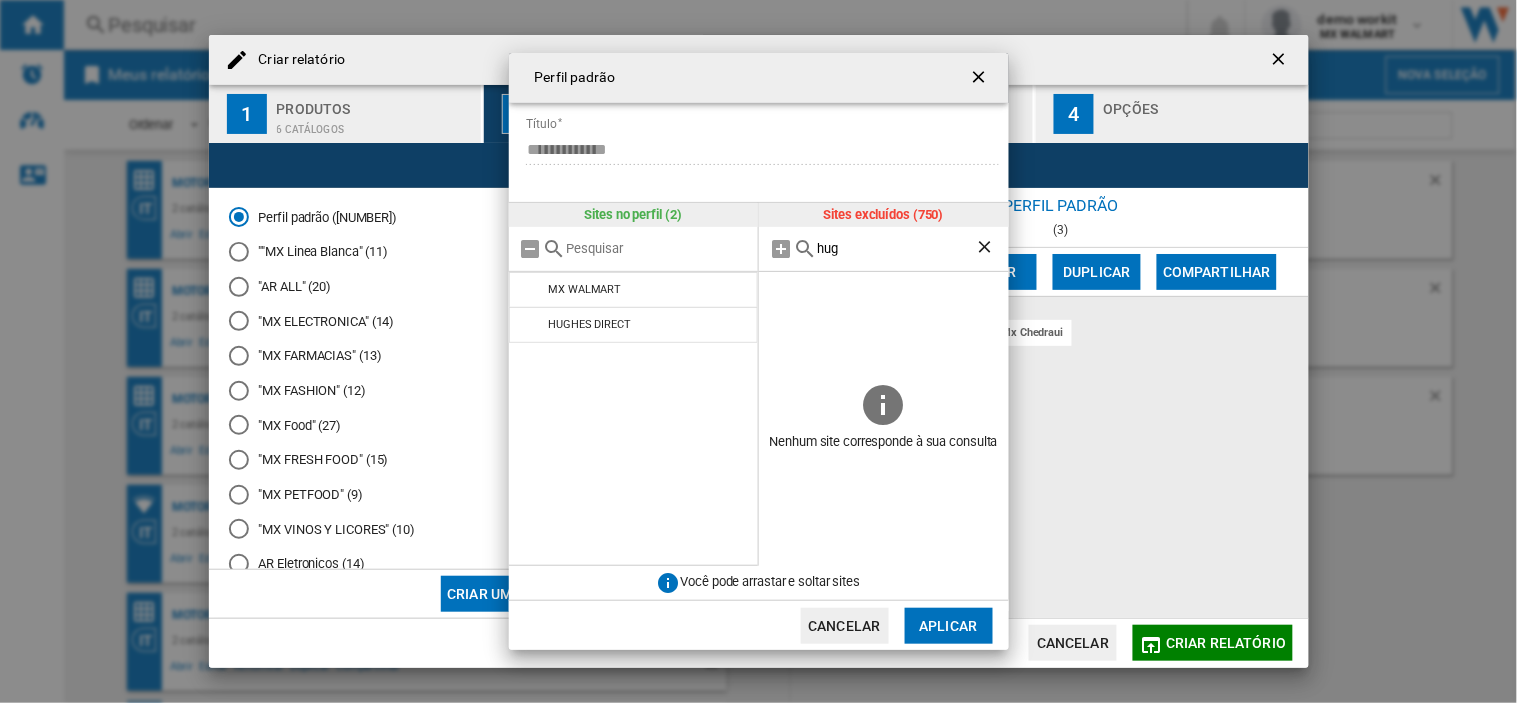 click on "Aplicar" 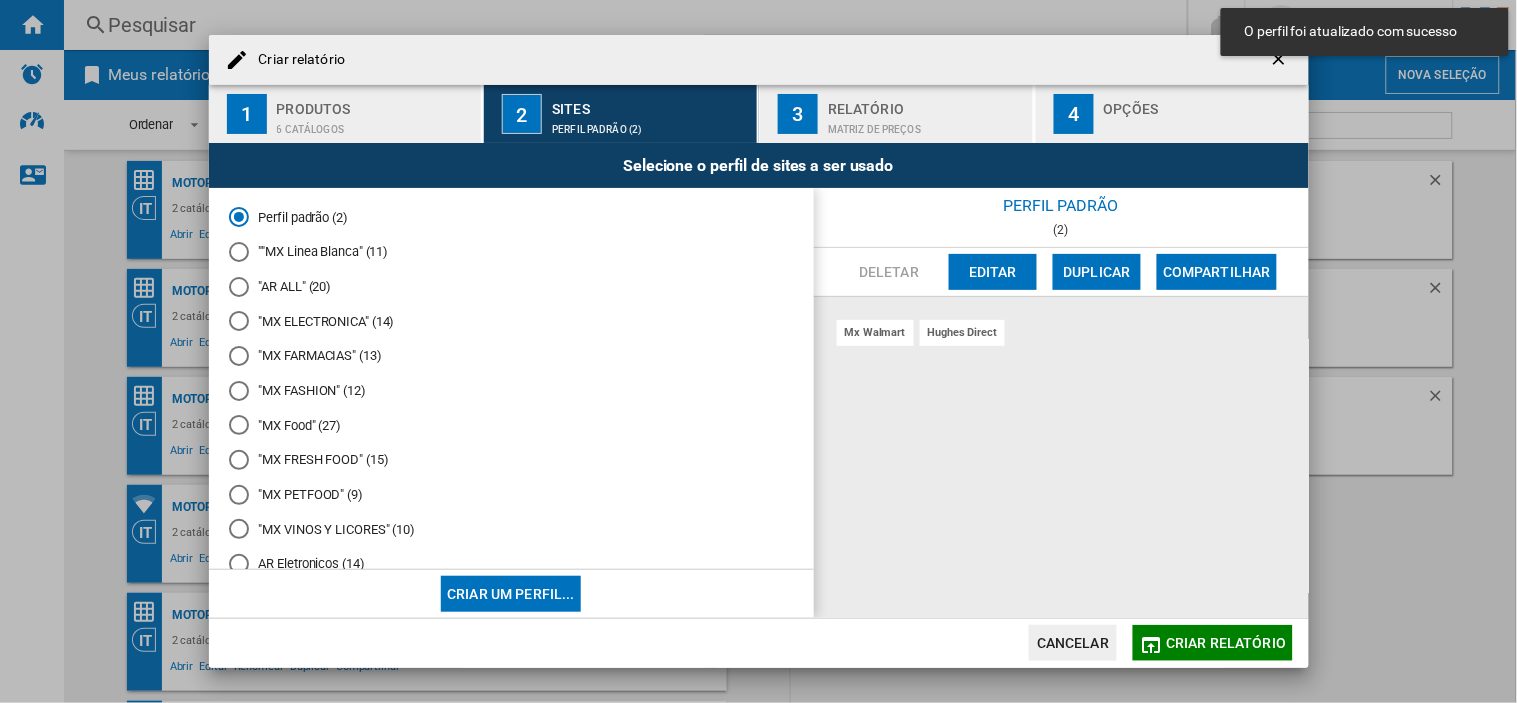 click on "Criar relatório" 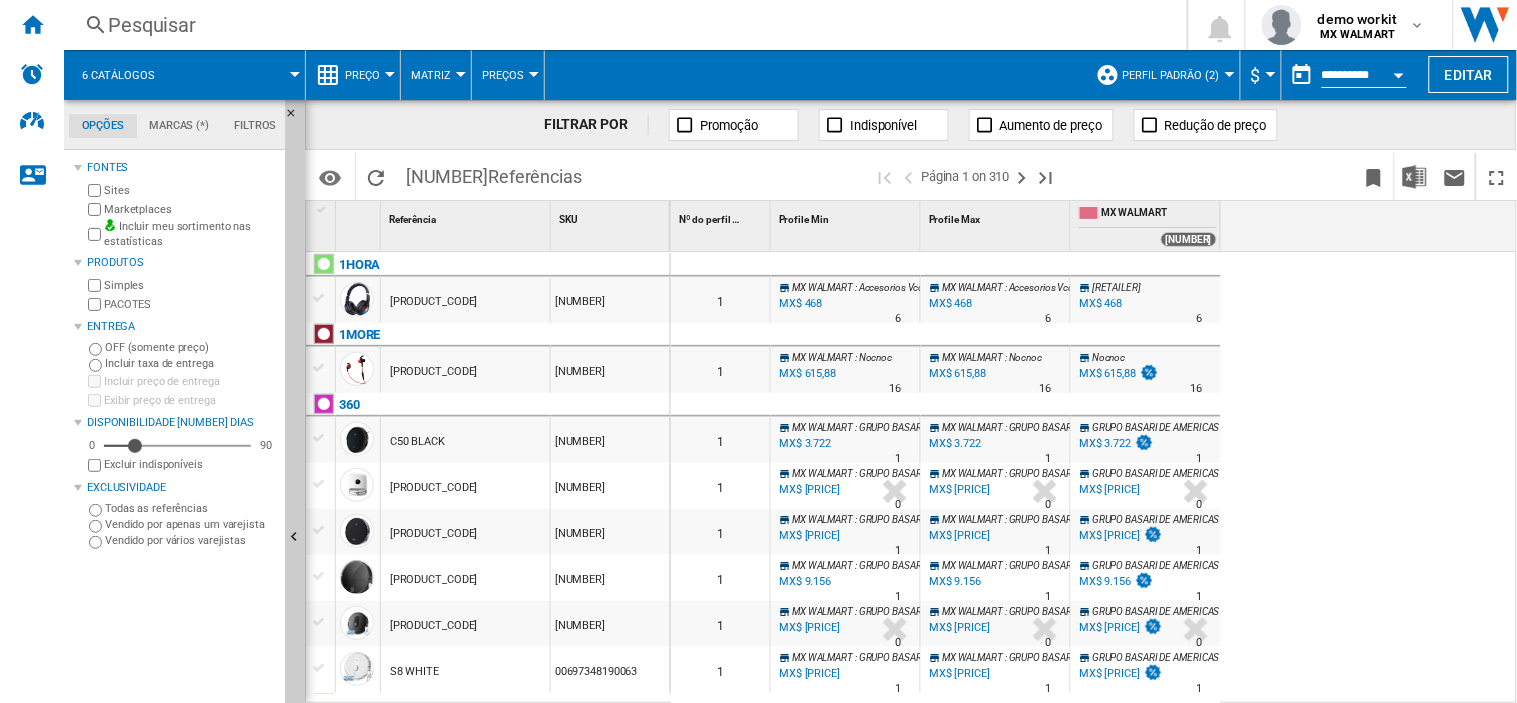drag, startPoint x: 654, startPoint y: 368, endPoint x: 561, endPoint y: 374, distance: 93.193344 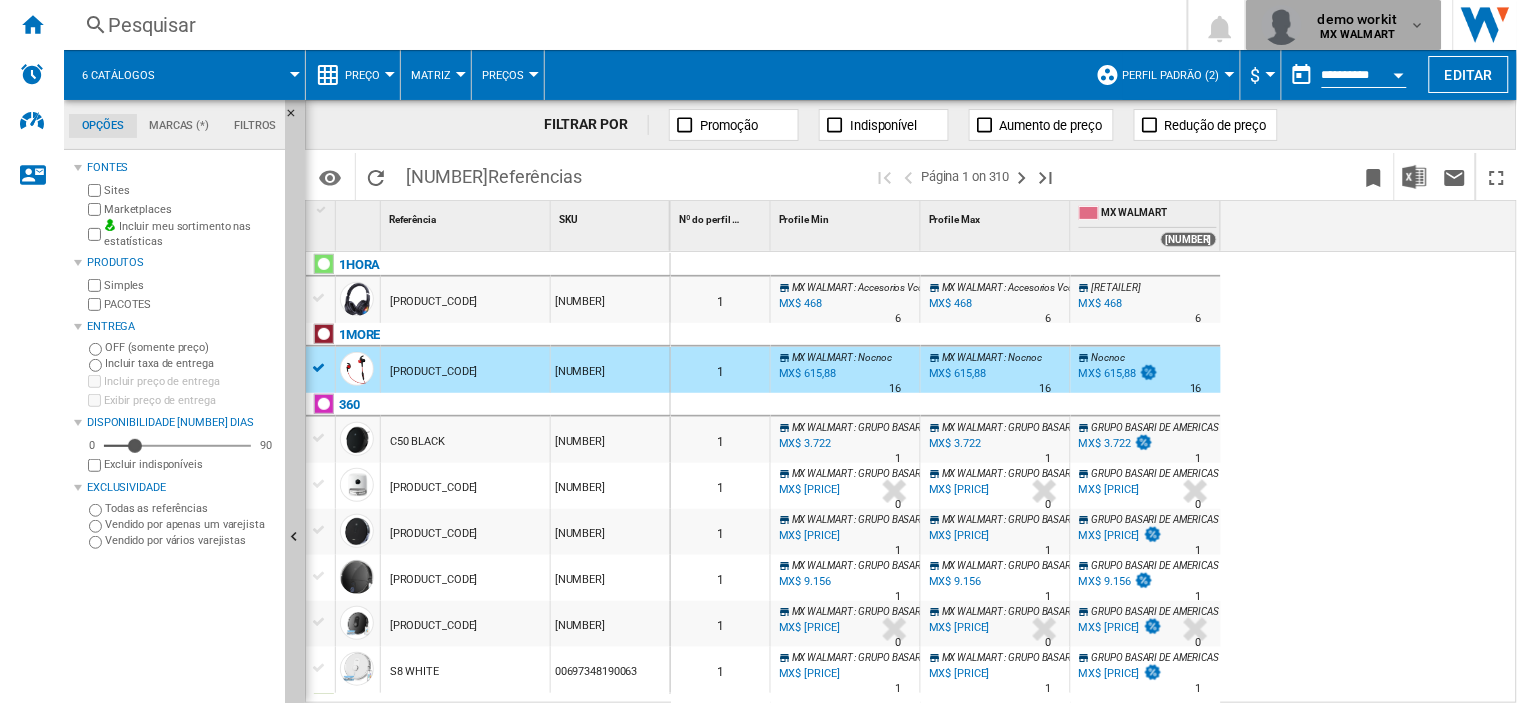 click on "demo
workit" at bounding box center (1358, 19) 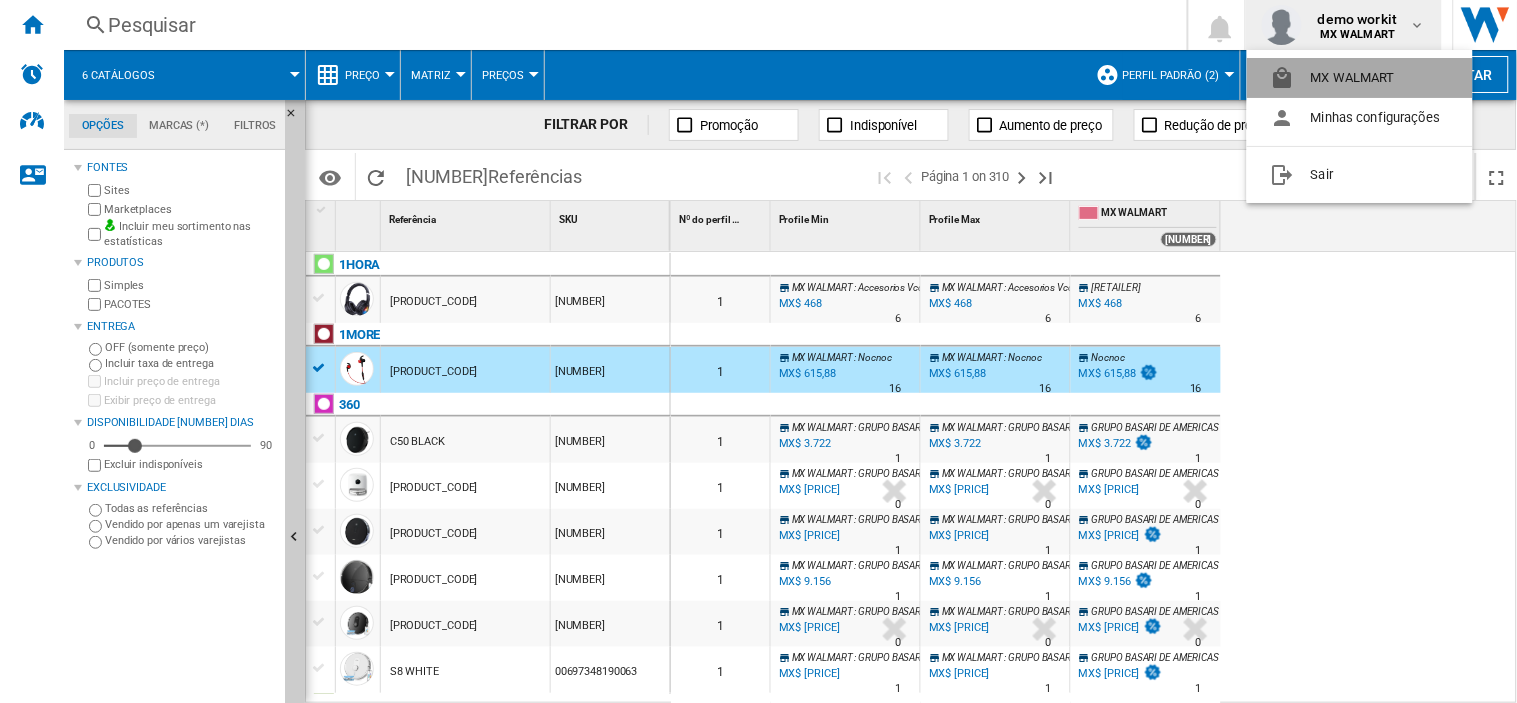 click on "MX WALMART" at bounding box center [1360, 78] 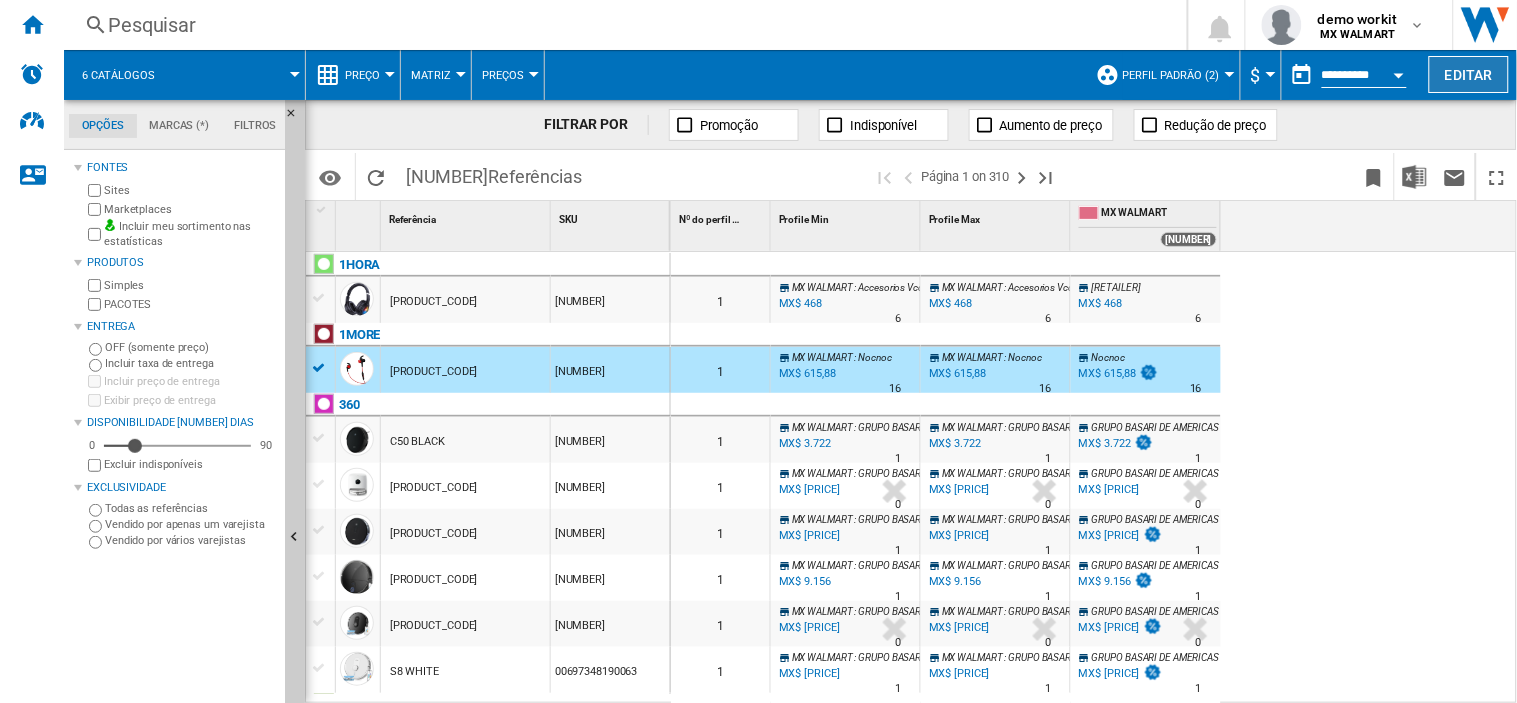 click on "Editar" at bounding box center (1469, 74) 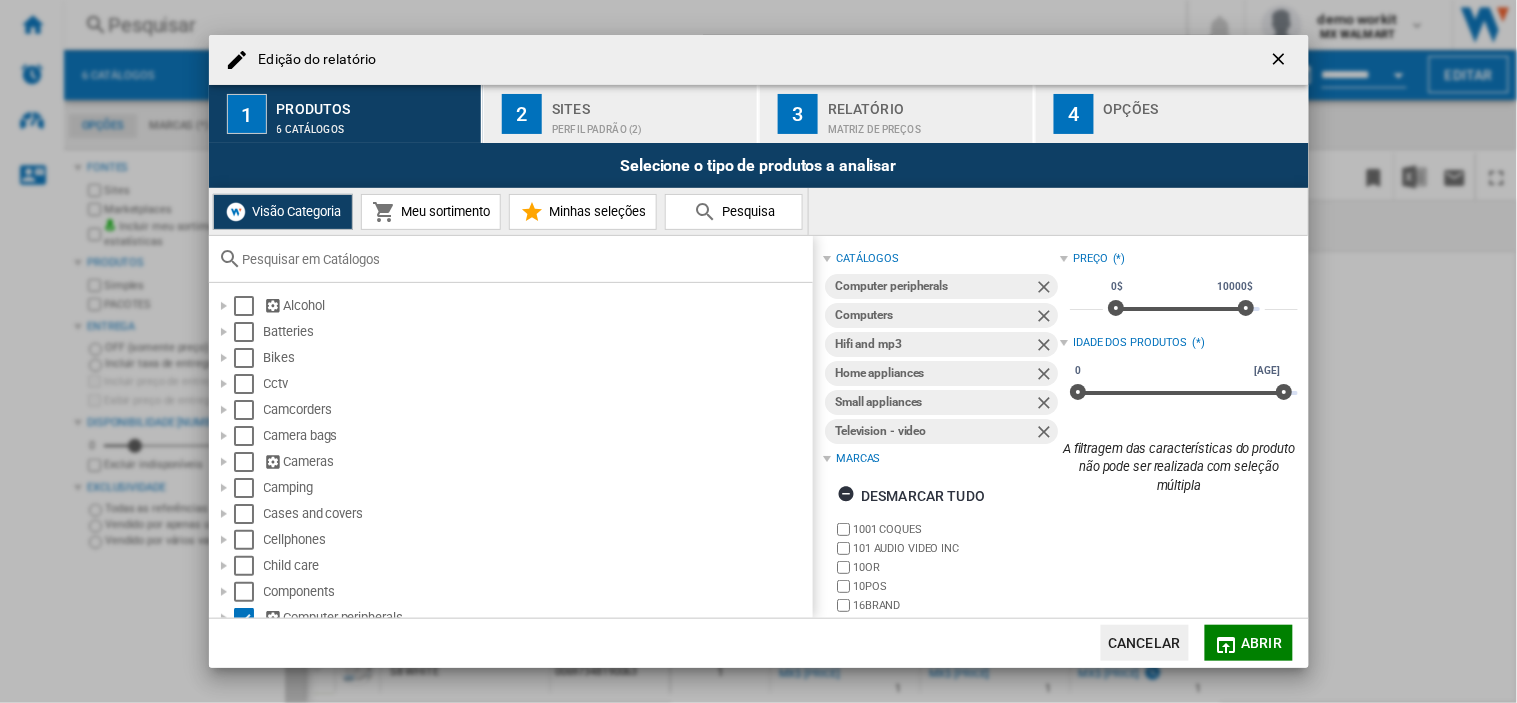 click on "3
Relatório
Matriz de preços" at bounding box center (897, 114) 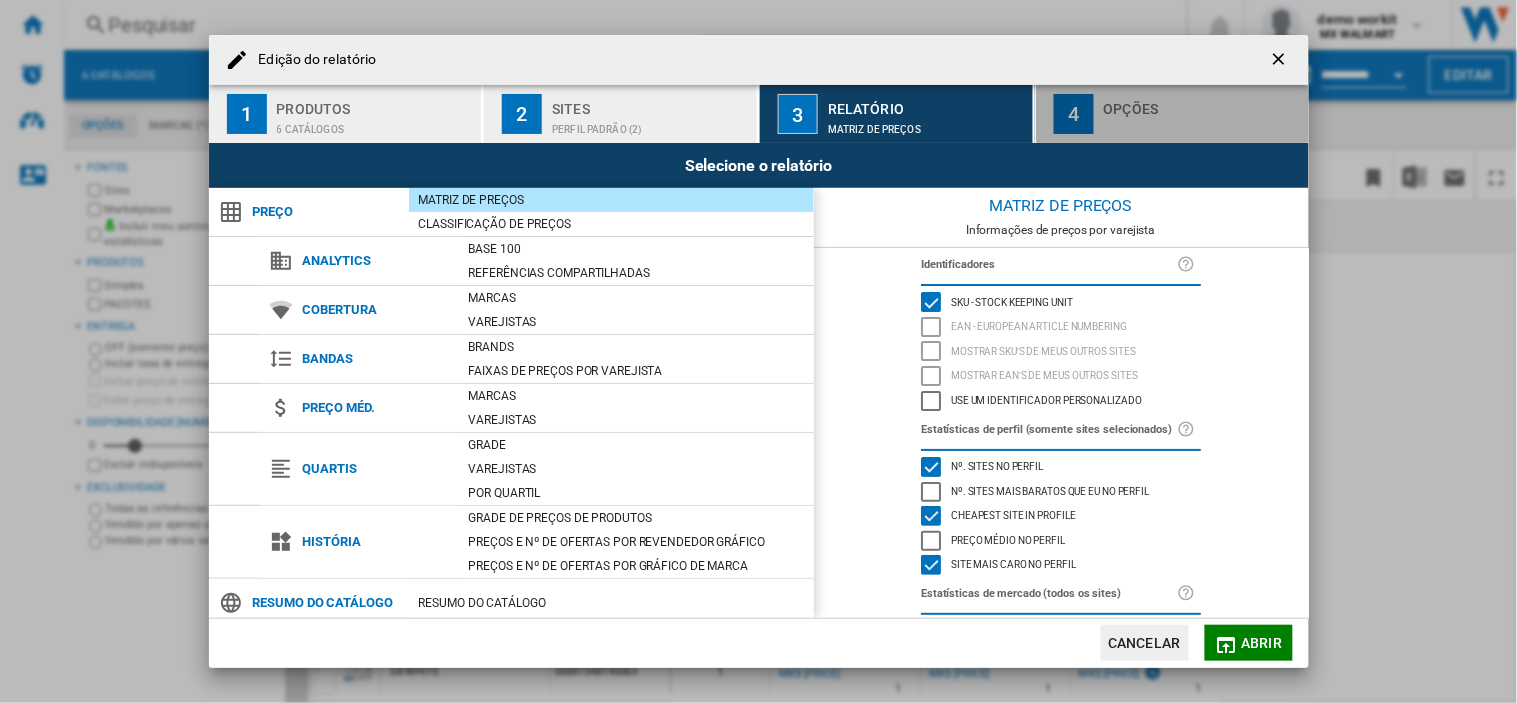 click on "Opções" at bounding box center [1202, 103] 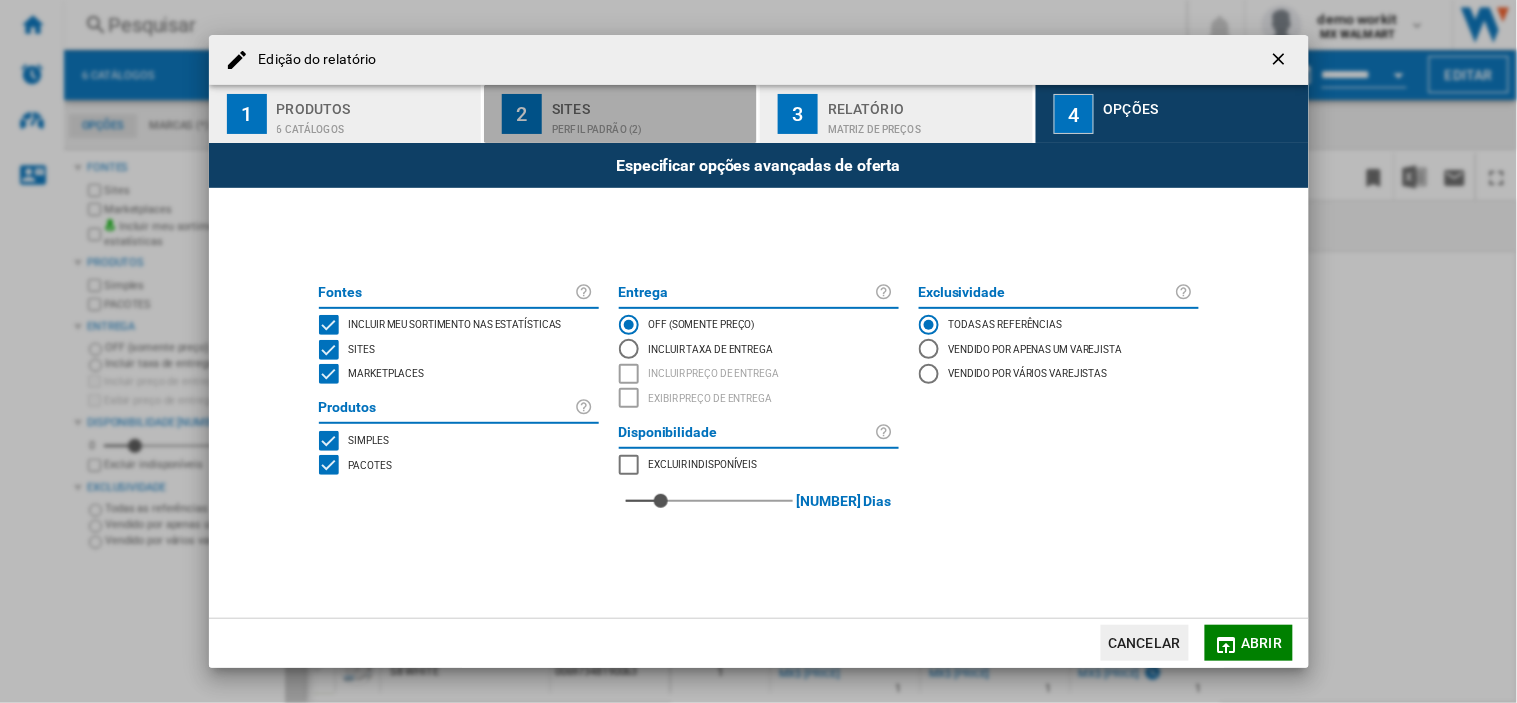 click on "2
Sites
Perfil padrão (2)" at bounding box center [621, 114] 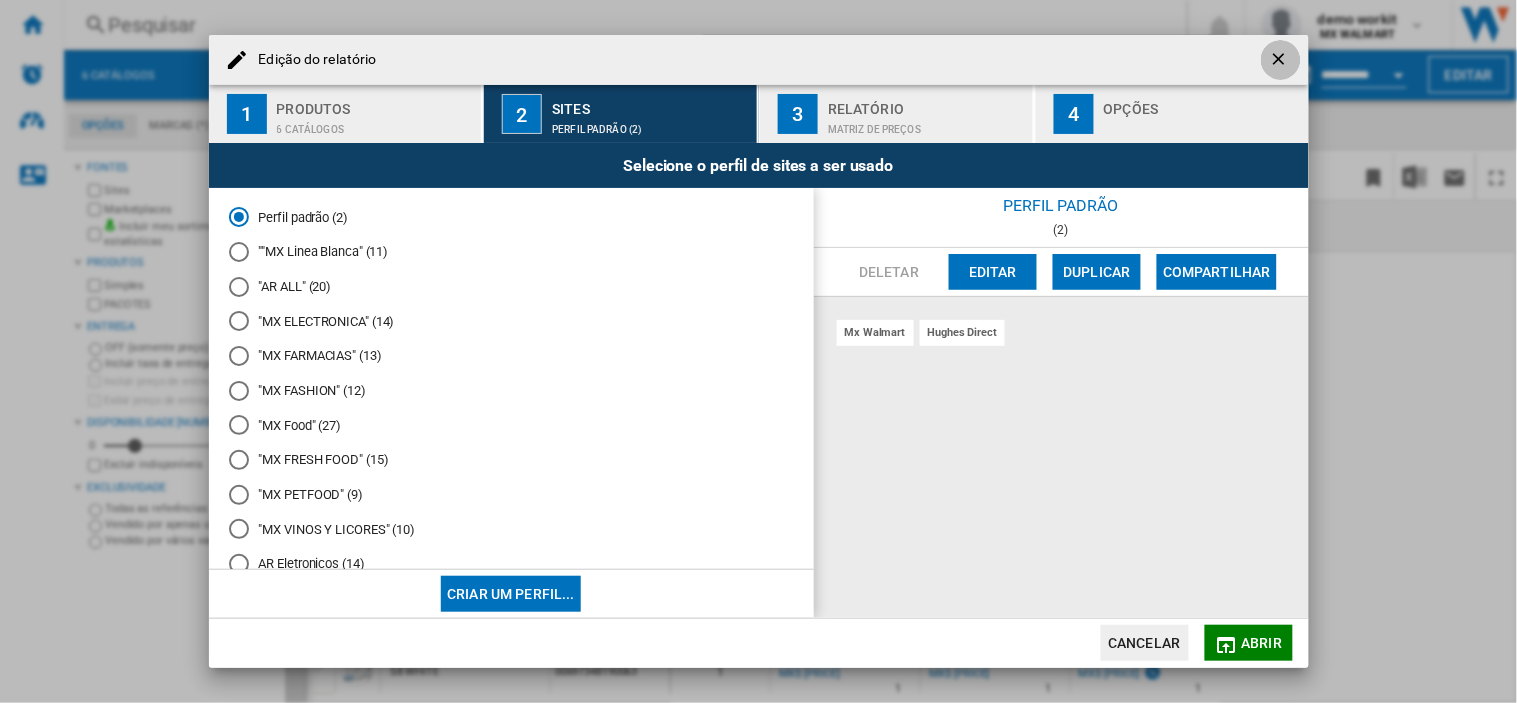 click at bounding box center (1281, 61) 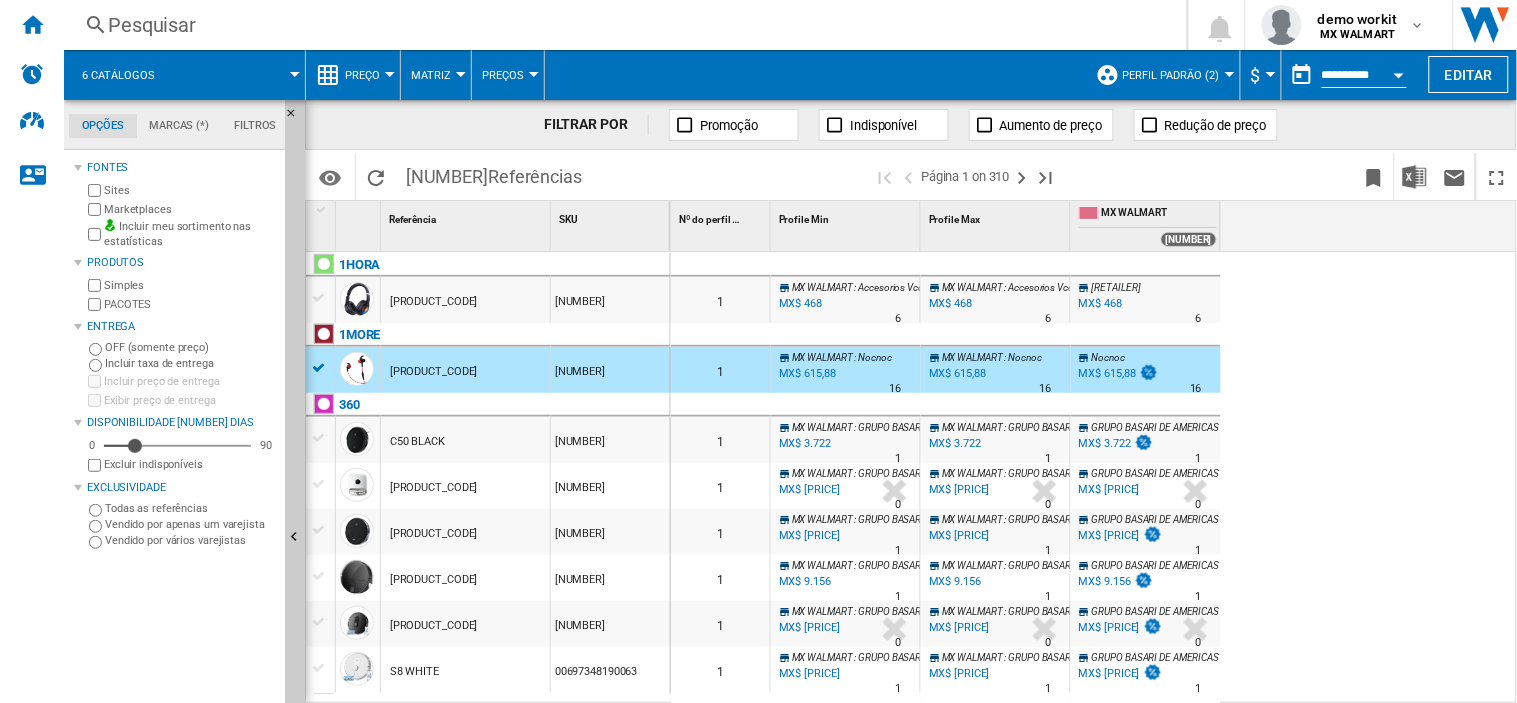 drag, startPoint x: 646, startPoint y: 298, endPoint x: 553, endPoint y: 353, distance: 108.04629 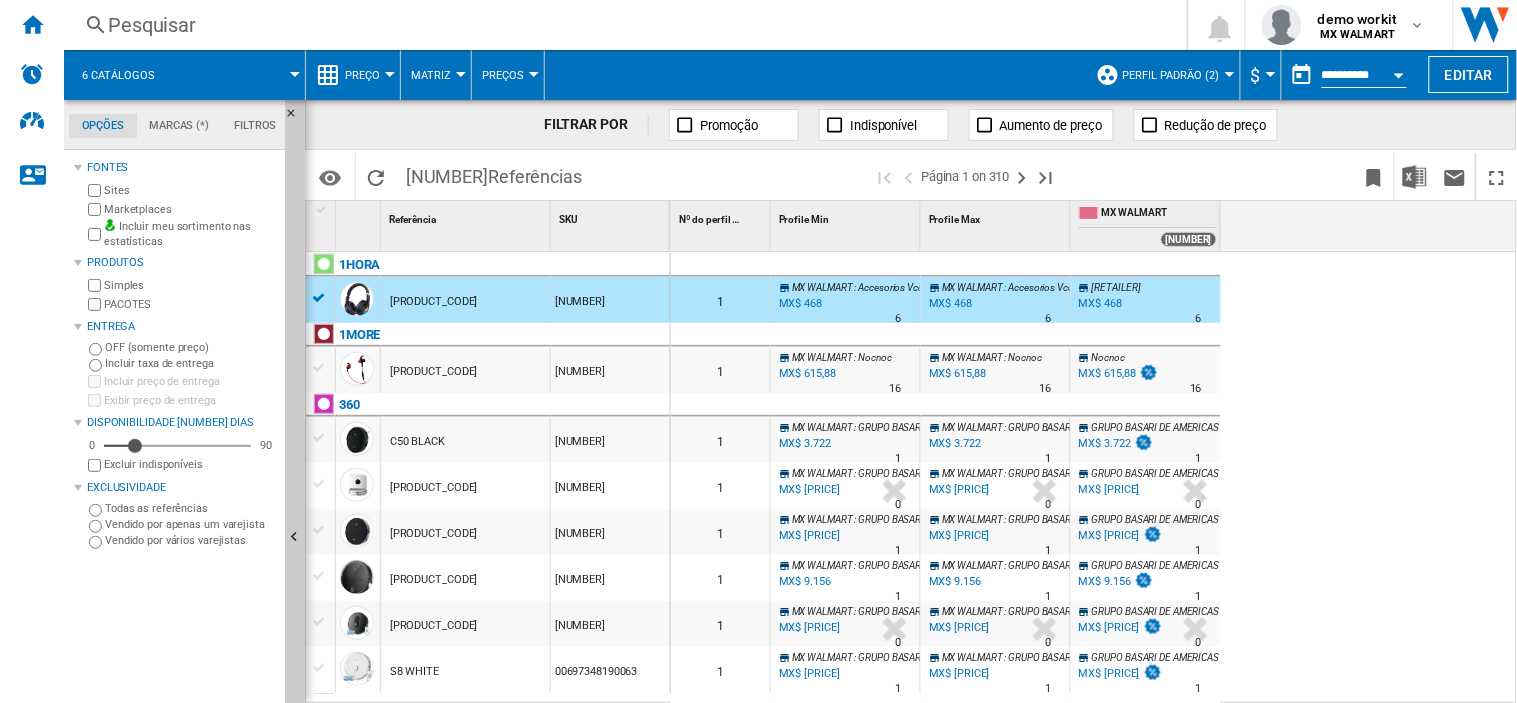 click on "00019028010028" at bounding box center (610, 370) 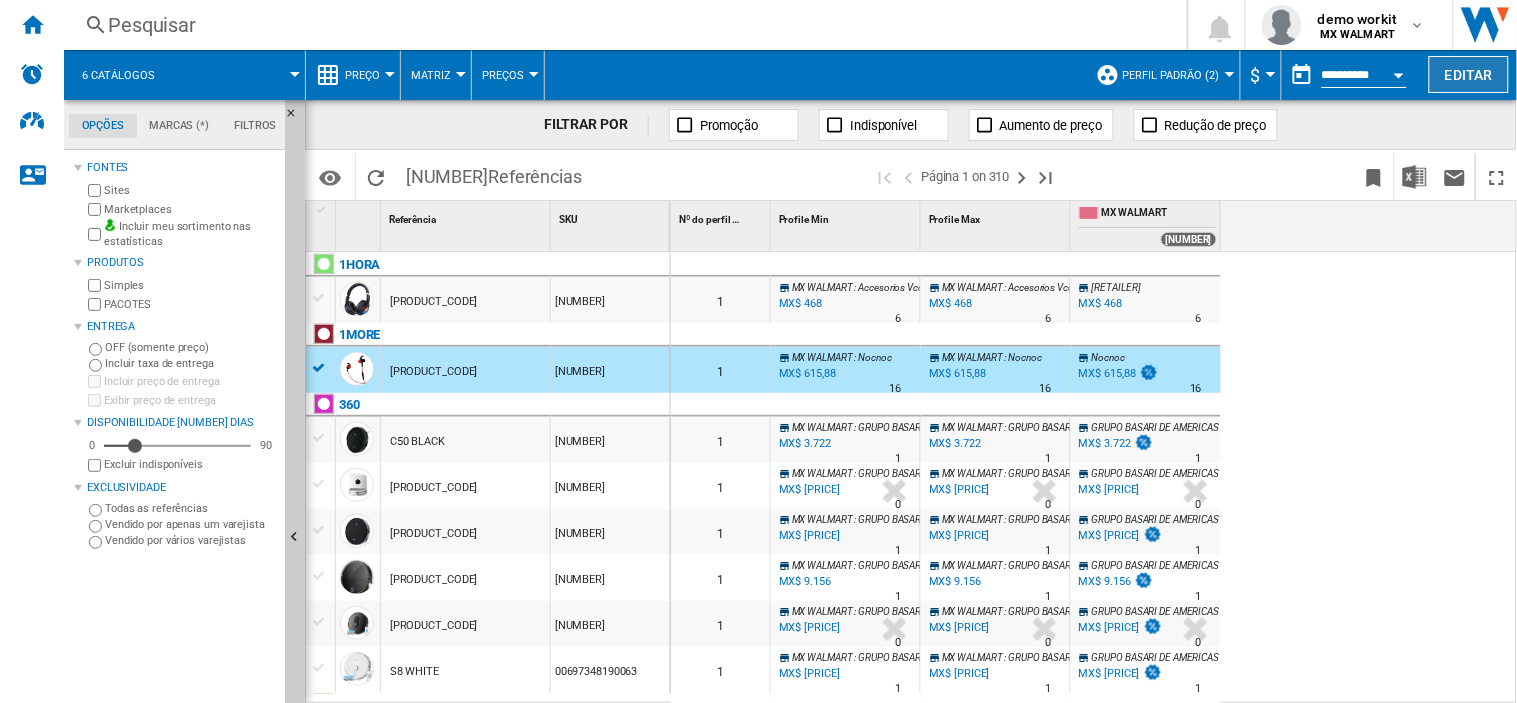 click on "Editar" at bounding box center [1469, 74] 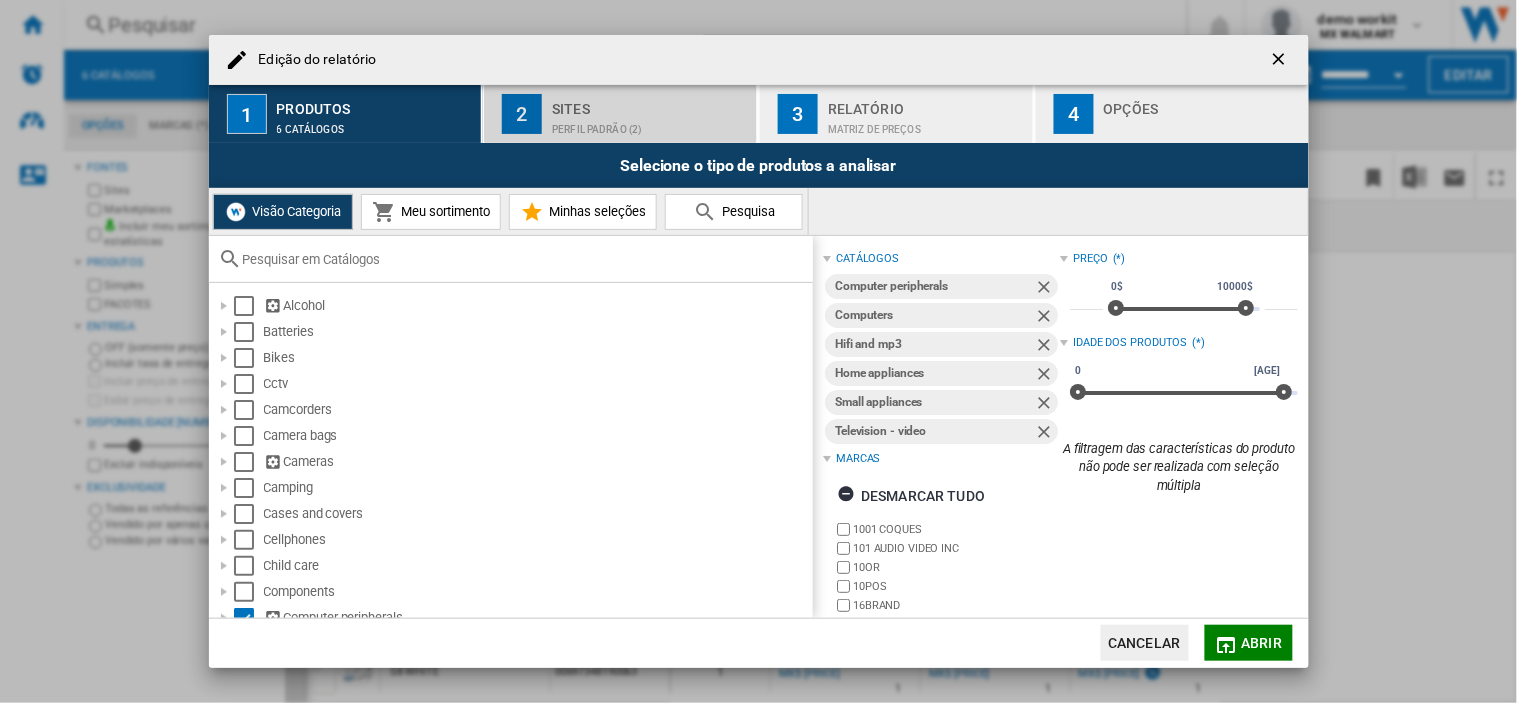 click on "2
Sites
Perfil padrão (2)" at bounding box center [621, 114] 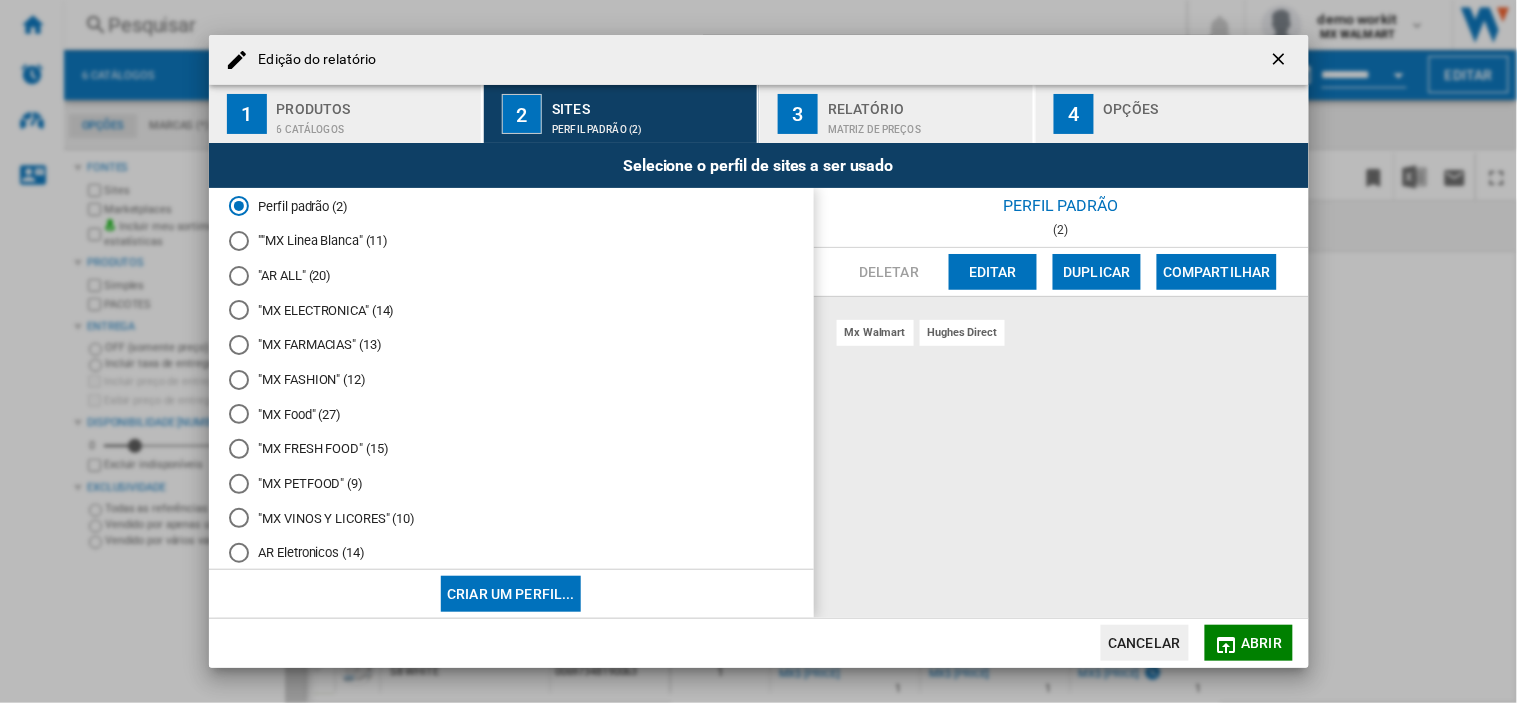 scroll, scrollTop: 0, scrollLeft: 0, axis: both 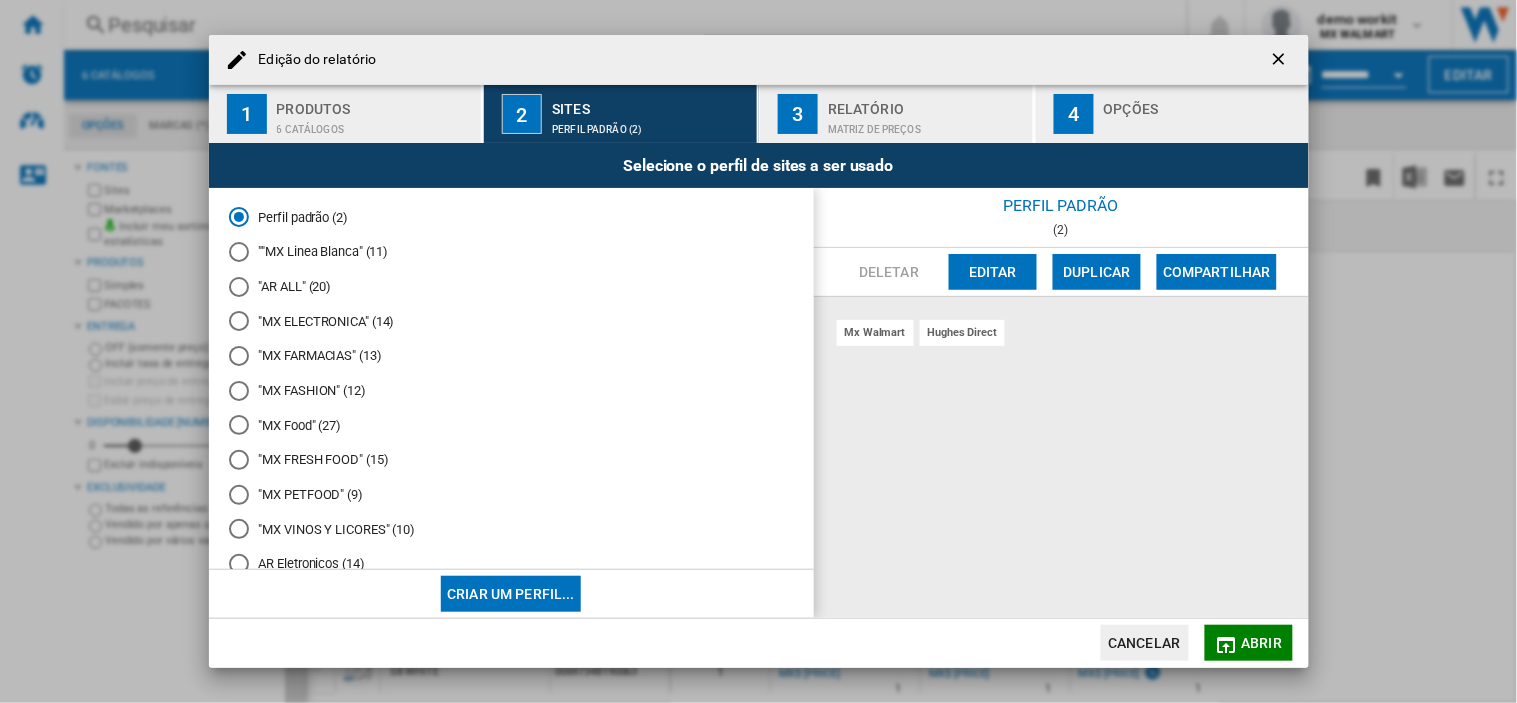 click on "Editar" at bounding box center (993, 272) 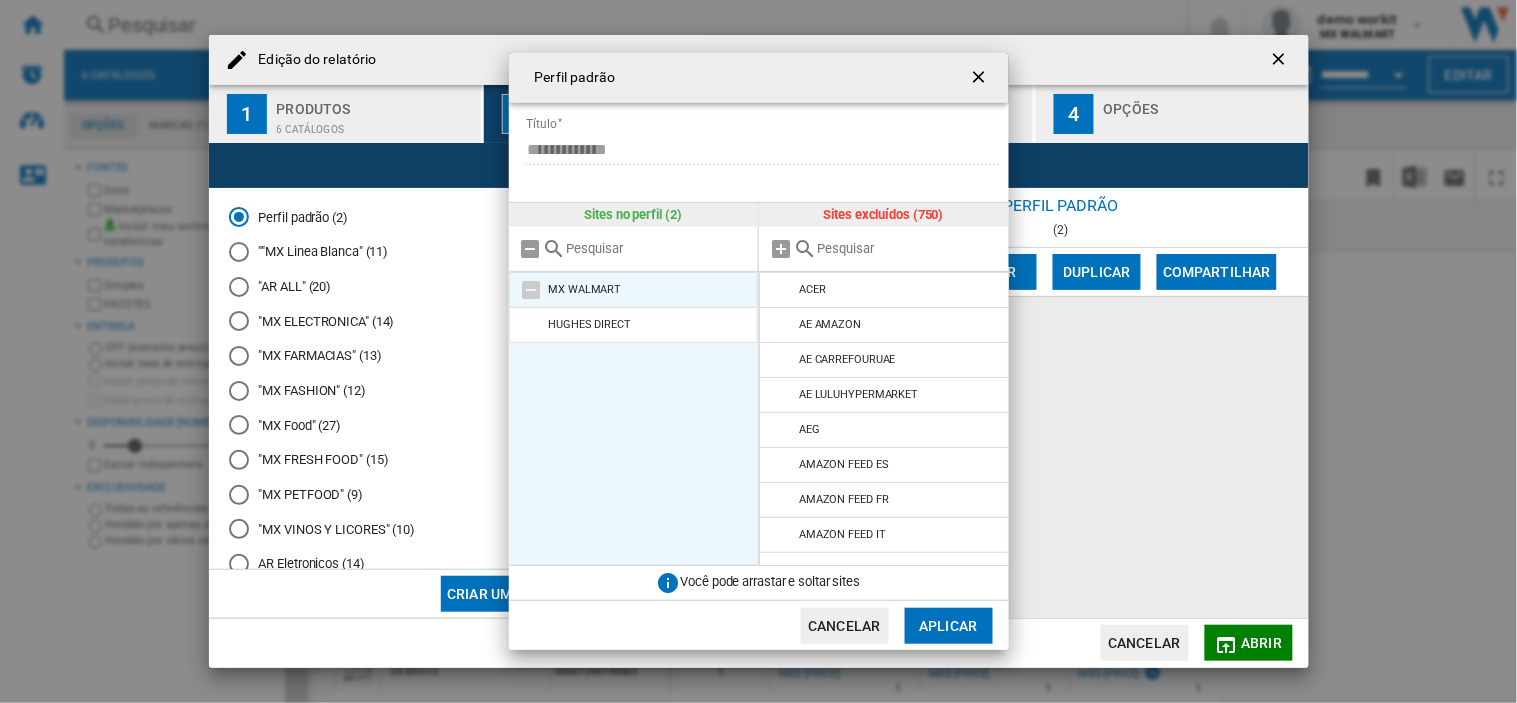 click at bounding box center (532, 290) 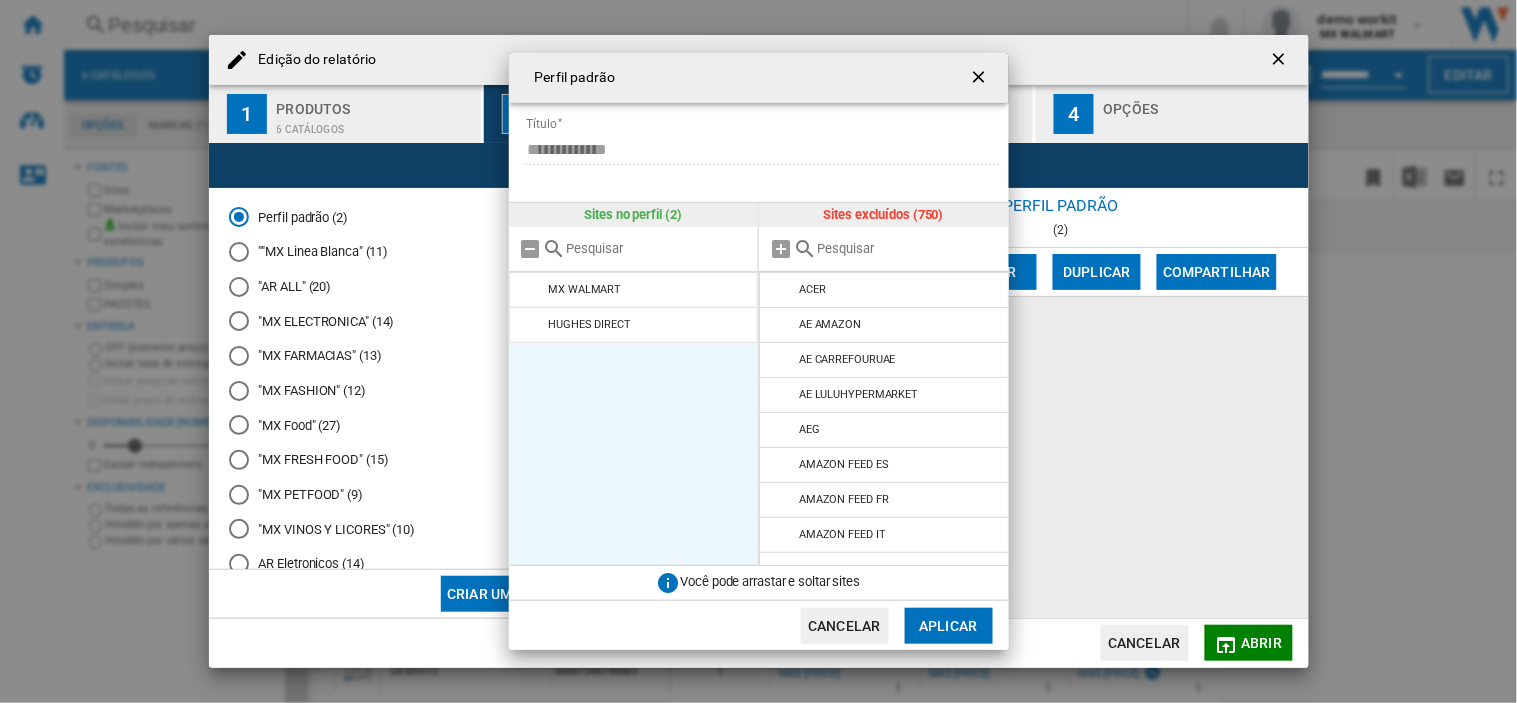 click at bounding box center [981, 79] 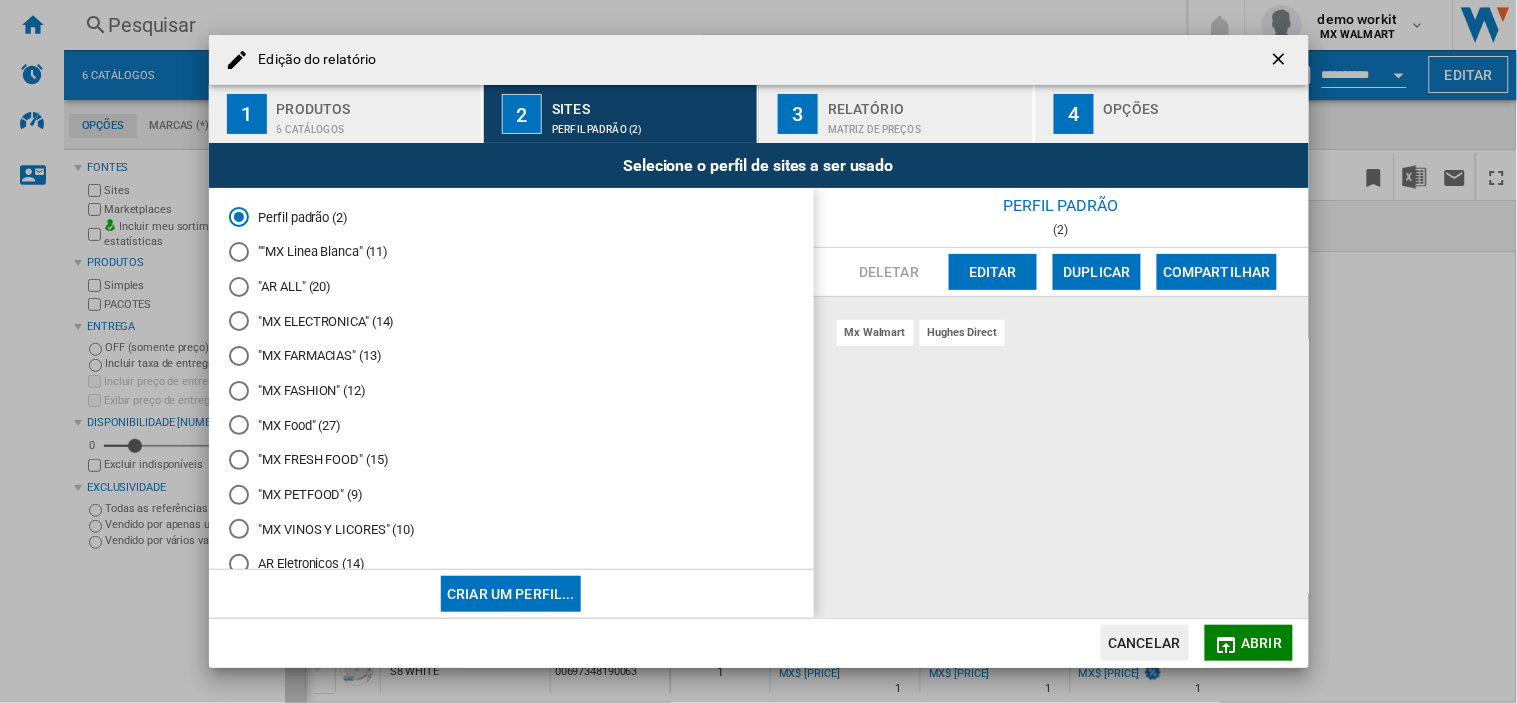 click at bounding box center [1281, 61] 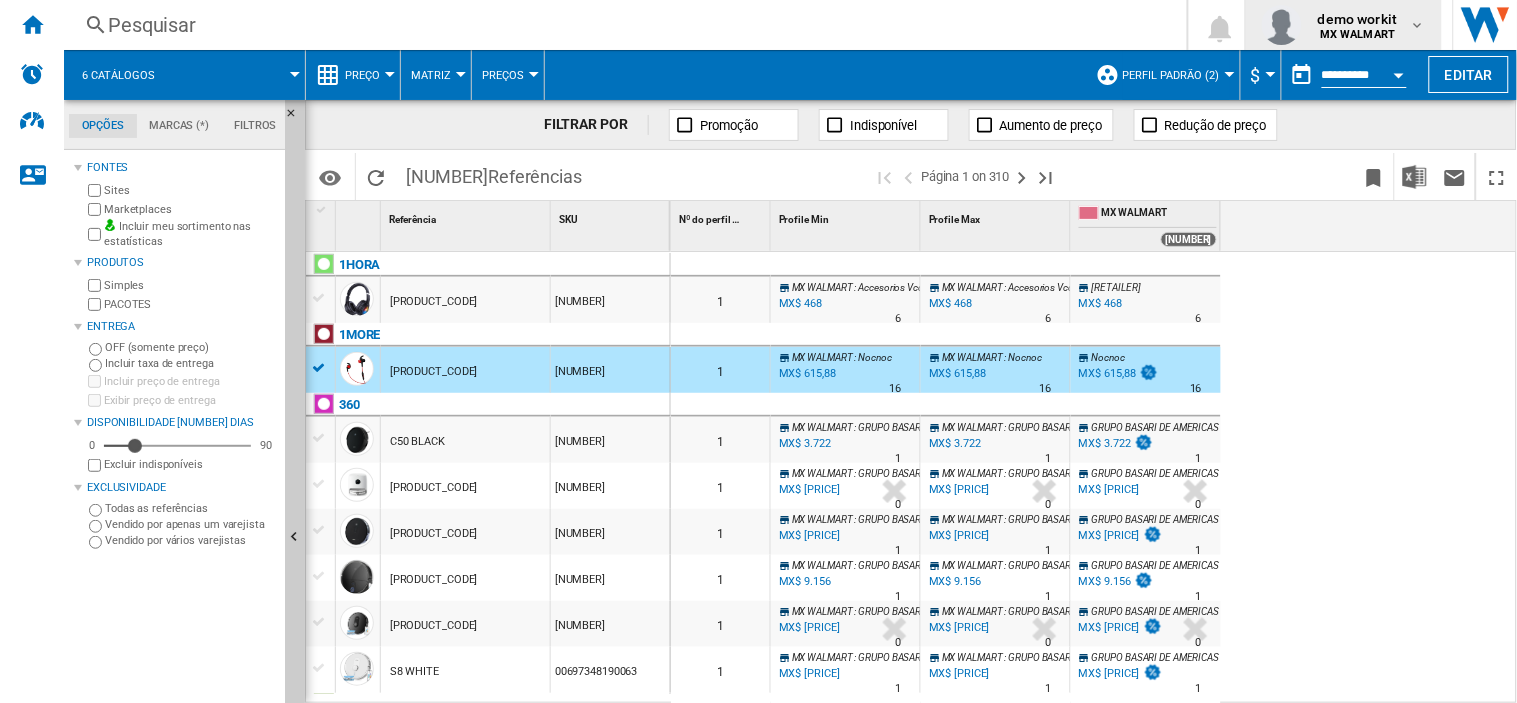 click on "demo
workit" at bounding box center [1358, 19] 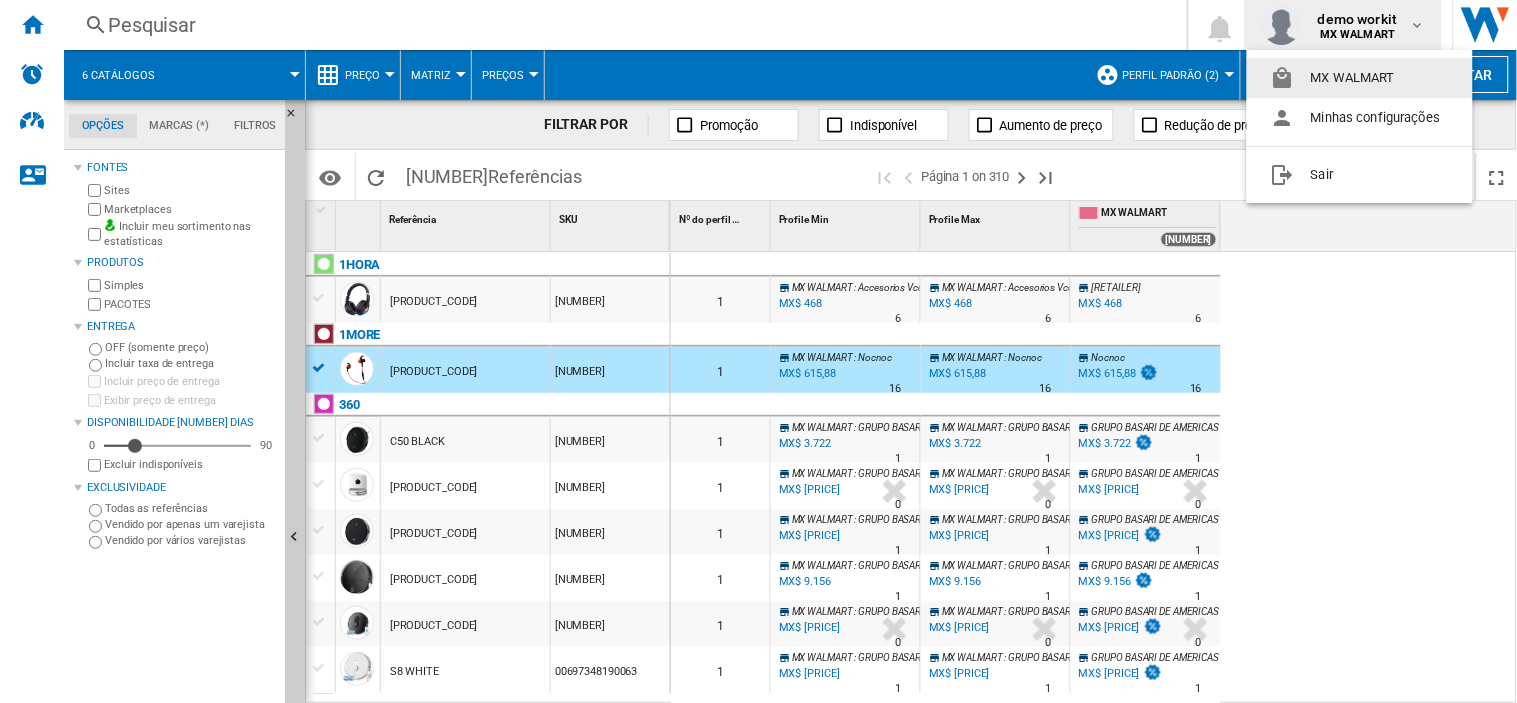 click on "MX WALMART" at bounding box center [1360, 78] 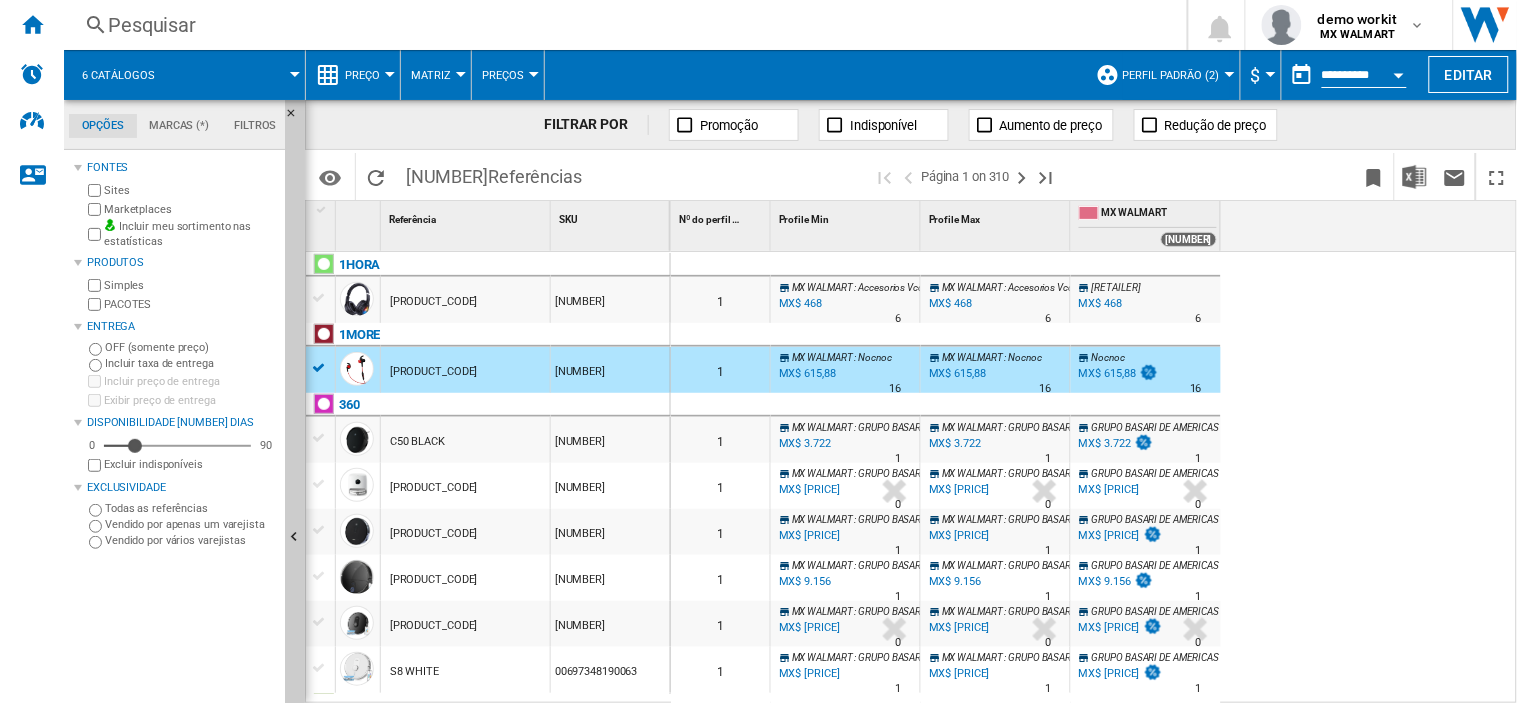 click at bounding box center [1230, 74] 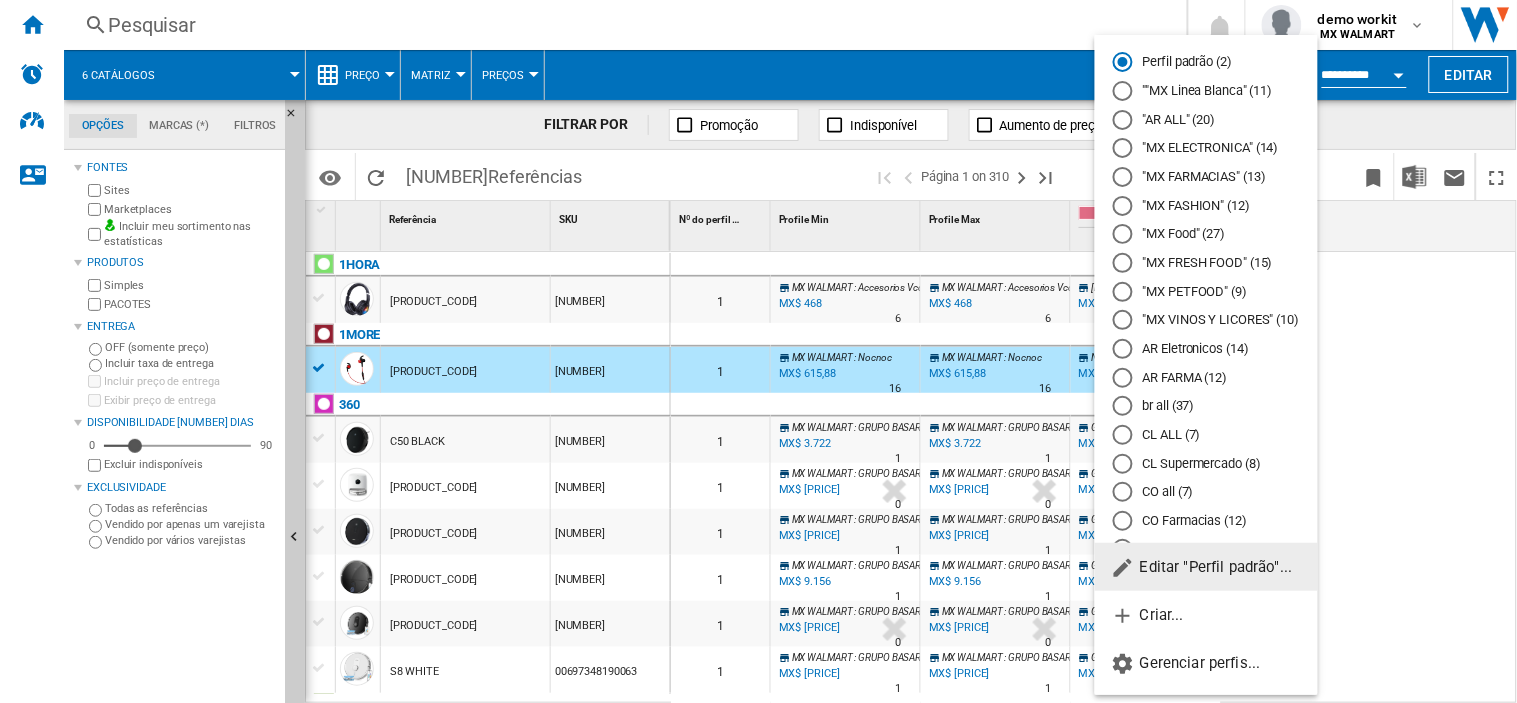 click on "Editar "Perfil padrão"..." 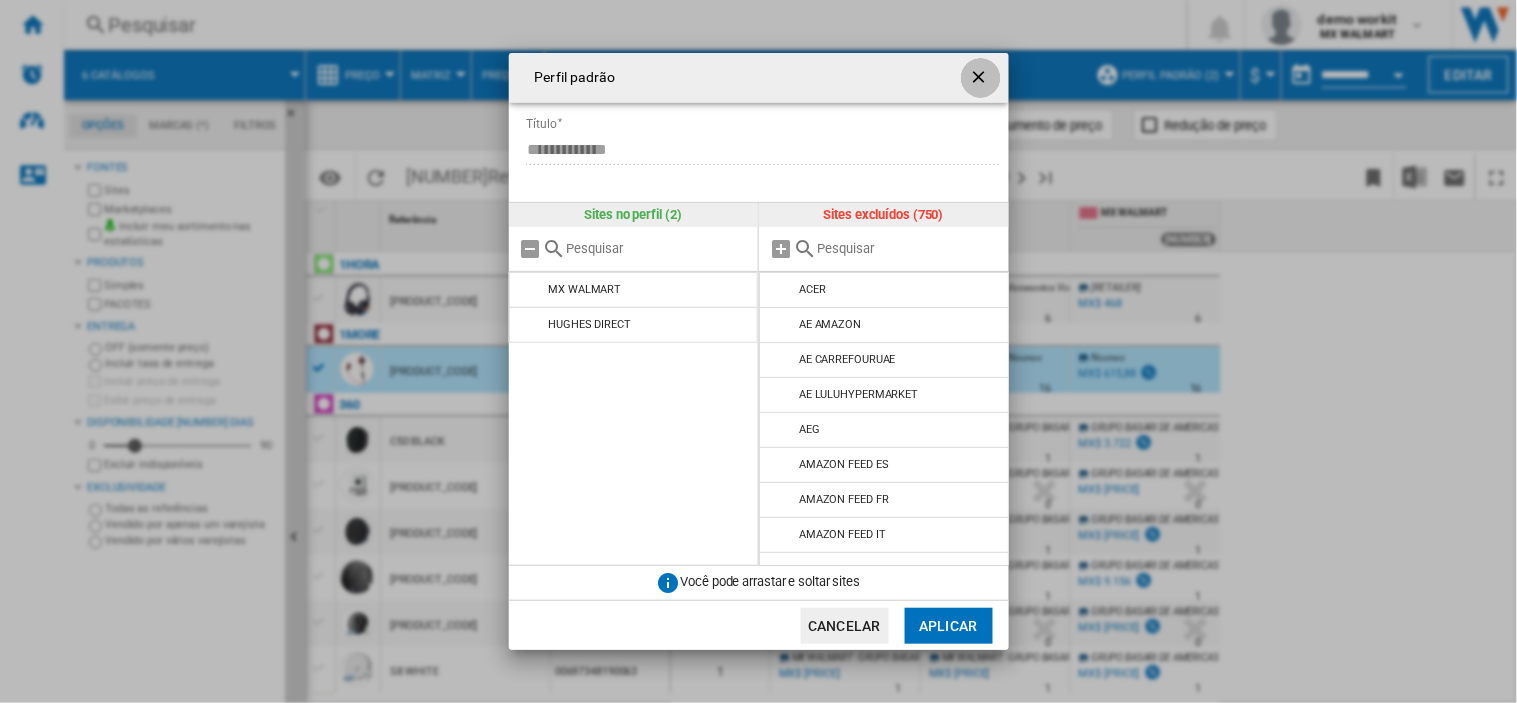 click at bounding box center (981, 78) 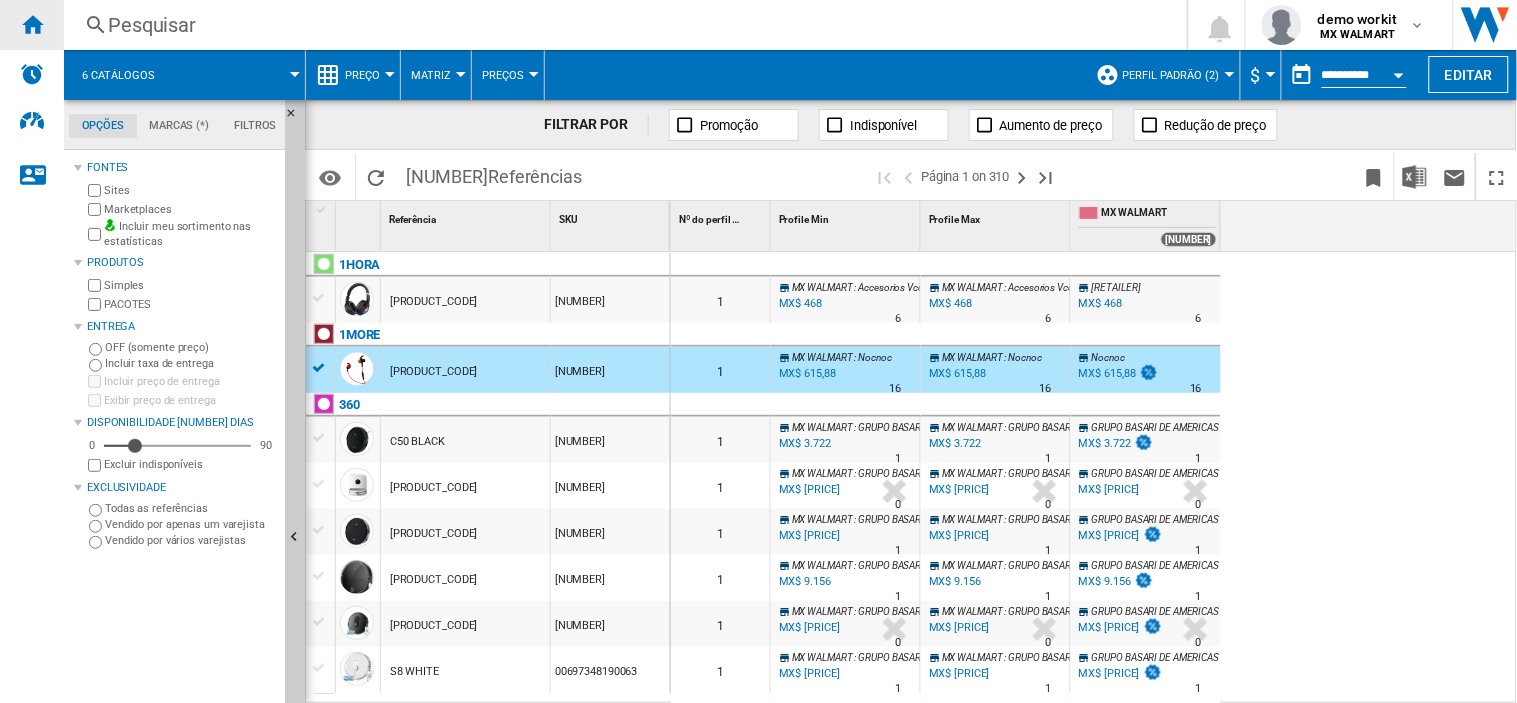 click at bounding box center [32, 25] 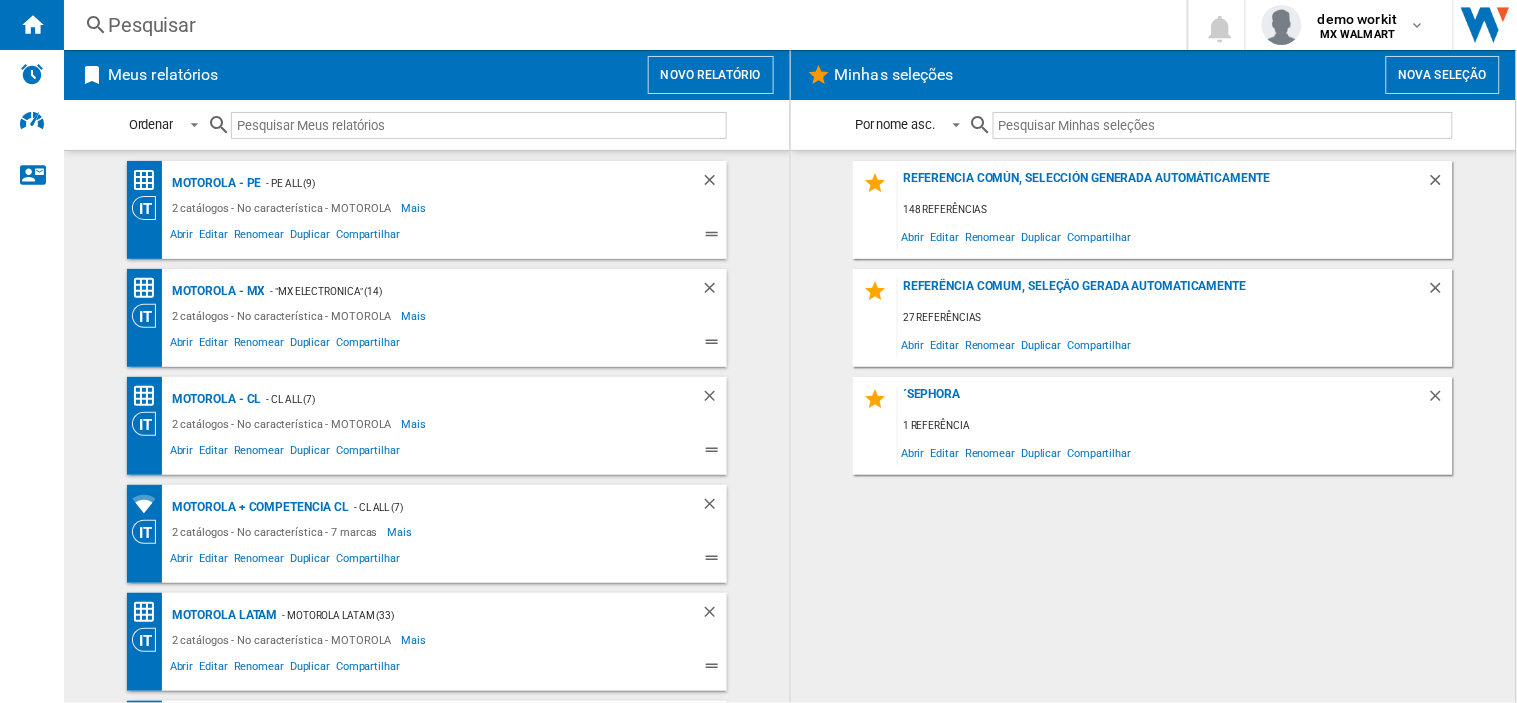 click on "Novo relatório" at bounding box center (711, 75) 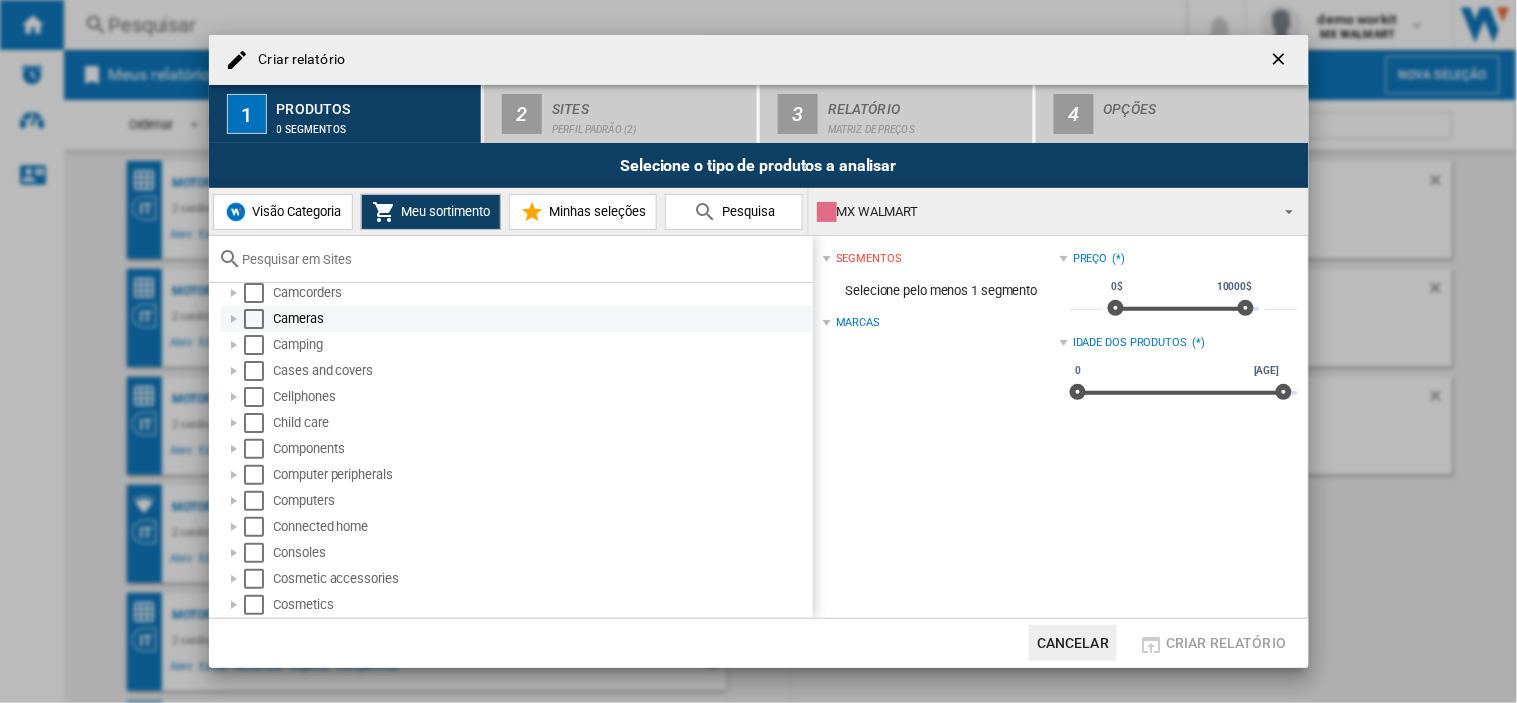 scroll, scrollTop: 0, scrollLeft: 0, axis: both 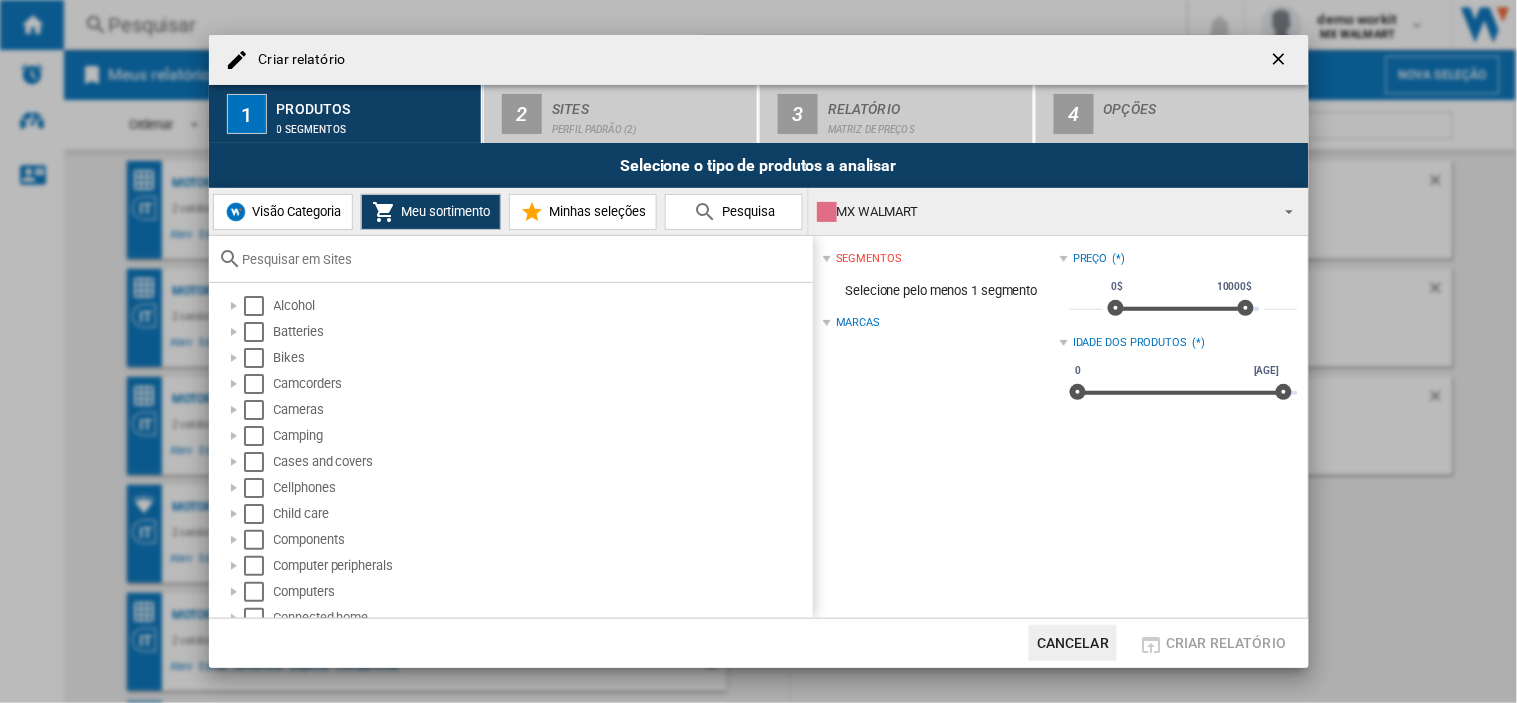 click on "Criar relatório
1
Produtos
0 segmentos
2
Sites
Perfil padrão (2)
3
Relatório
Matriz de preços
4
Opções
Selecione o tipo de produtos a analisar
Visão Categoria
Meu sortimento
Minhas seleções
Pesquisa
MX WALMART
MX WALMART
ACER
AE AMAZON
AE CARREFOURUAE
AE LULUHYPERMARKET
AEG
AMAZON FEED ES
AMAZON FEED FR
AMAZON FEED IT
AMAZON.CO.UK
AO.COM" at bounding box center (759, 351) 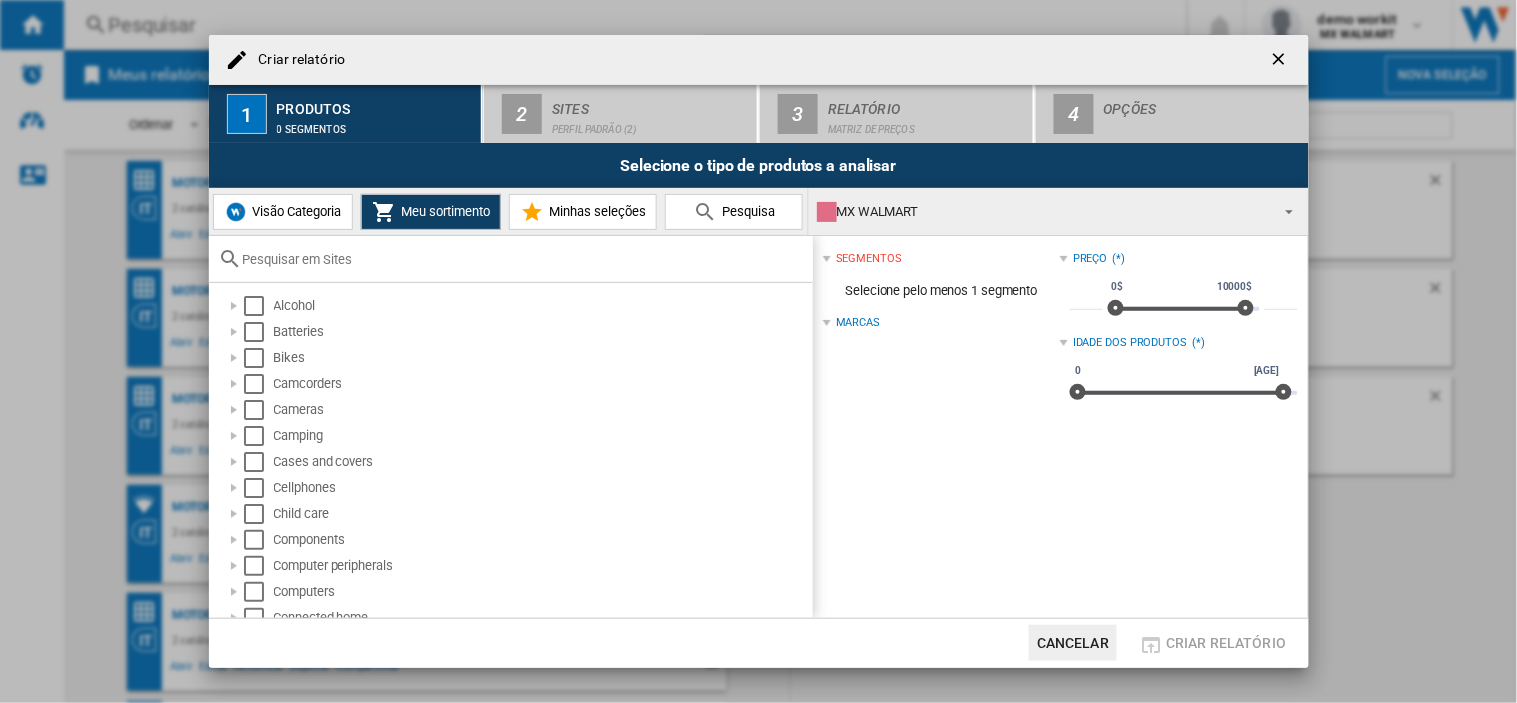 click on "segmentos
Selecione pelo menos 1 segmento
Marcas" at bounding box center (941, 329) 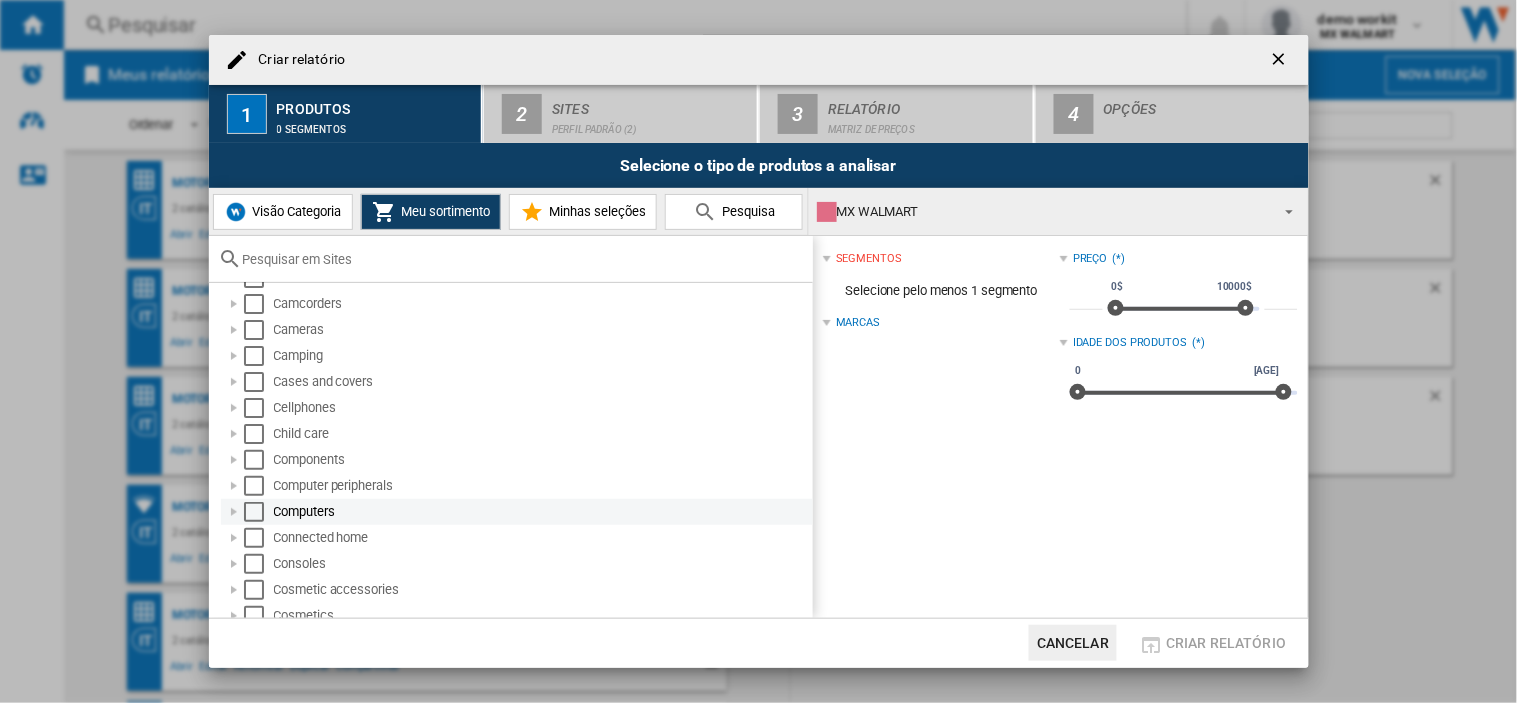 scroll, scrollTop: 111, scrollLeft: 0, axis: vertical 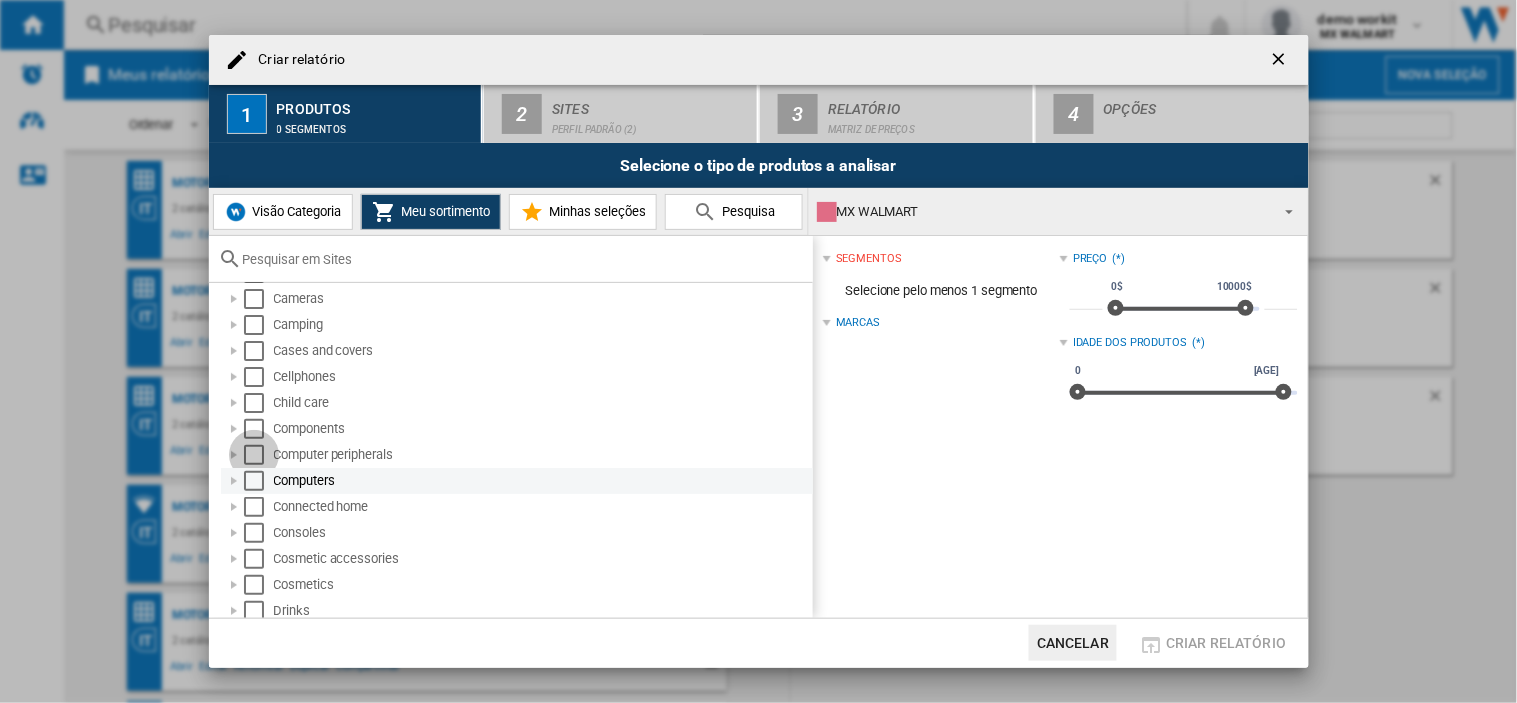 drag, startPoint x: 256, startPoint y: 451, endPoint x: 257, endPoint y: 478, distance: 27.018513 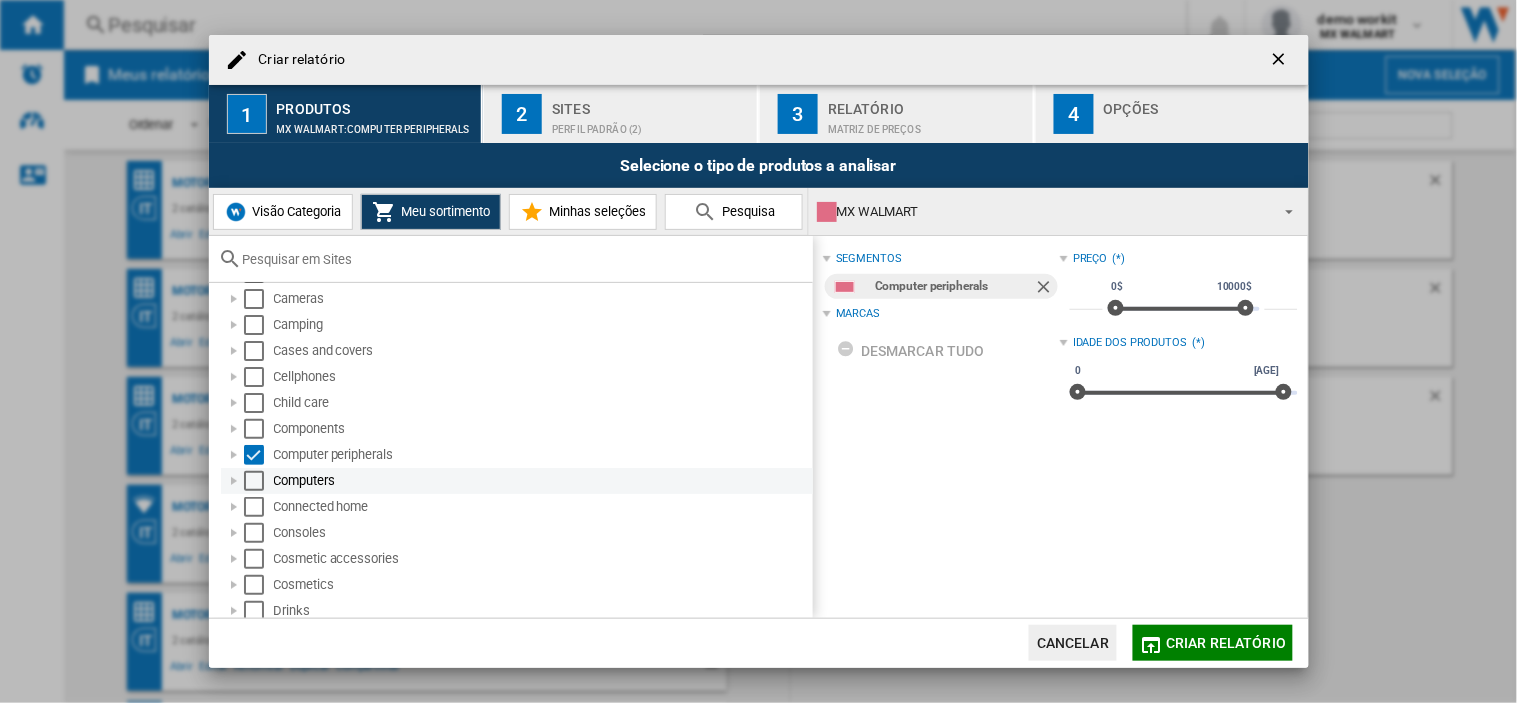 click at bounding box center [254, 481] 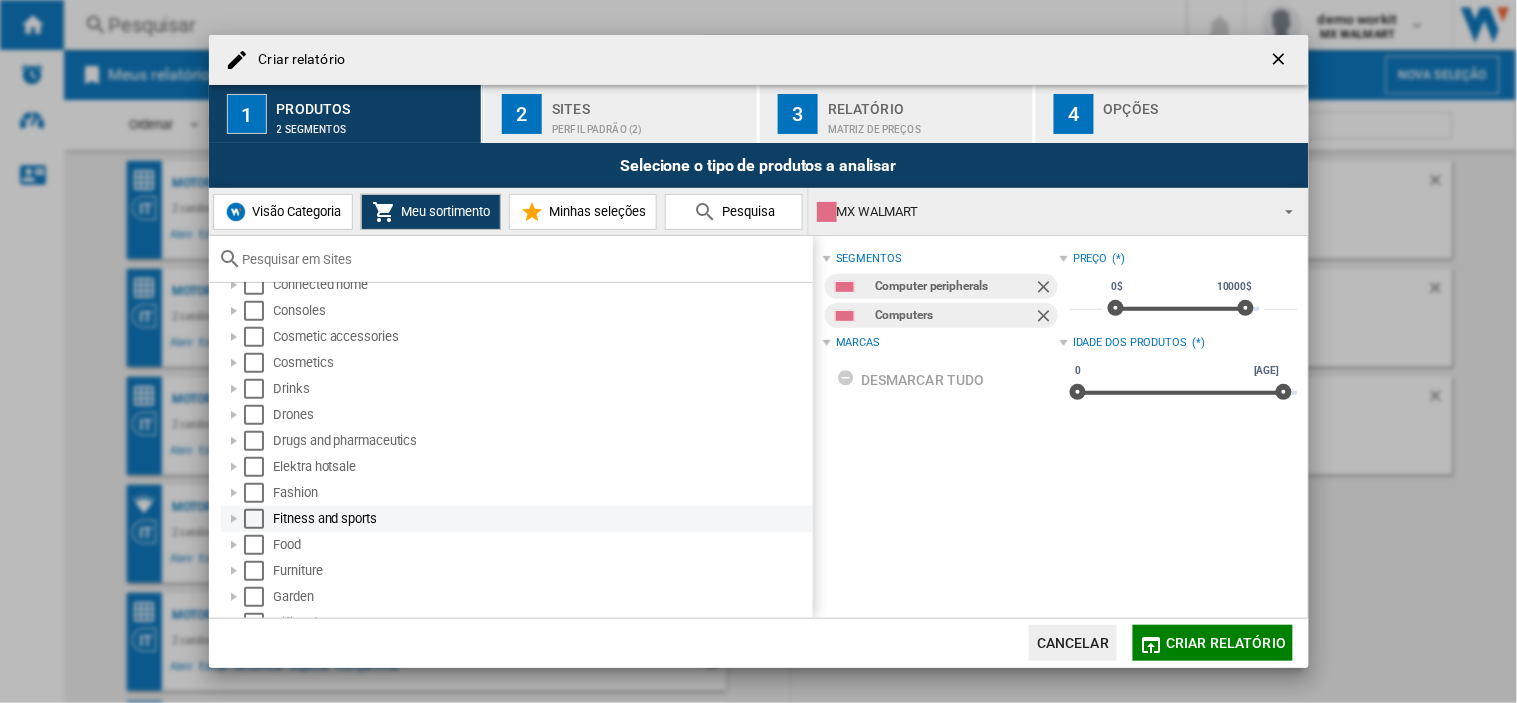 scroll, scrollTop: 444, scrollLeft: 0, axis: vertical 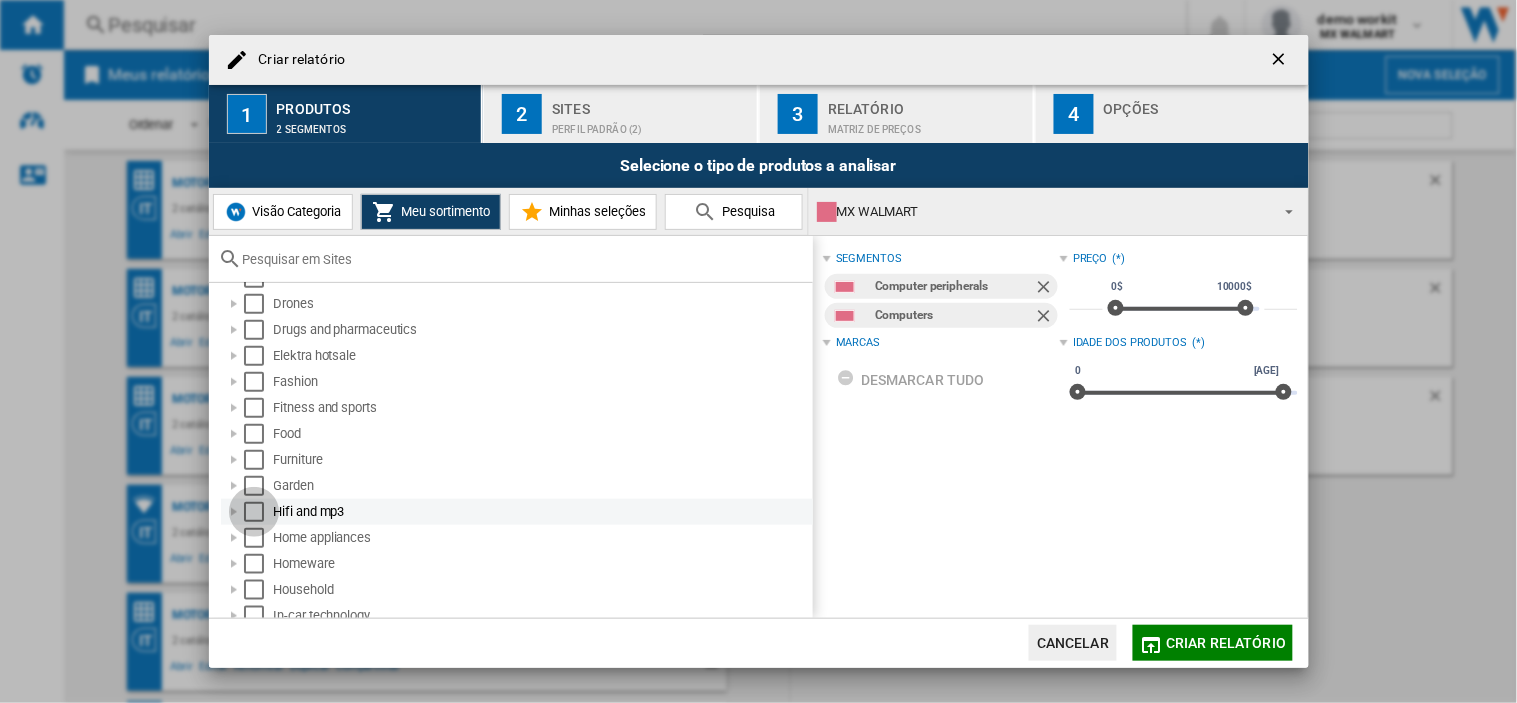 click at bounding box center [254, 512] 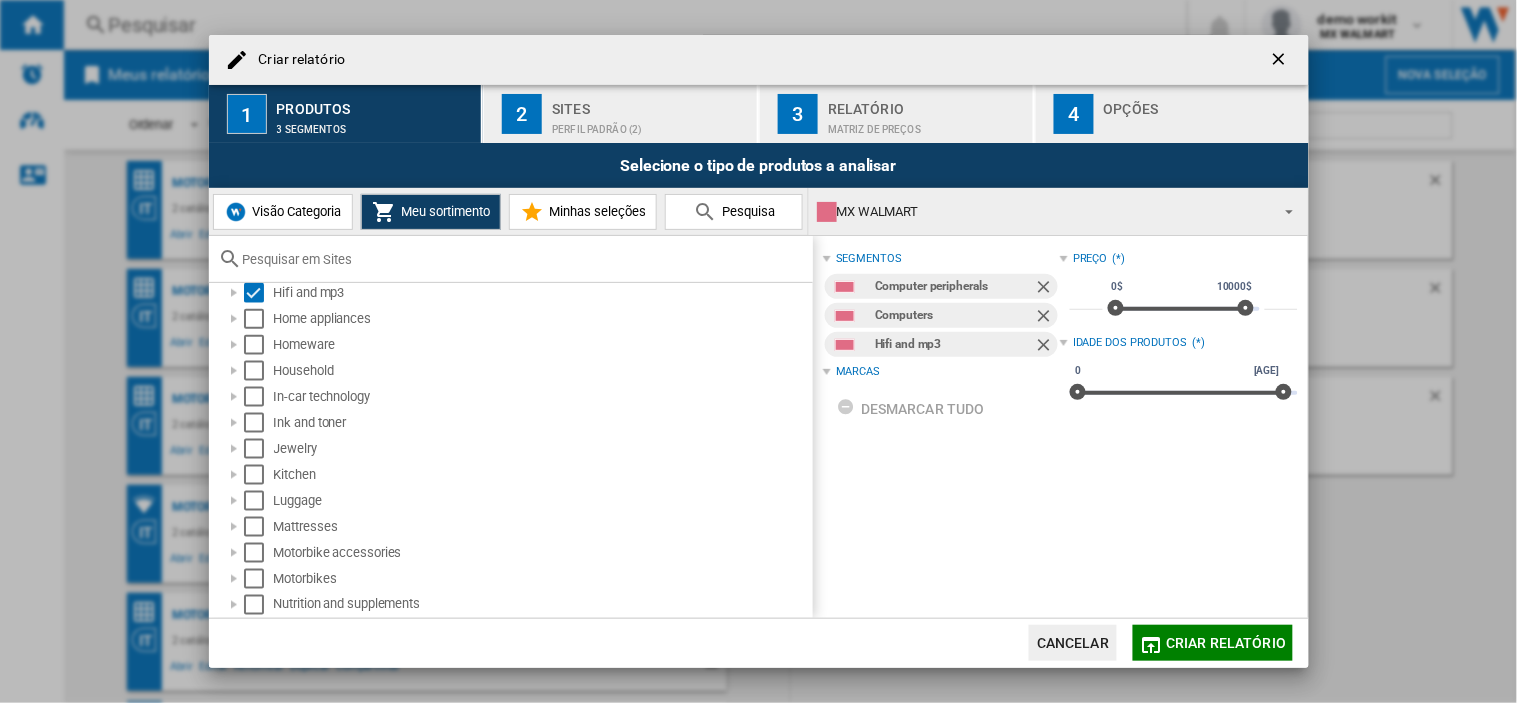 scroll, scrollTop: 666, scrollLeft: 0, axis: vertical 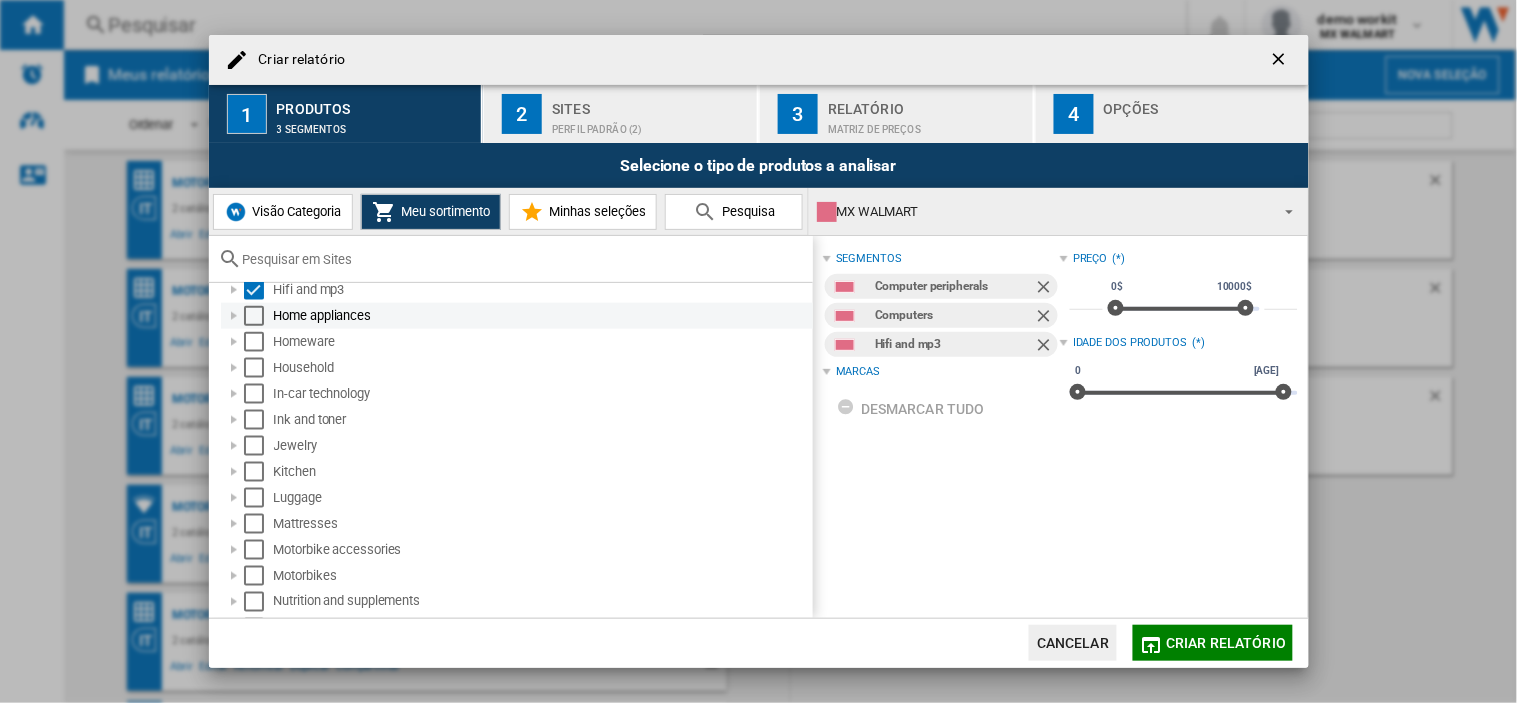 click at bounding box center (254, 316) 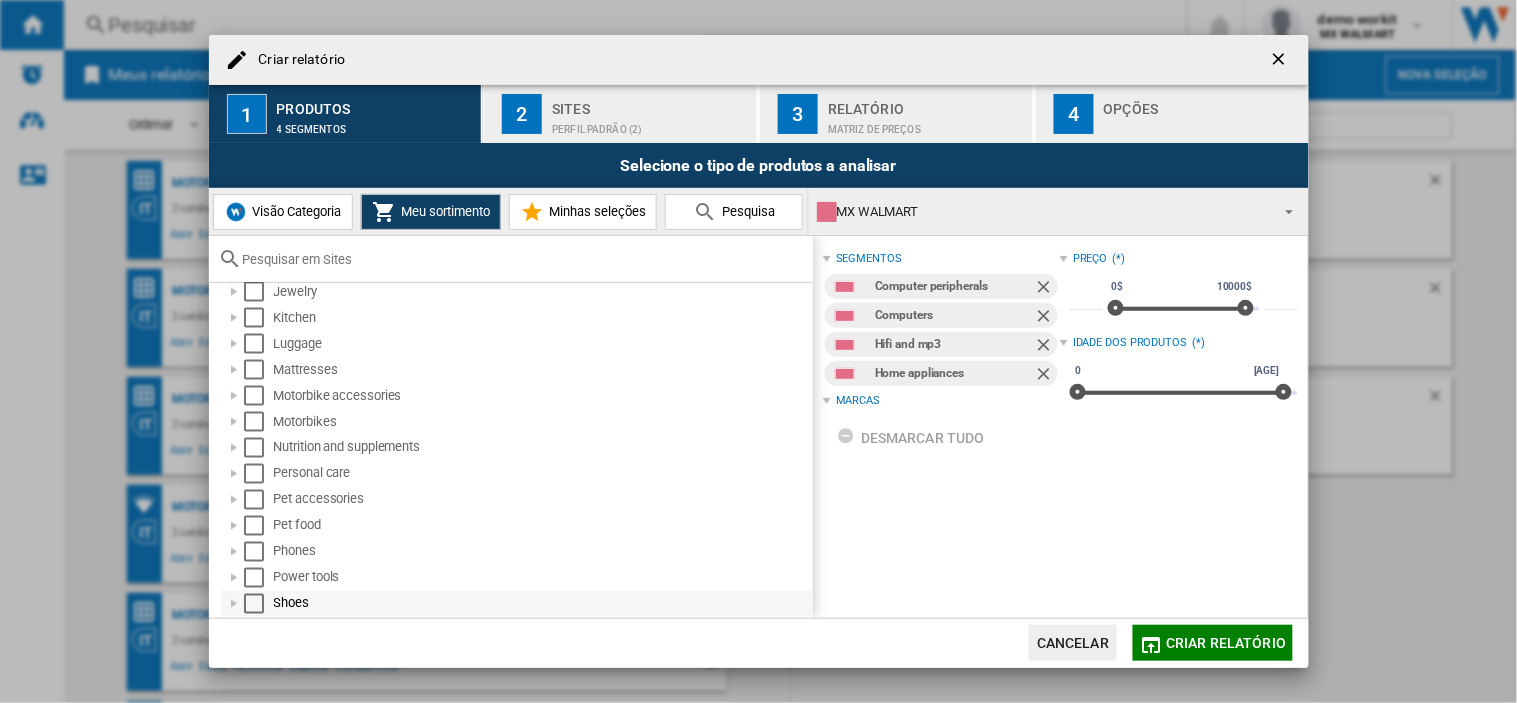 scroll, scrollTop: 888, scrollLeft: 0, axis: vertical 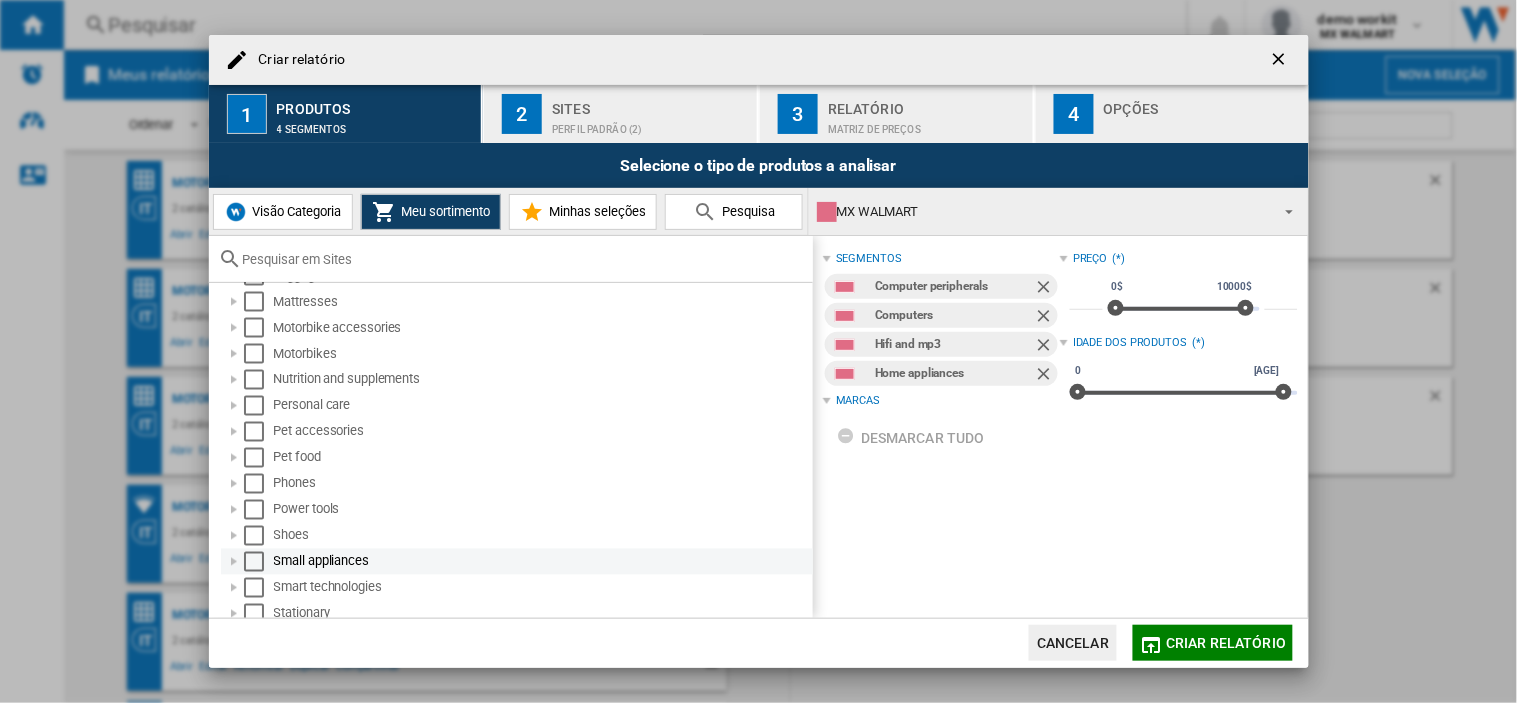 click at bounding box center (254, 562) 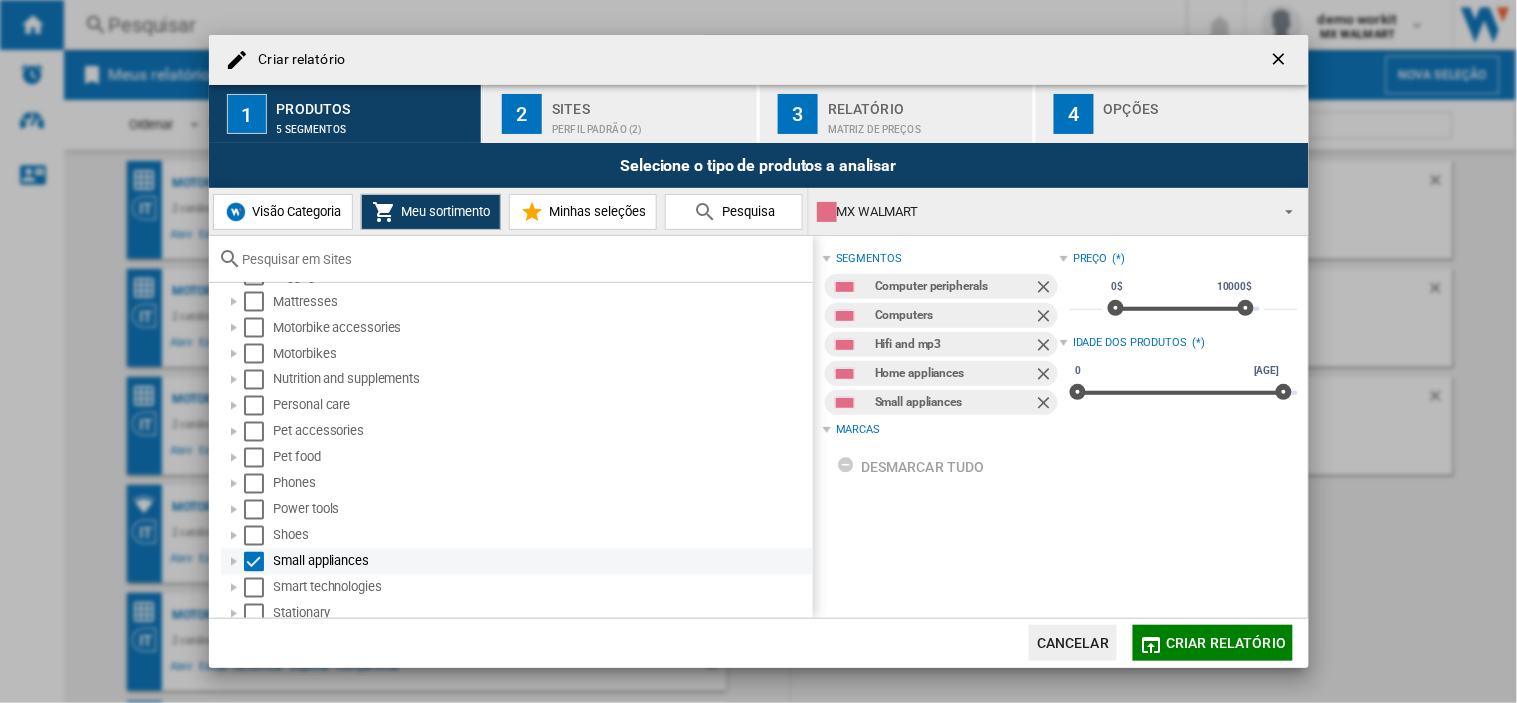 scroll, scrollTop: 1000, scrollLeft: 0, axis: vertical 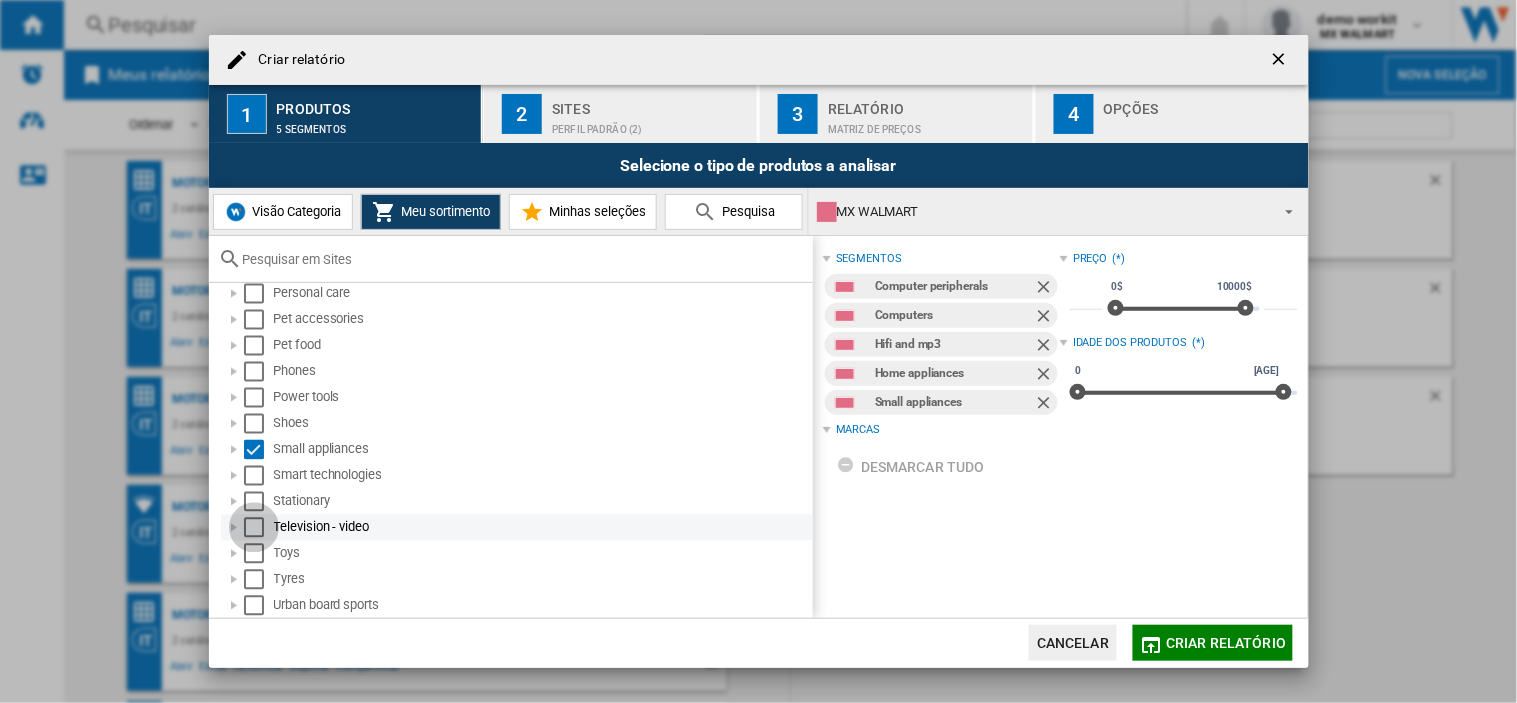 click at bounding box center [254, 528] 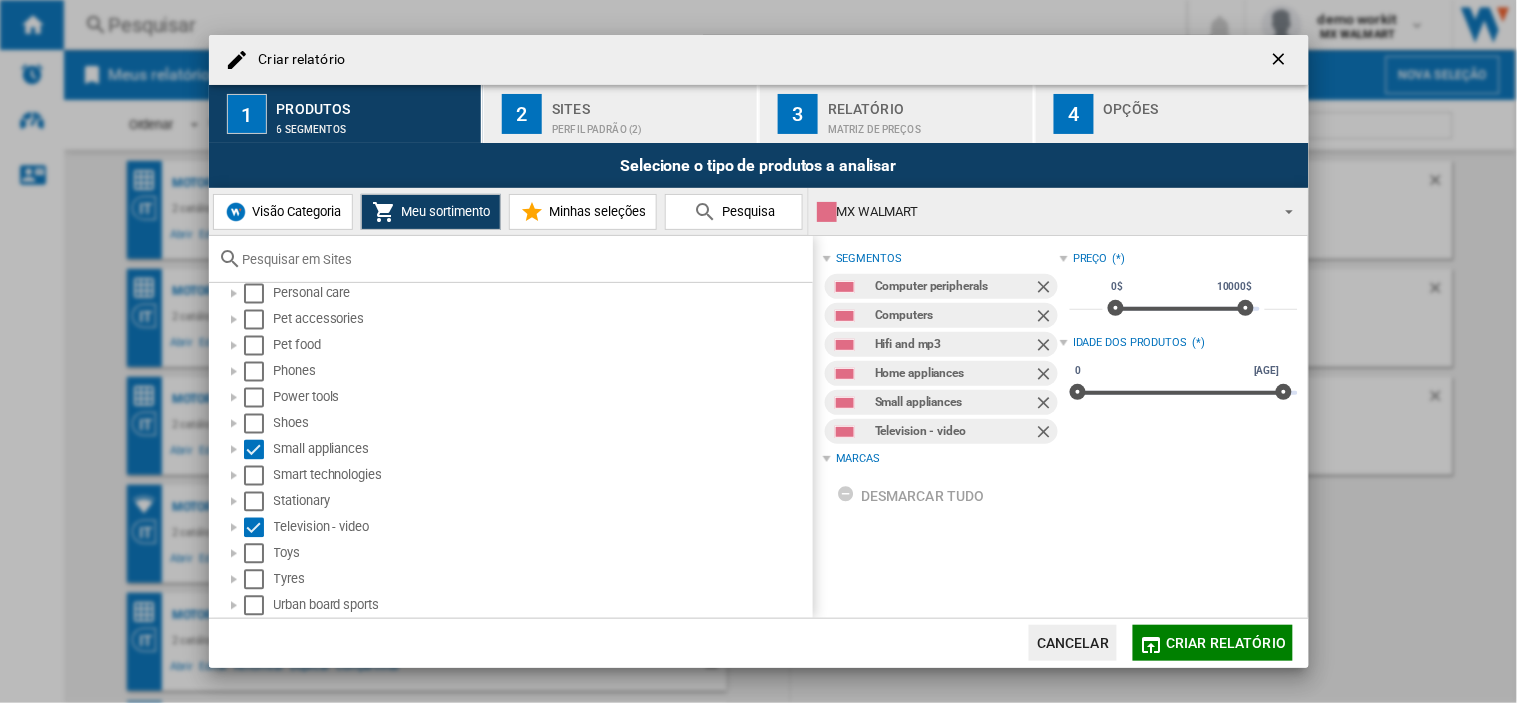 click on "Sites" at bounding box center [650, 103] 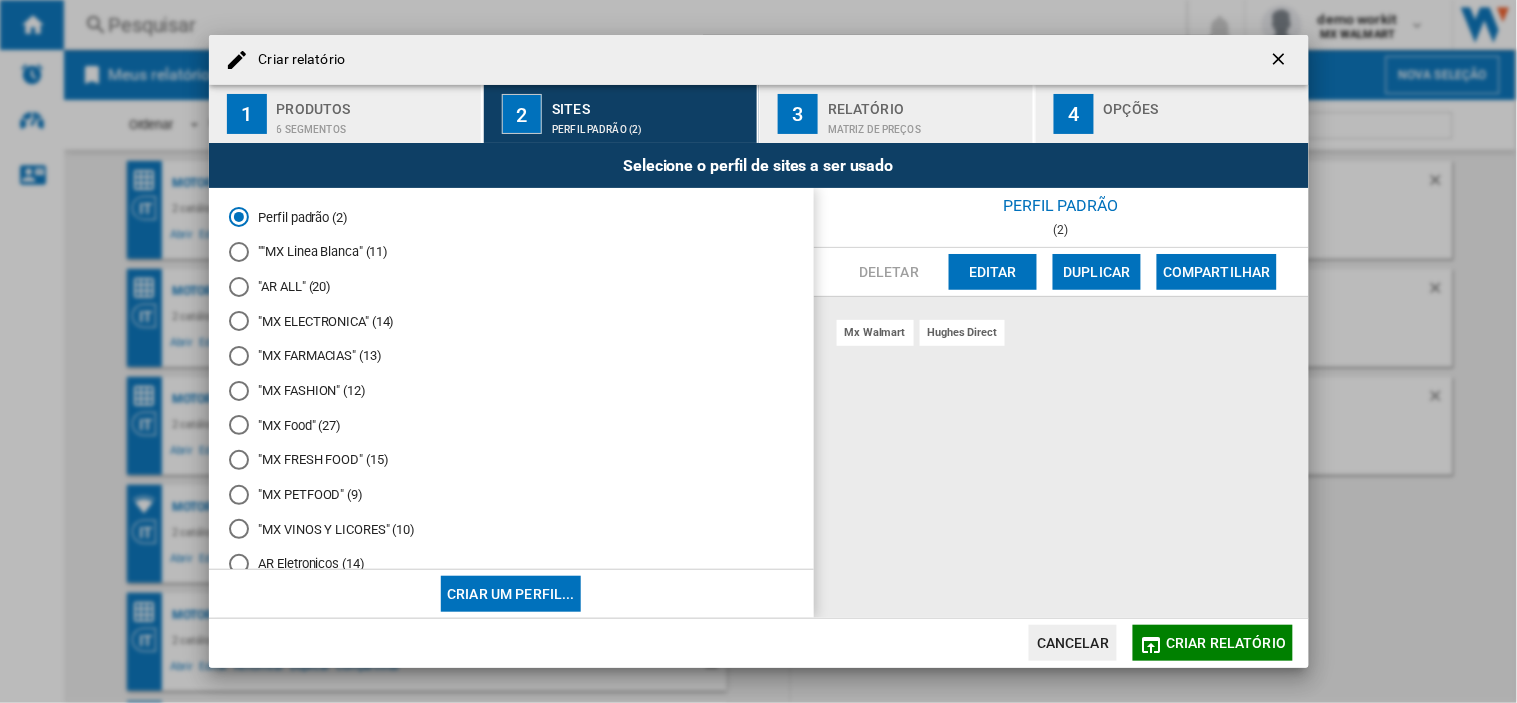 click on "Editar" at bounding box center [993, 272] 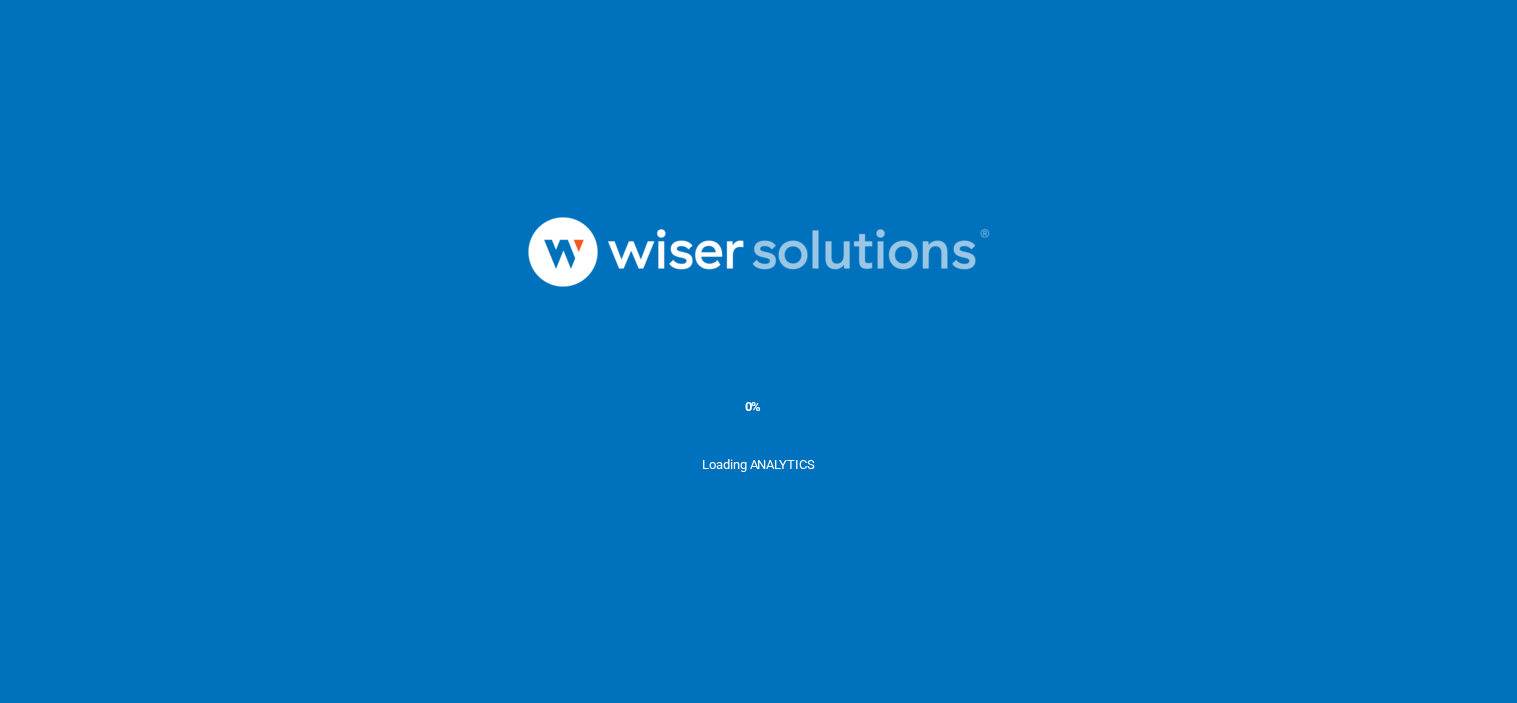 scroll, scrollTop: 0, scrollLeft: 0, axis: both 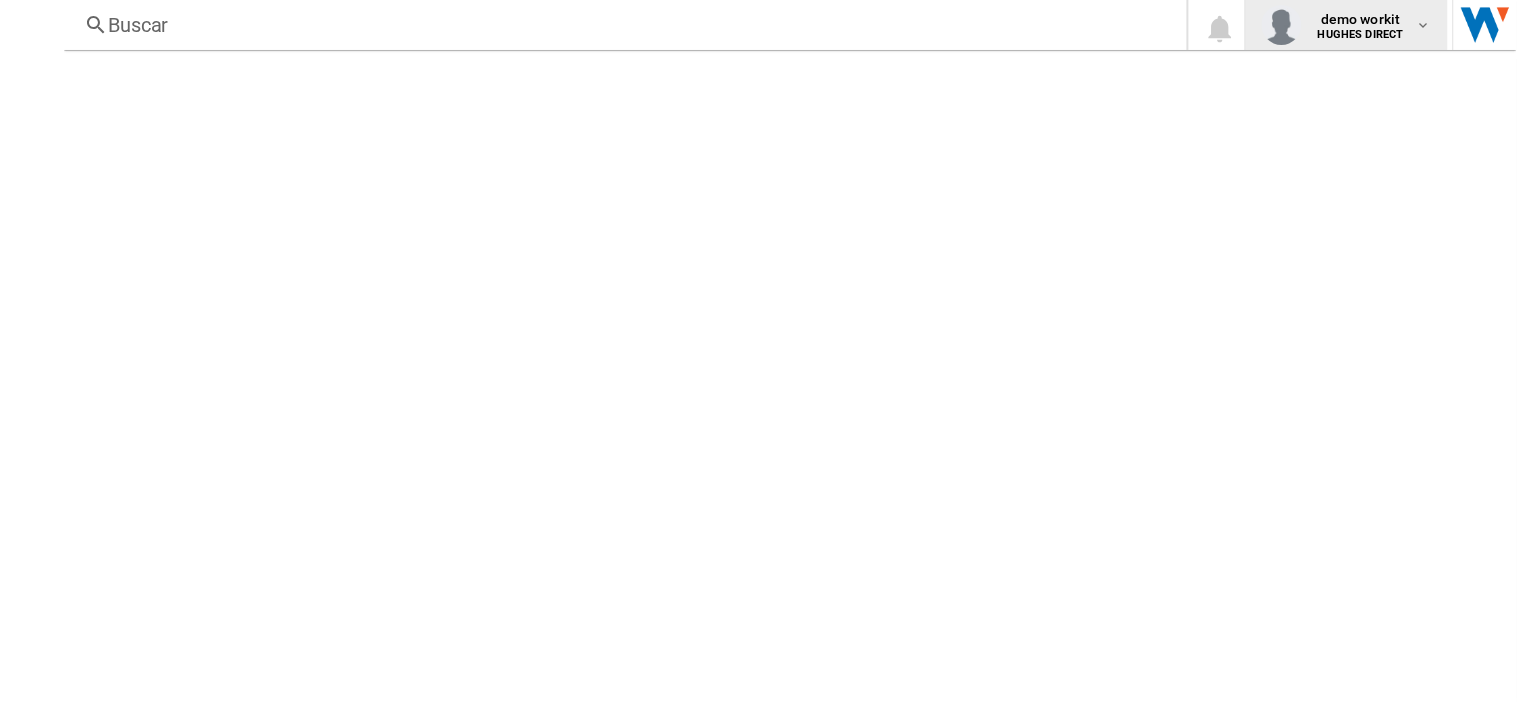 click on "HUGHES DIRECT" at bounding box center (1361, 34) 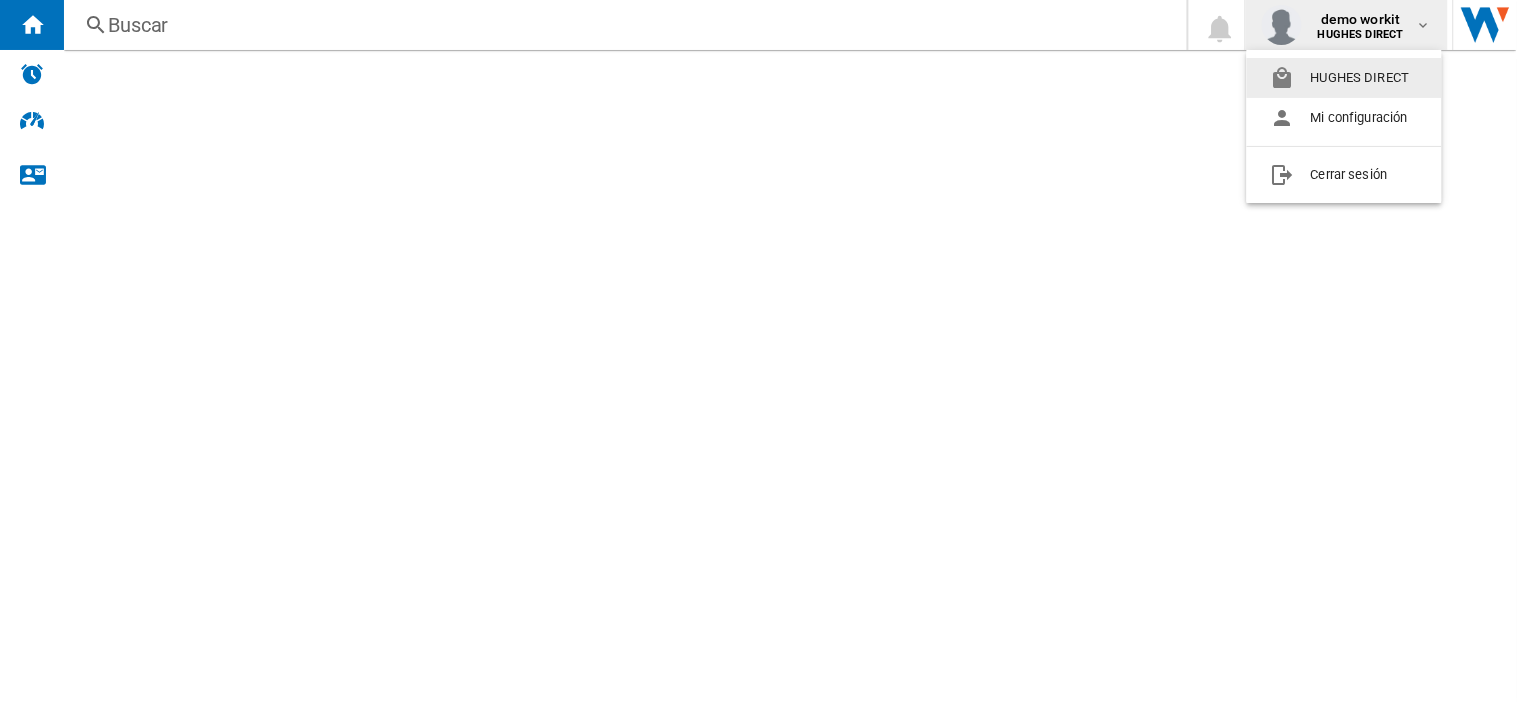 click at bounding box center [758, 351] 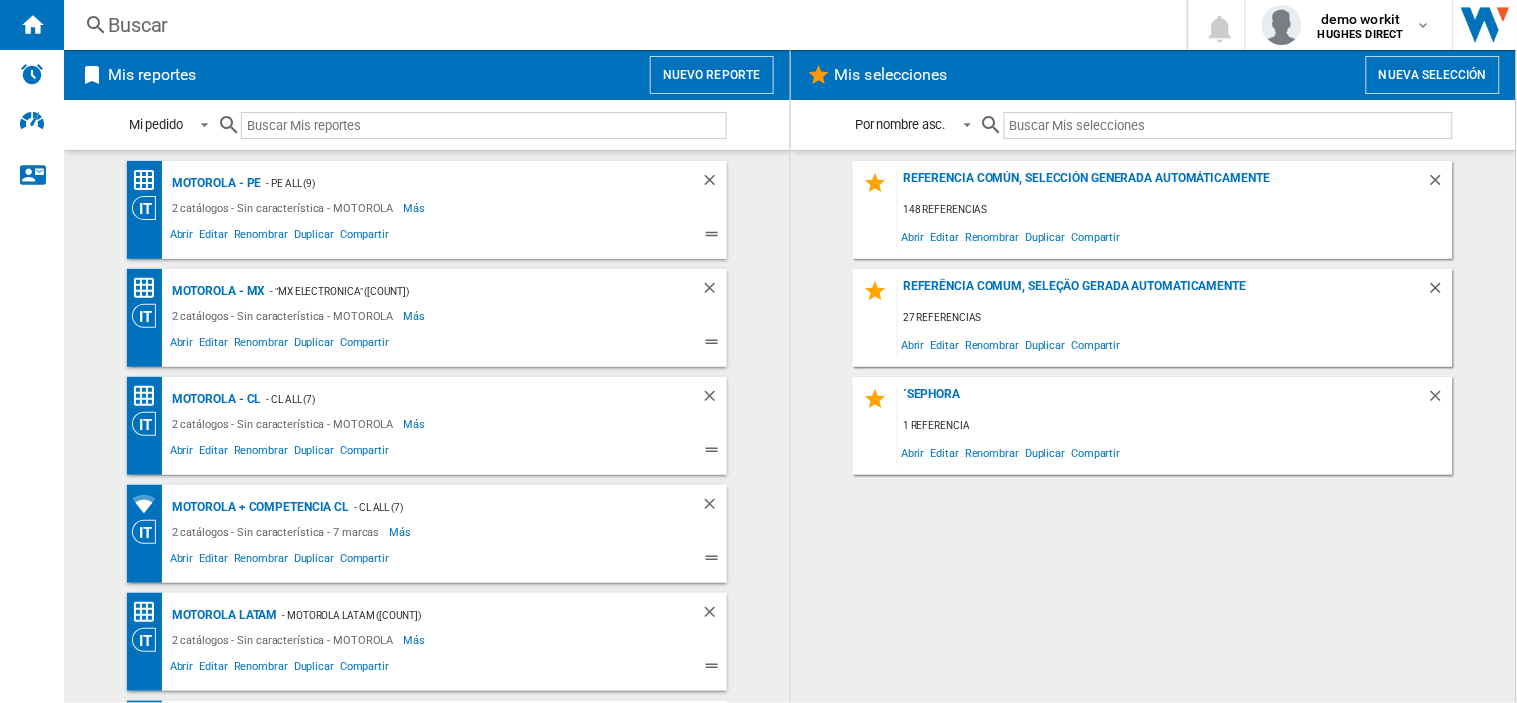 click on "Nuevo reporte" at bounding box center [712, 75] 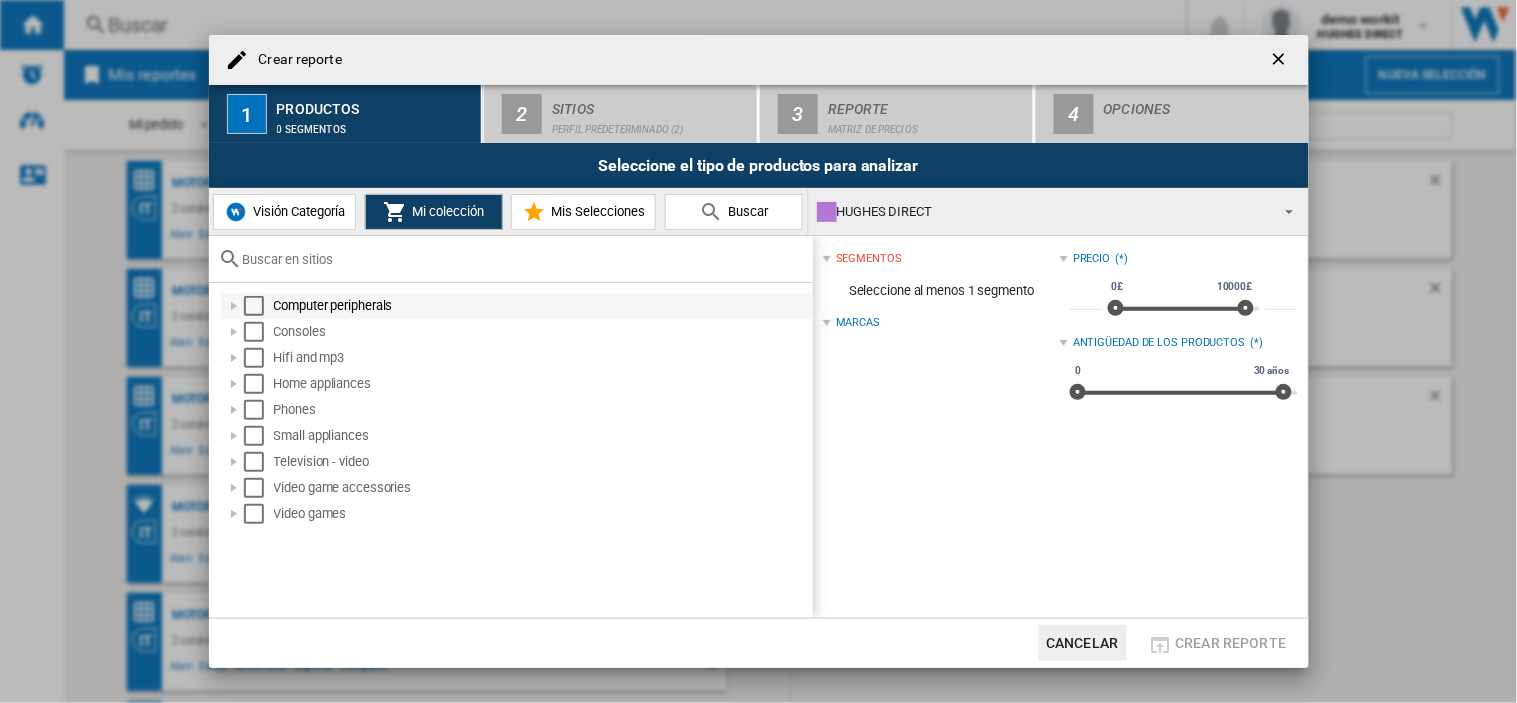 click at bounding box center (254, 306) 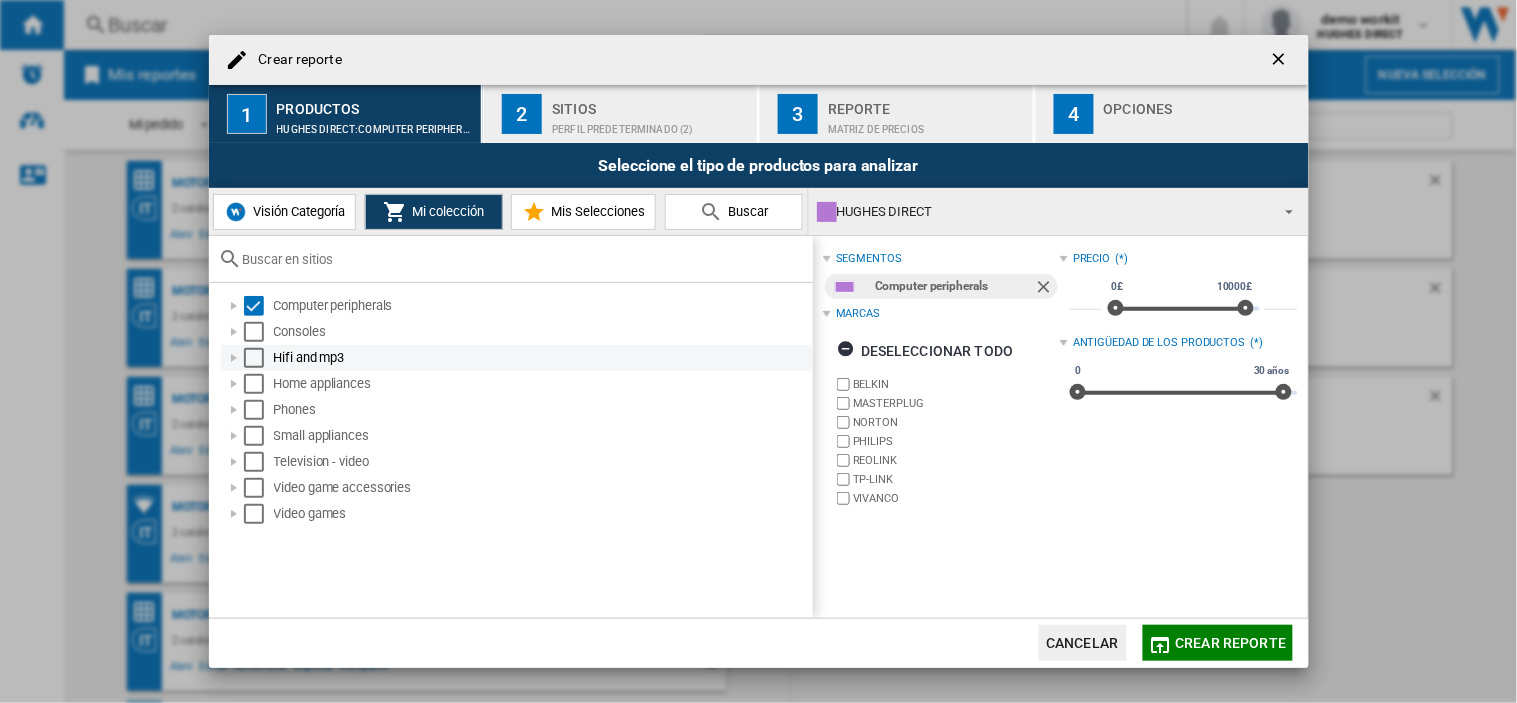 click at bounding box center [254, 358] 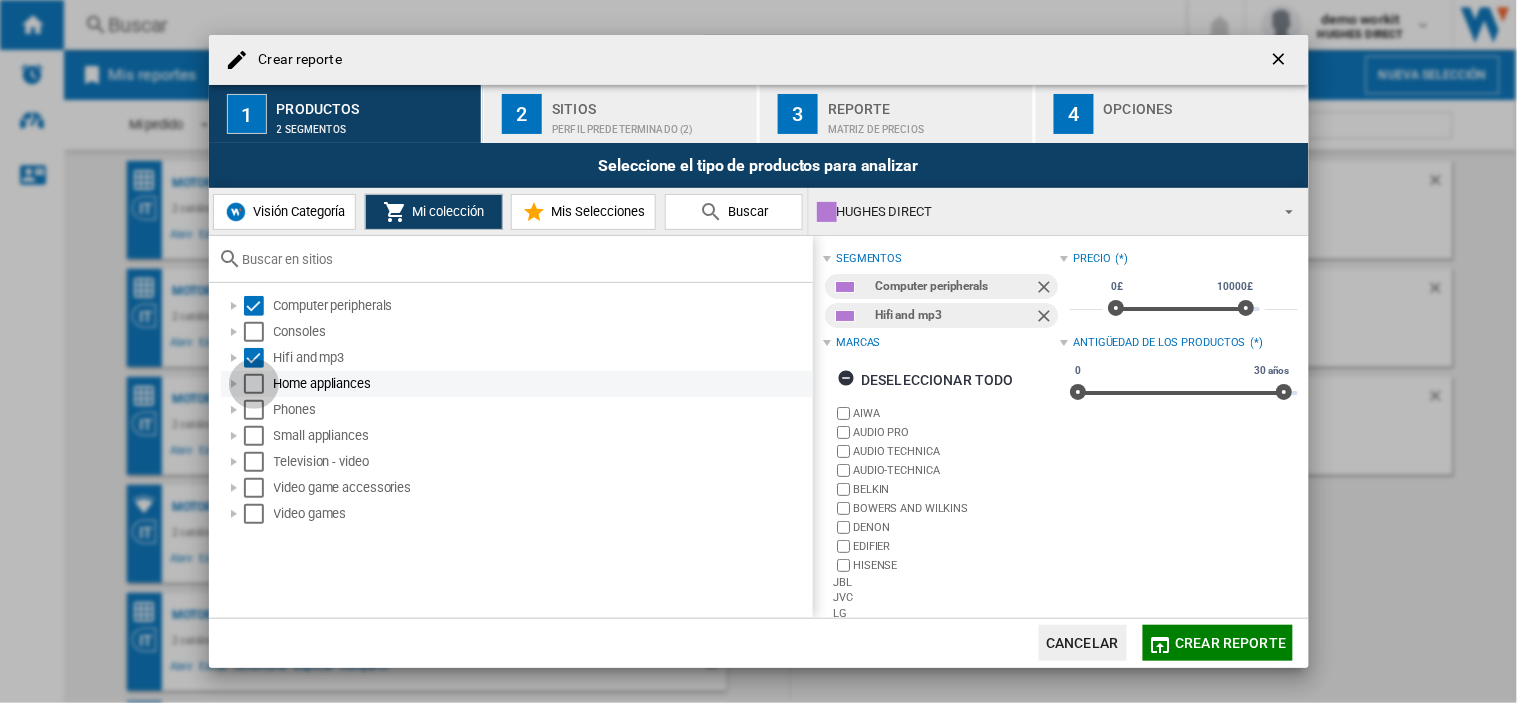click at bounding box center (254, 384) 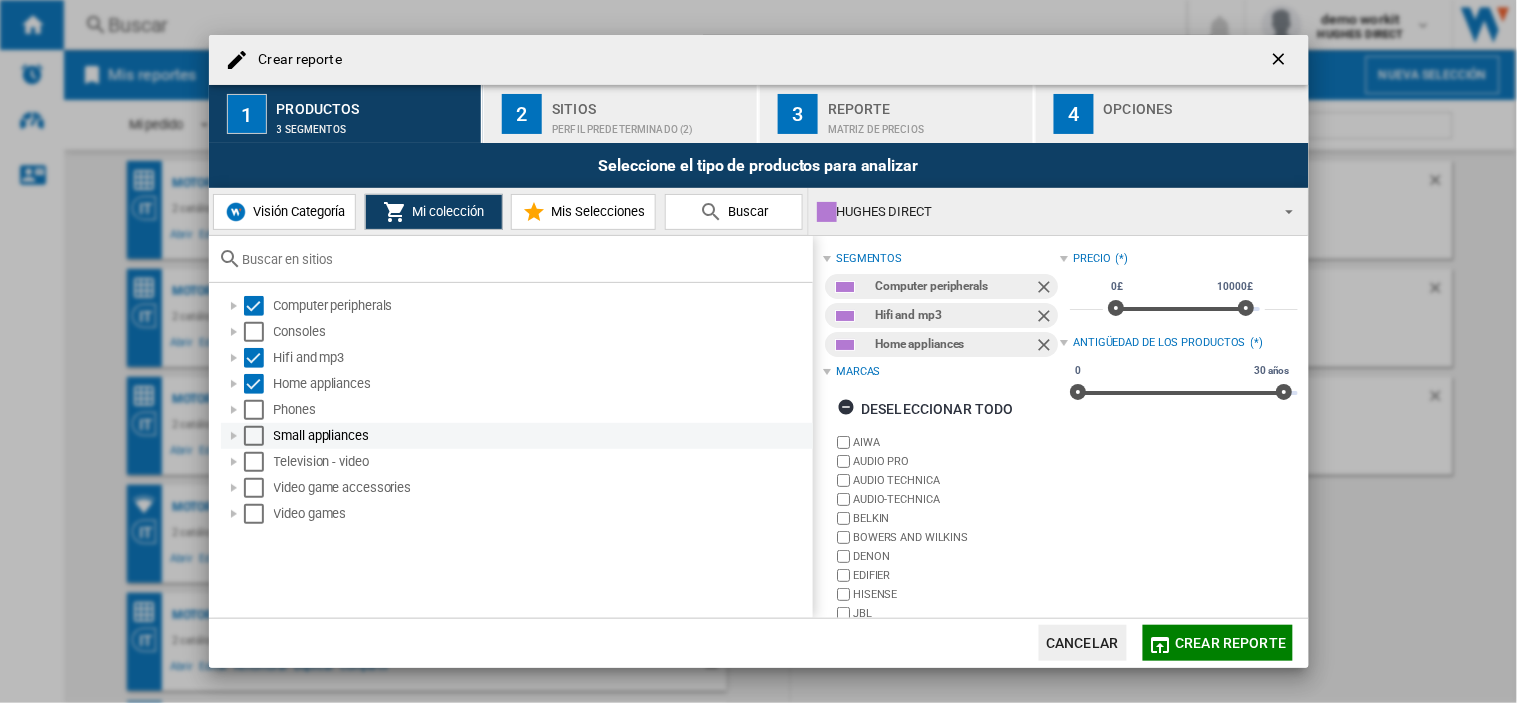 click at bounding box center [254, 436] 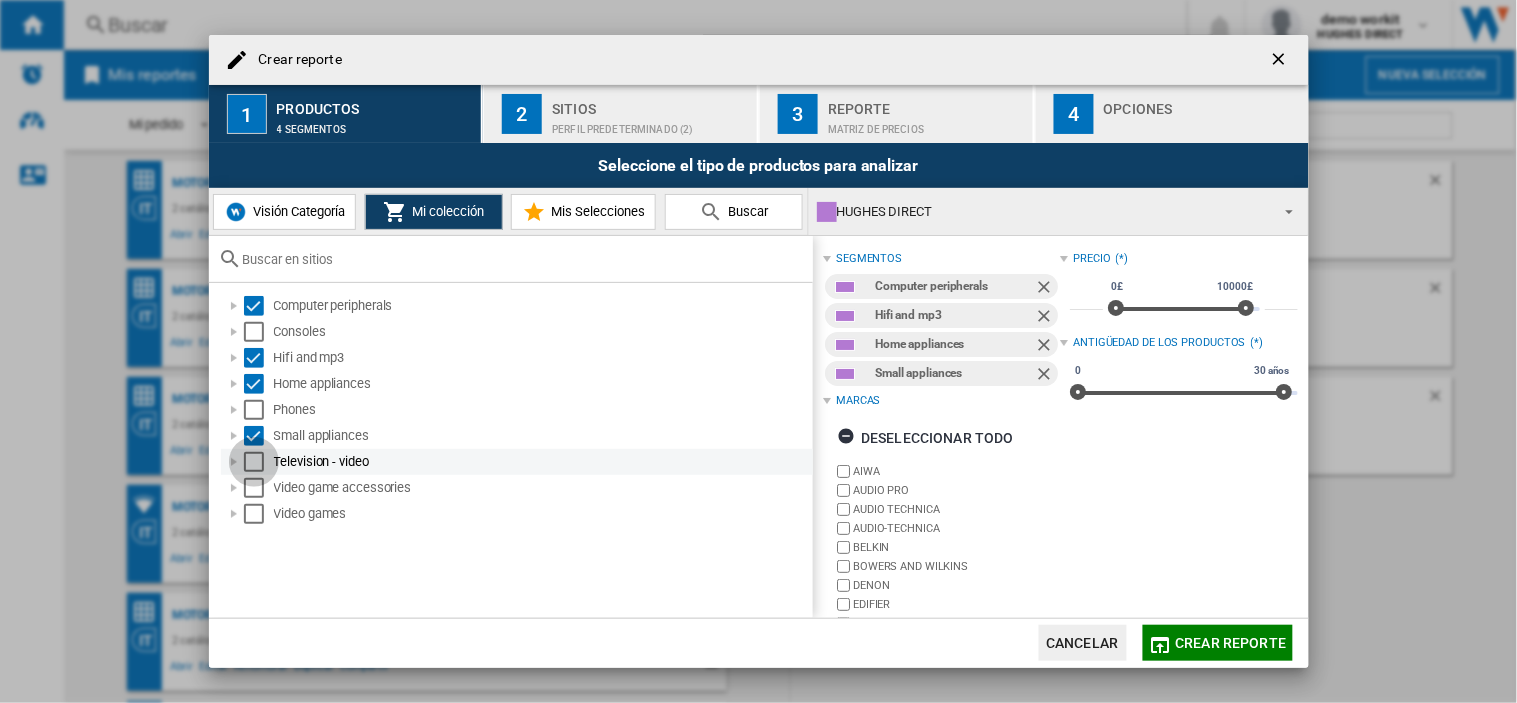 click at bounding box center [254, 462] 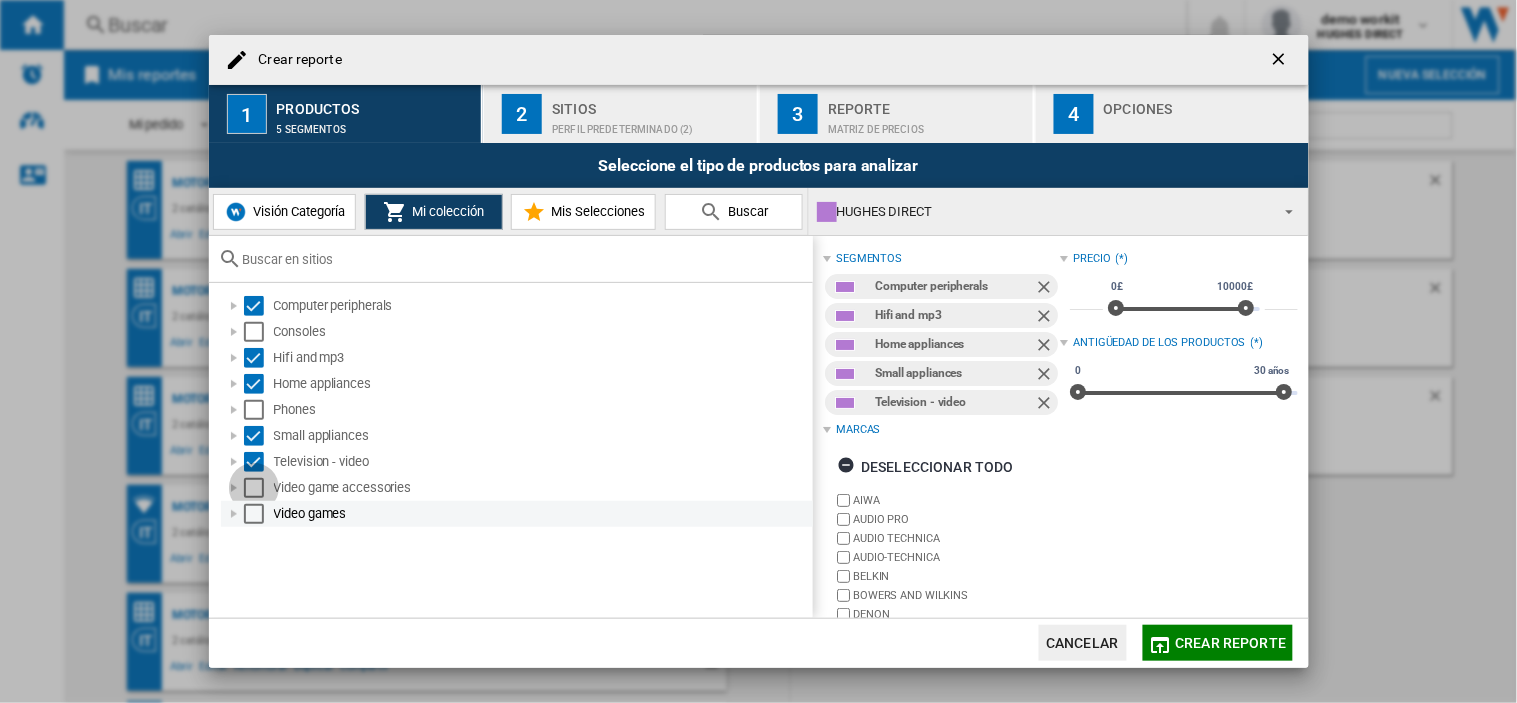 drag, startPoint x: 247, startPoint y: 490, endPoint x: 242, endPoint y: 508, distance: 18.681541 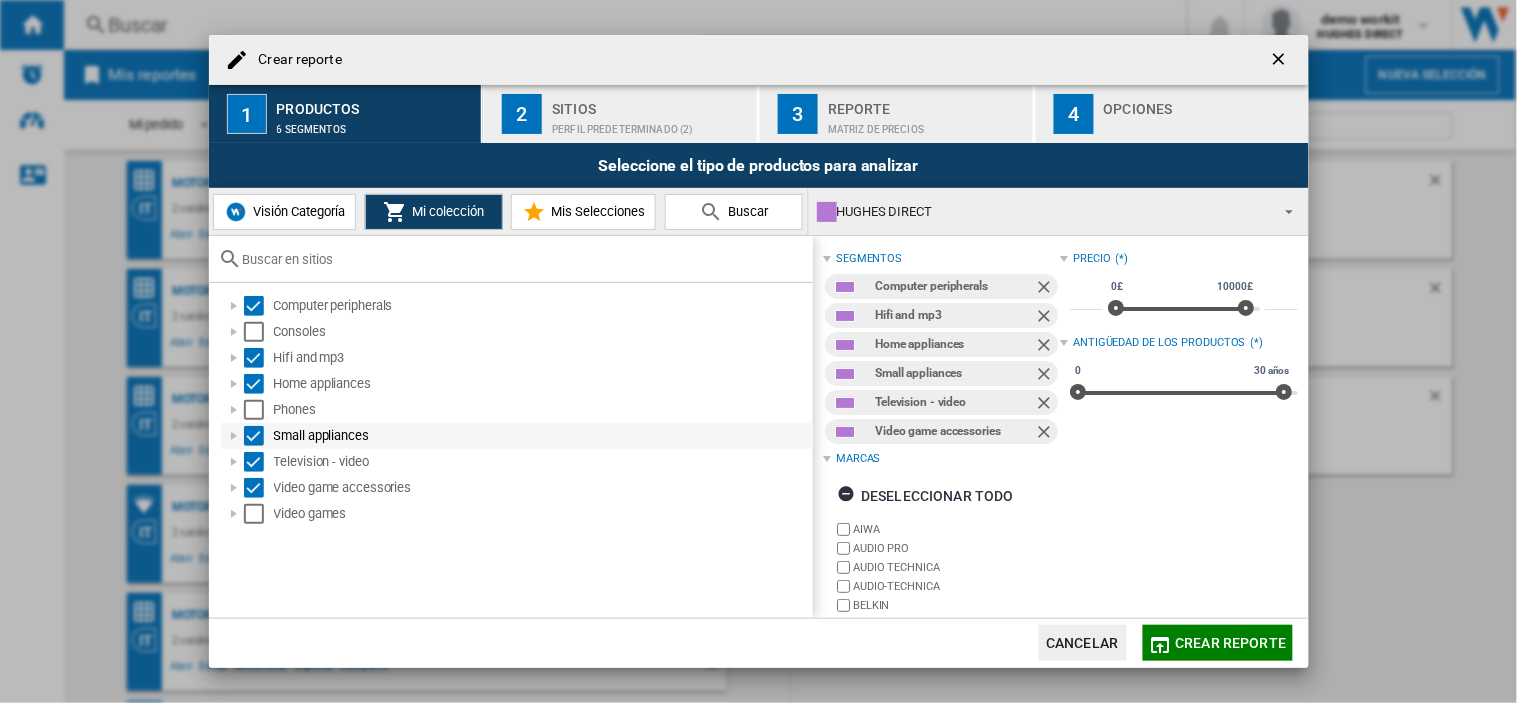 drag, startPoint x: 242, startPoint y: 512, endPoint x: 236, endPoint y: 443, distance: 69.260376 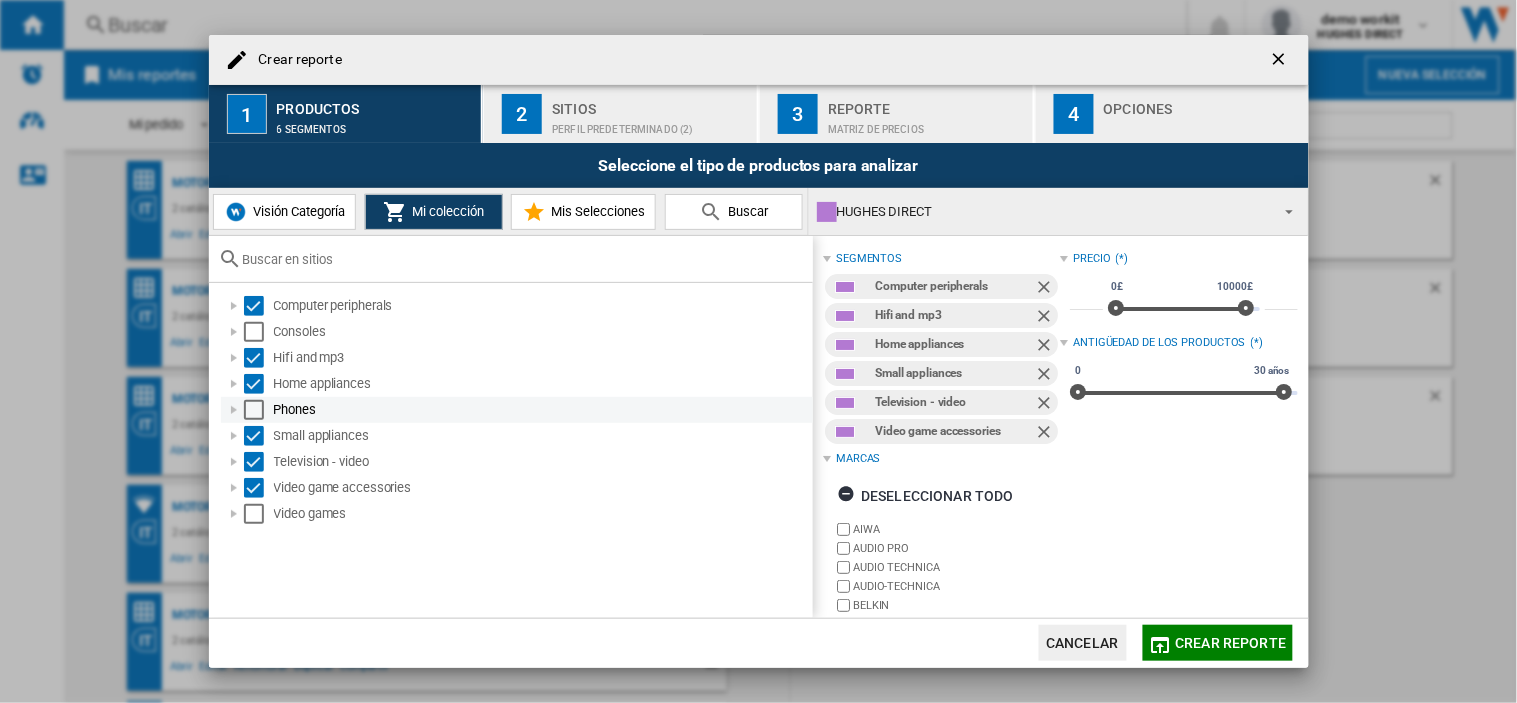 click at bounding box center [254, 410] 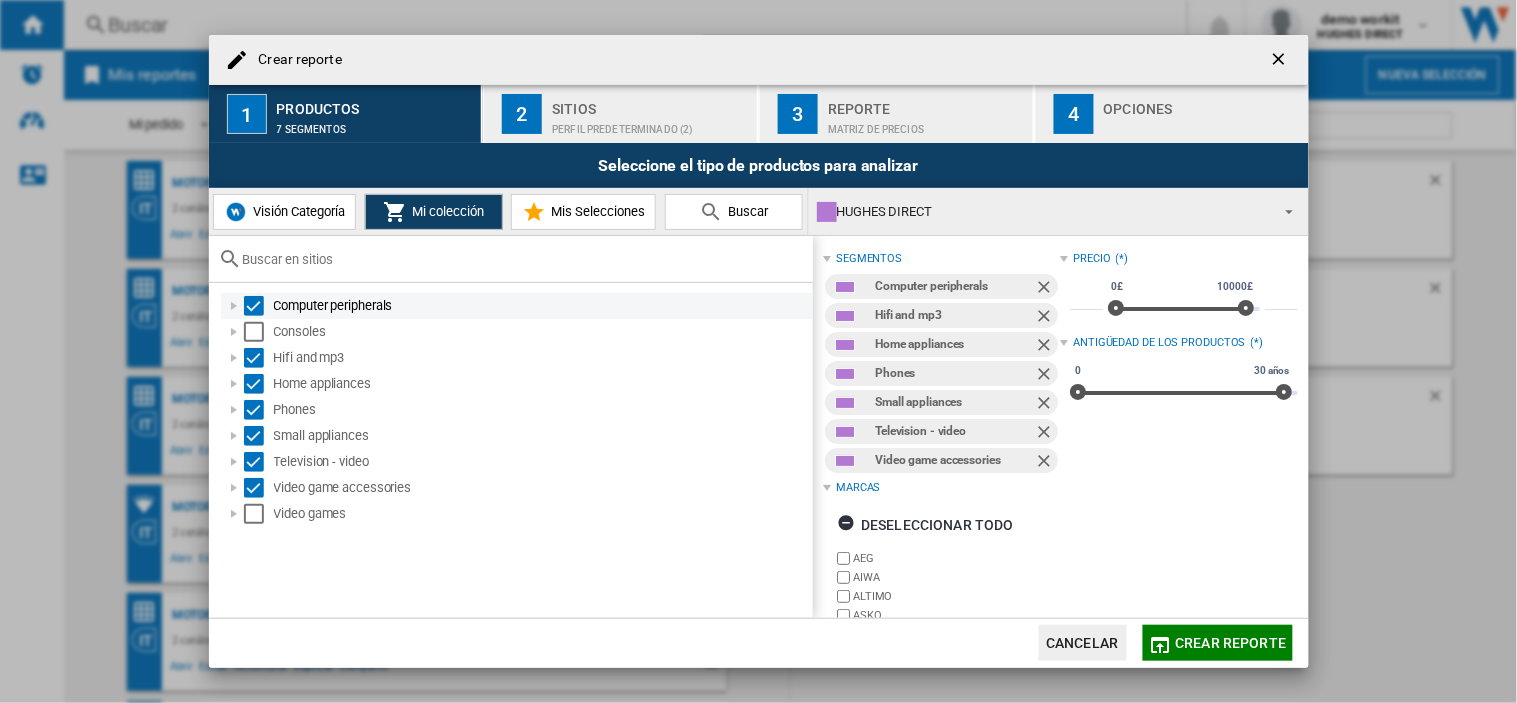 click on "Computer peripherals" at bounding box center (517, 306) 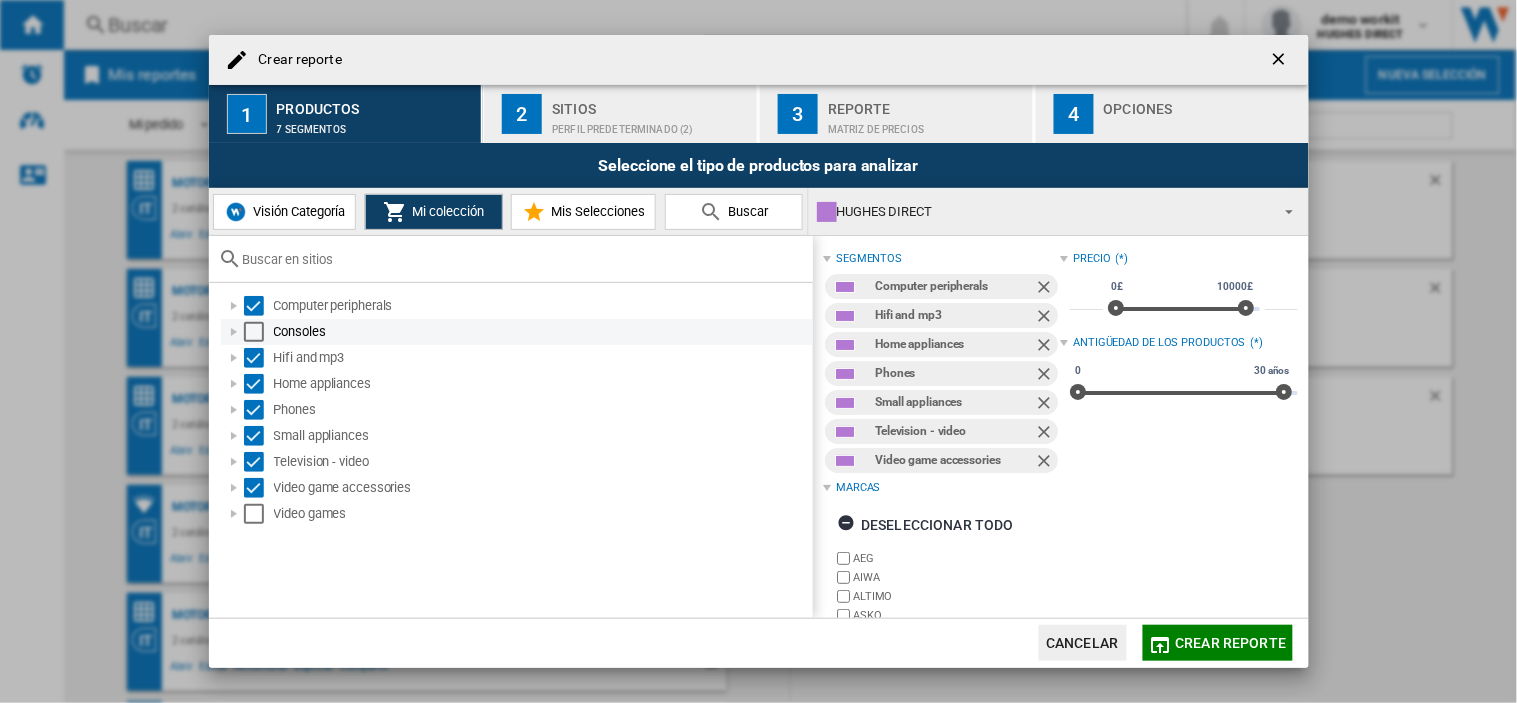 click at bounding box center [254, 332] 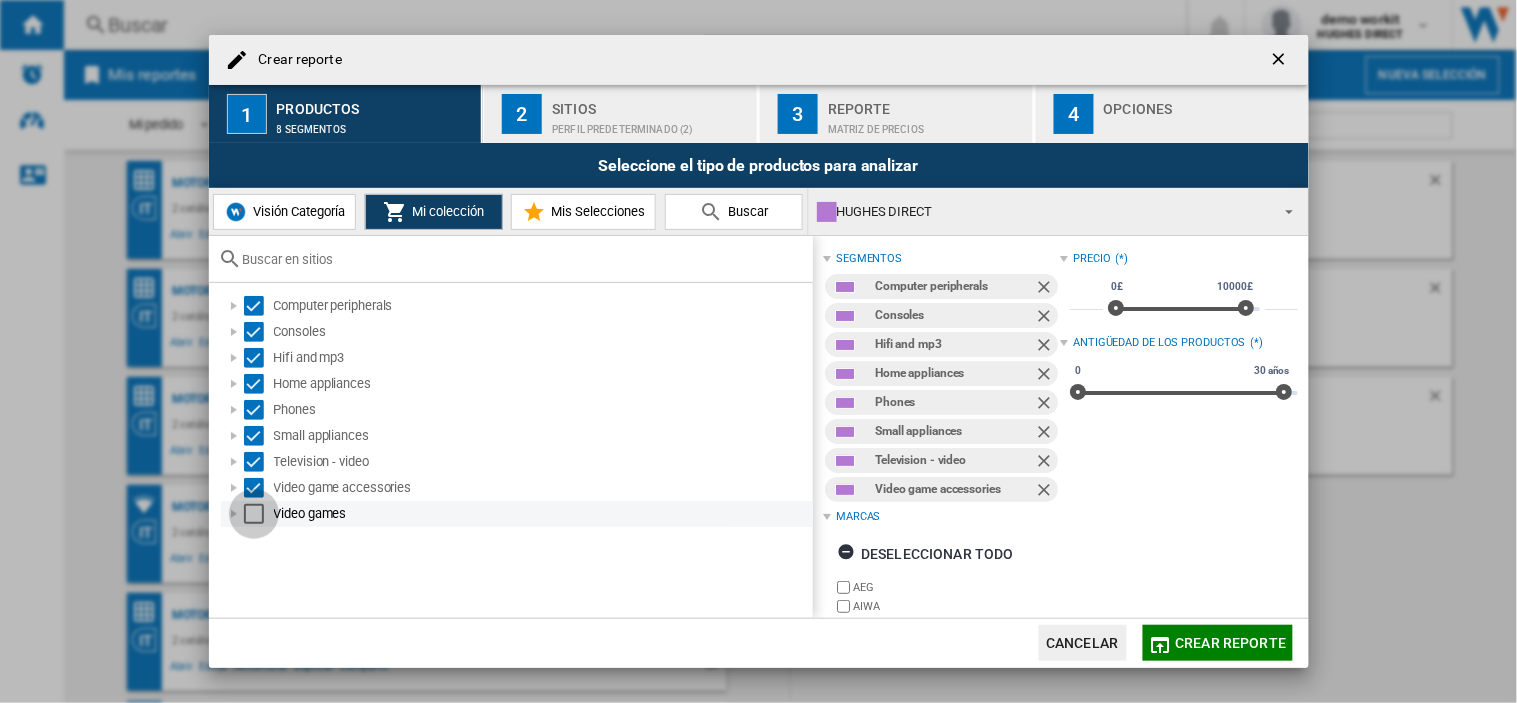 click at bounding box center (254, 514) 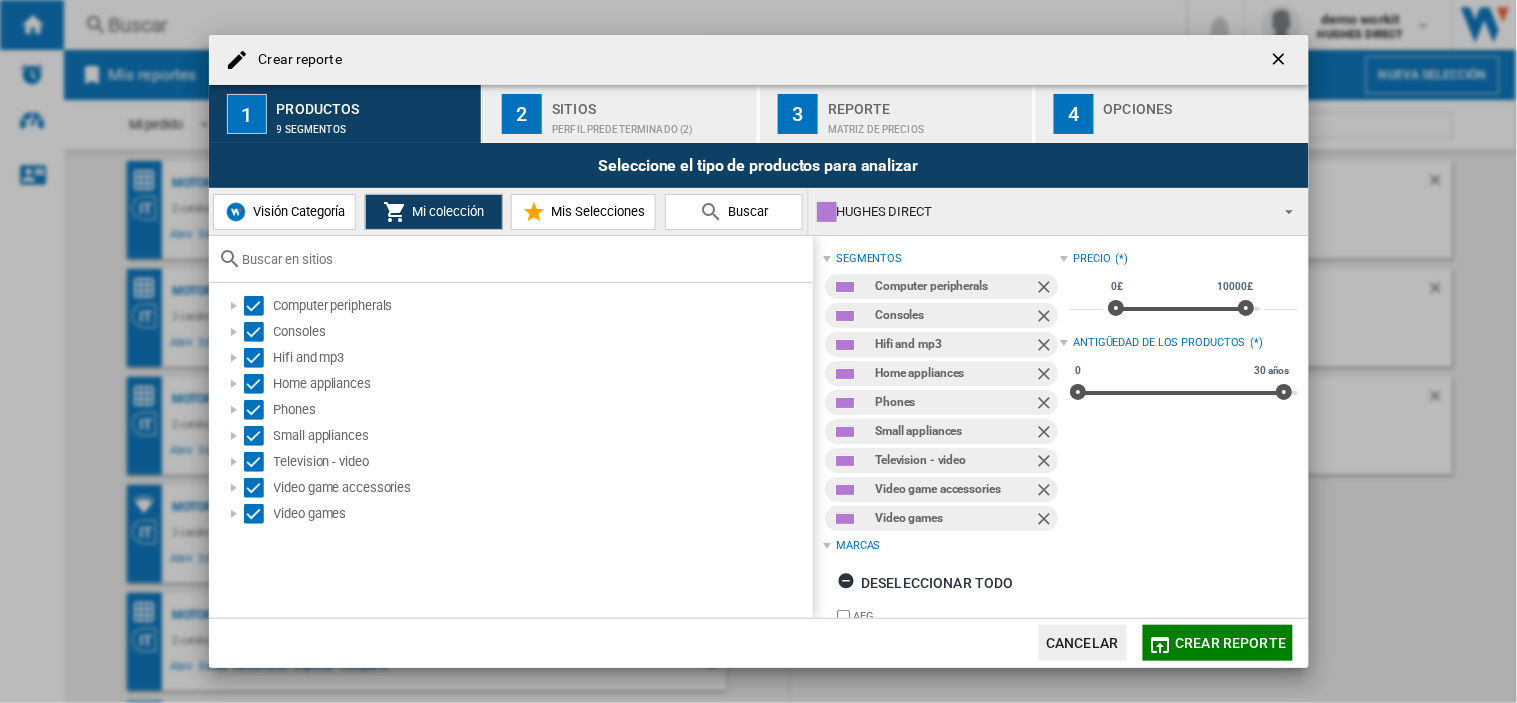 click on "Crear reporte" at bounding box center [759, 60] 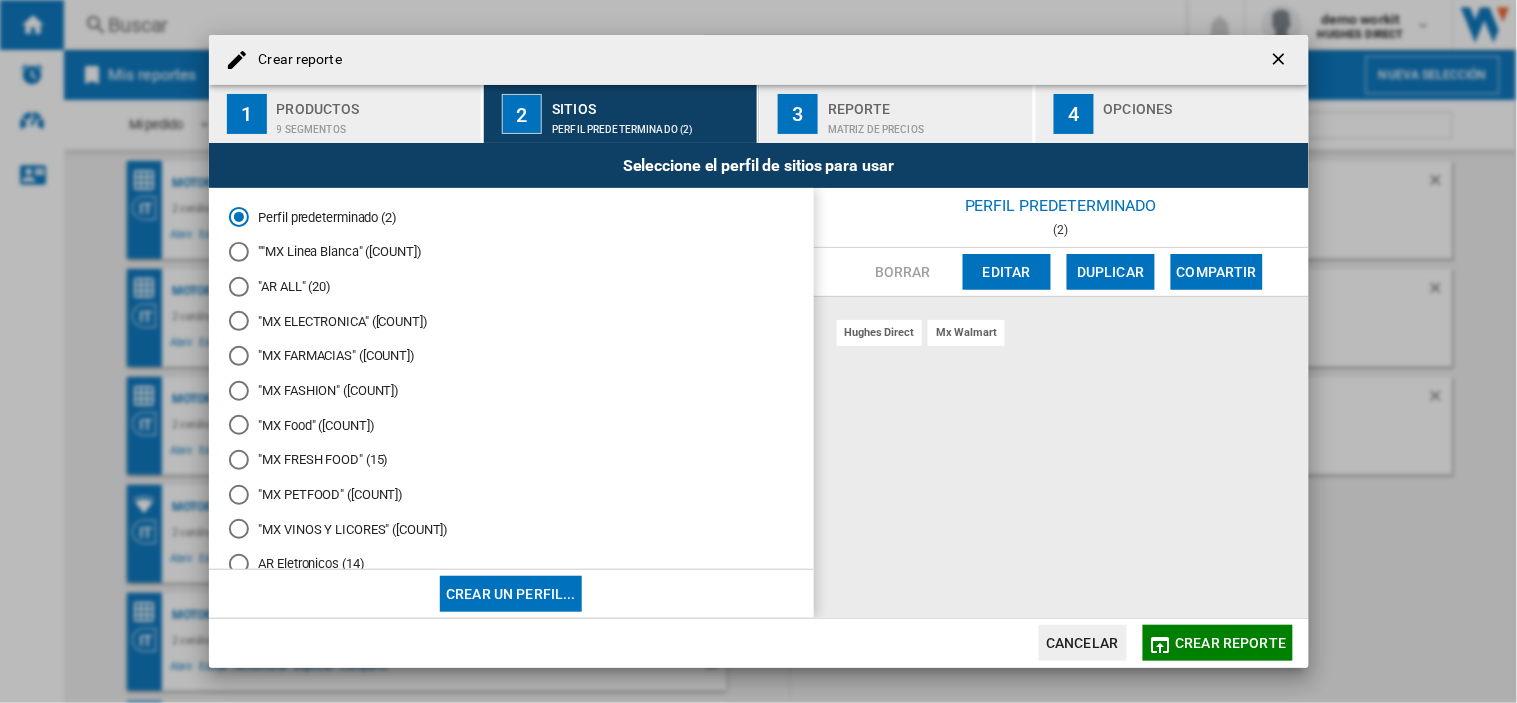 click on "Editar" at bounding box center [1007, 272] 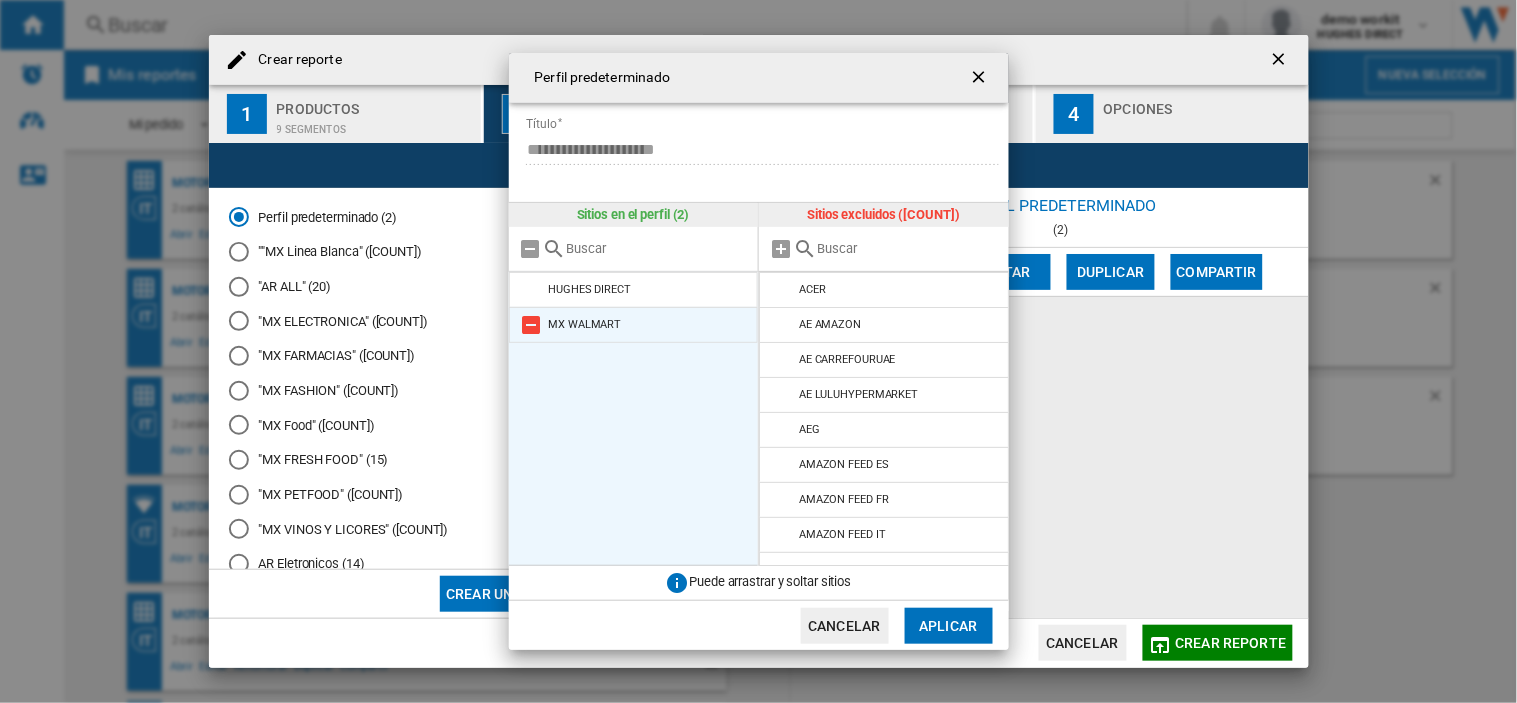 click at bounding box center [532, 325] 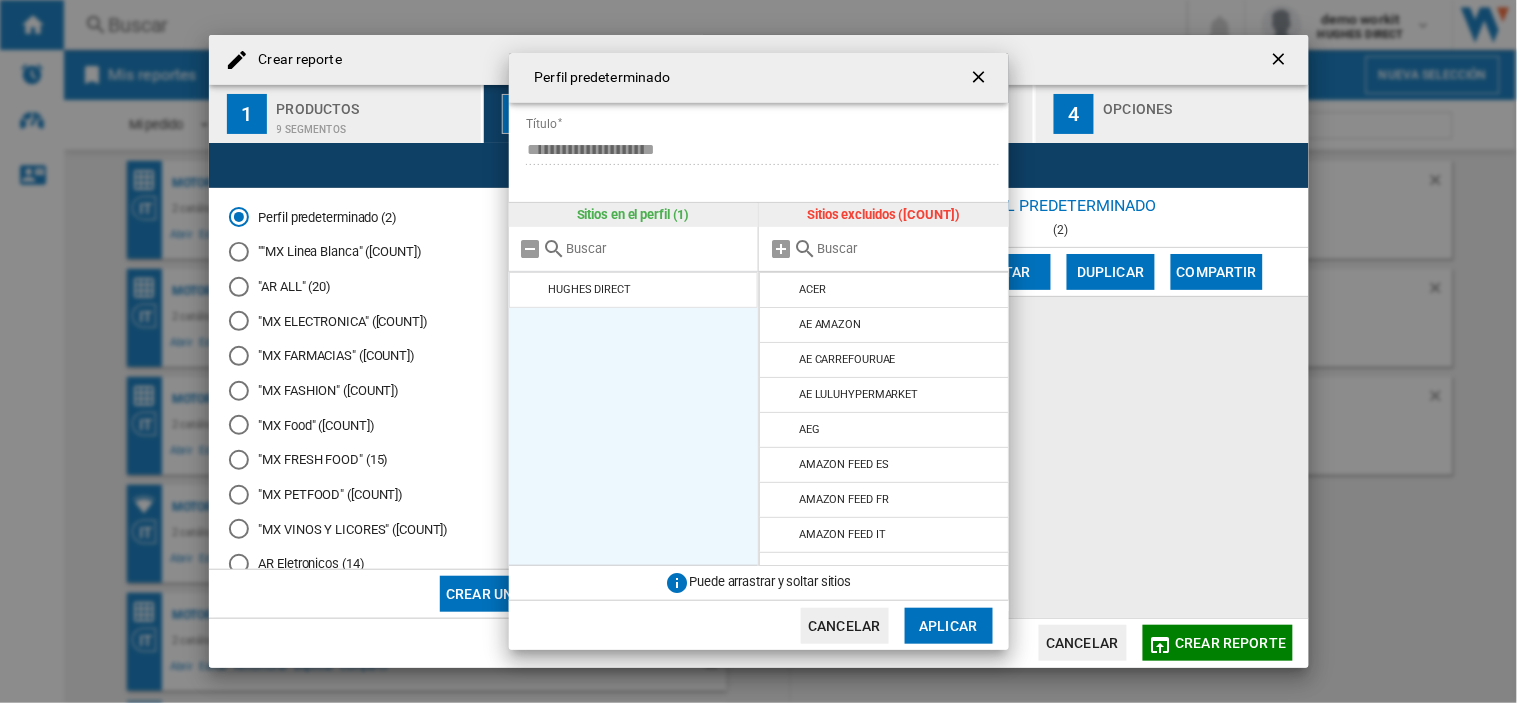 click on "Aplicar" 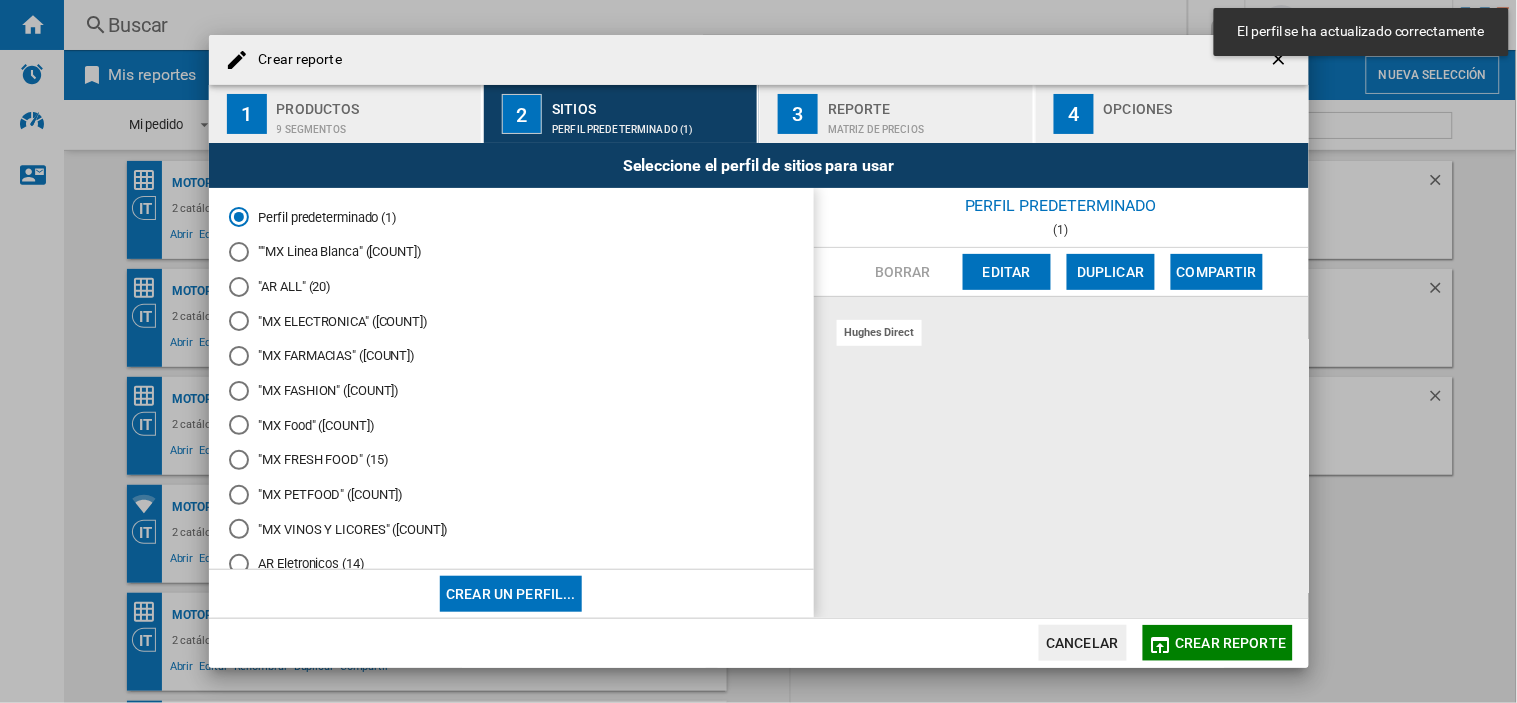 click on "Crear reporte" 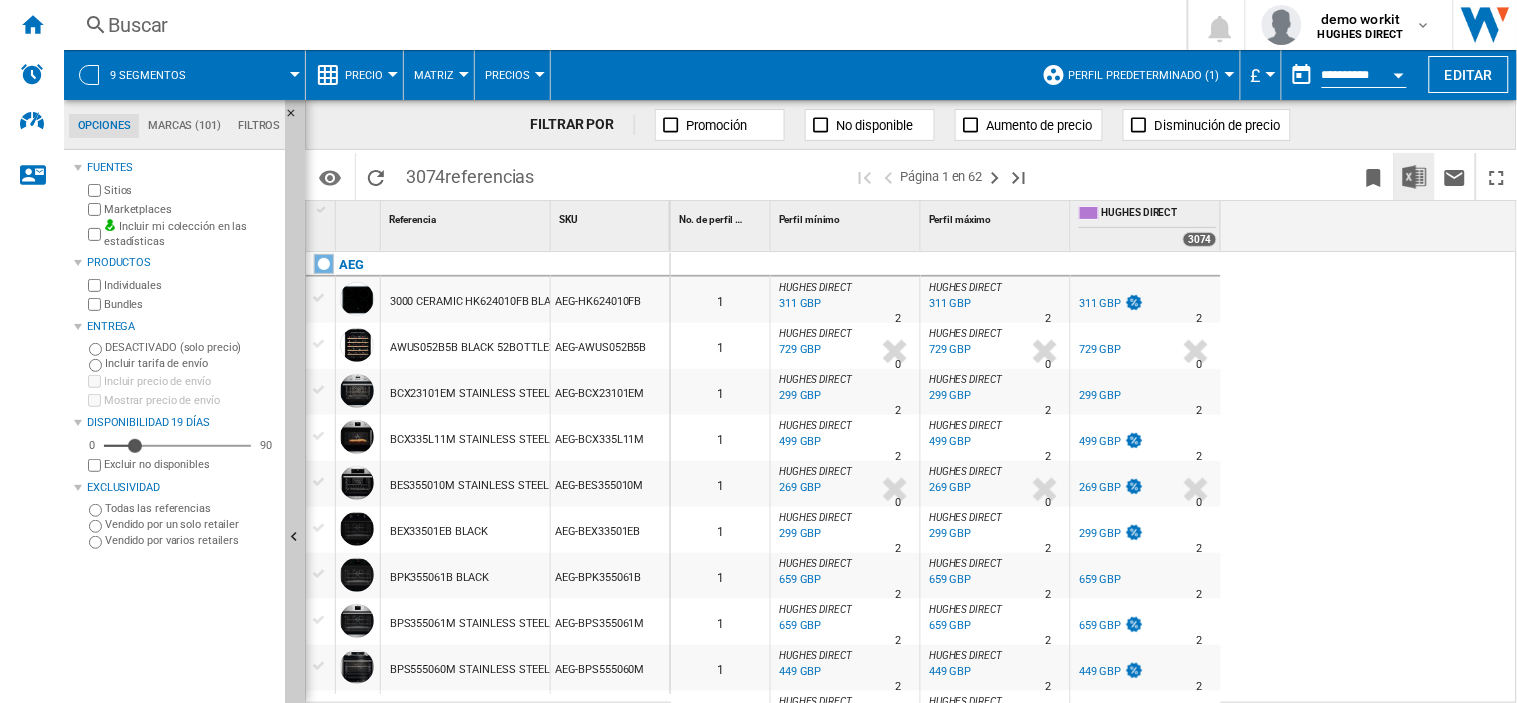 click at bounding box center [1415, 177] 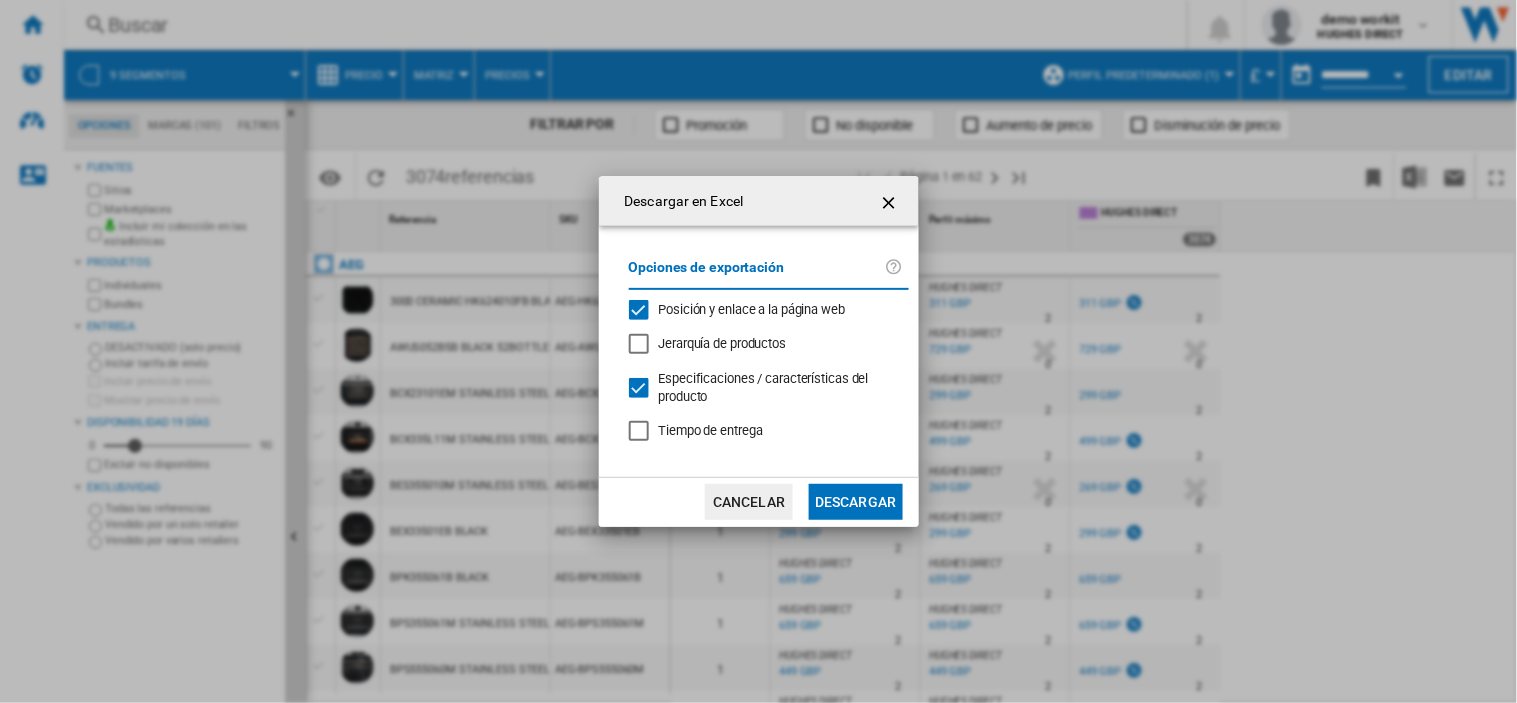 click on "Descargar" 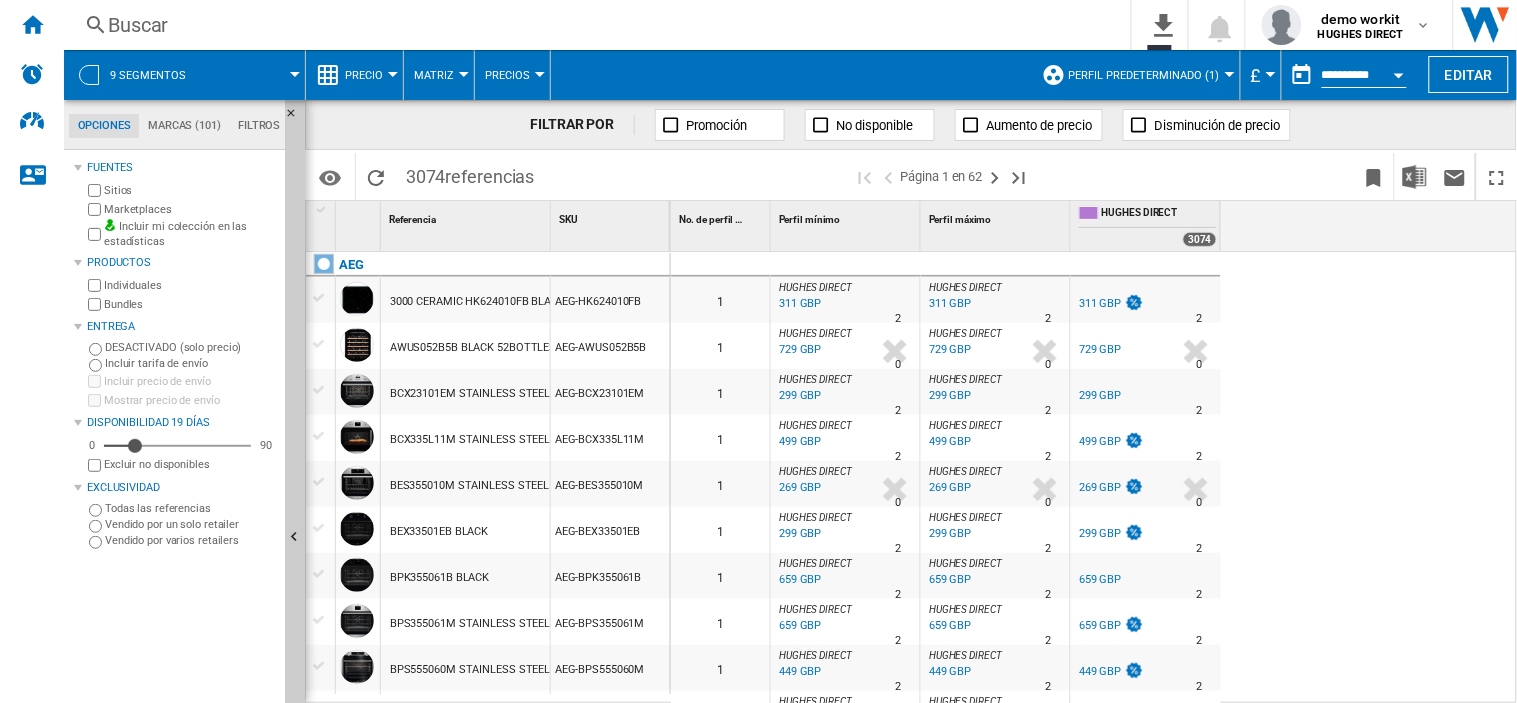 drag, startPoint x: 652, startPoint y: 305, endPoint x: 557, endPoint y: 300, distance: 95.131485 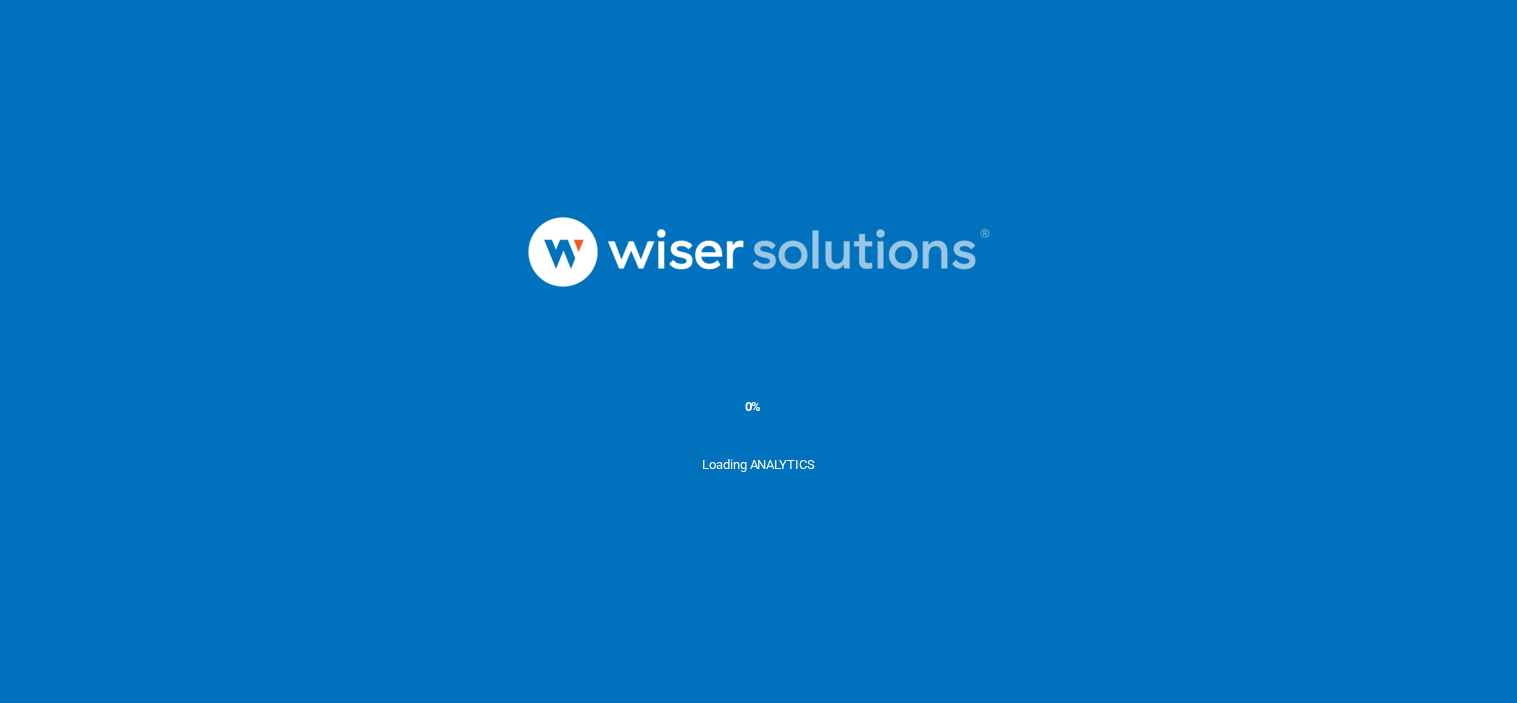 scroll, scrollTop: 0, scrollLeft: 0, axis: both 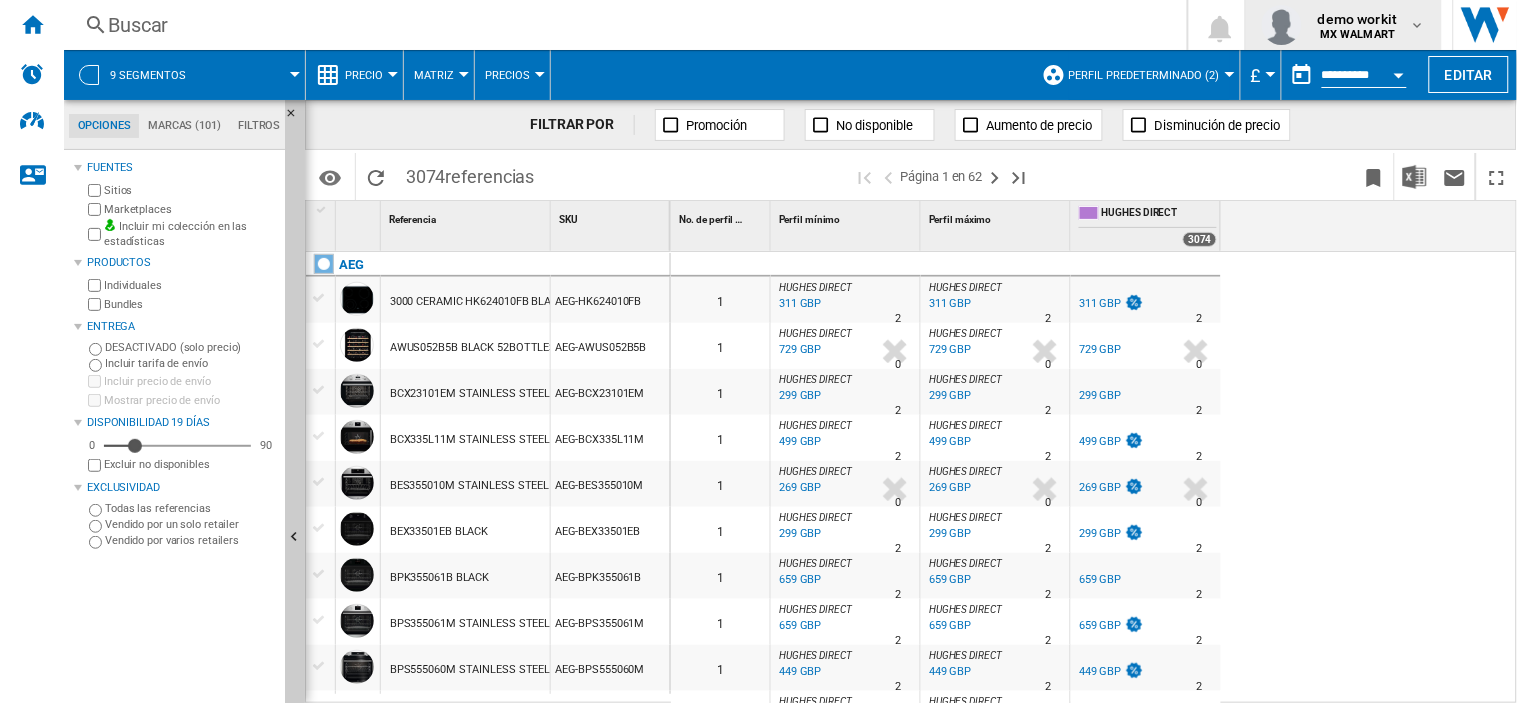 click on "MX WALMART" at bounding box center [1357, 34] 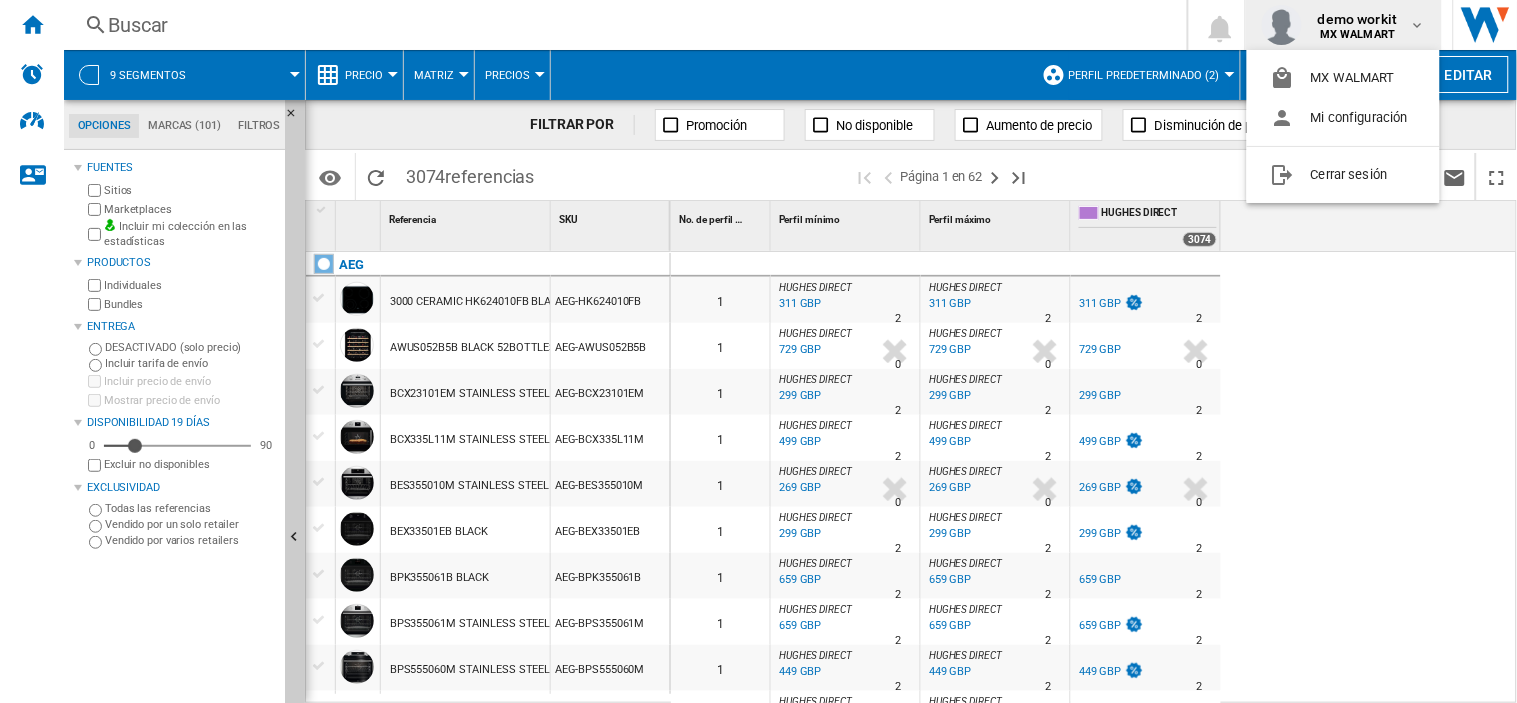 click at bounding box center (758, 351) 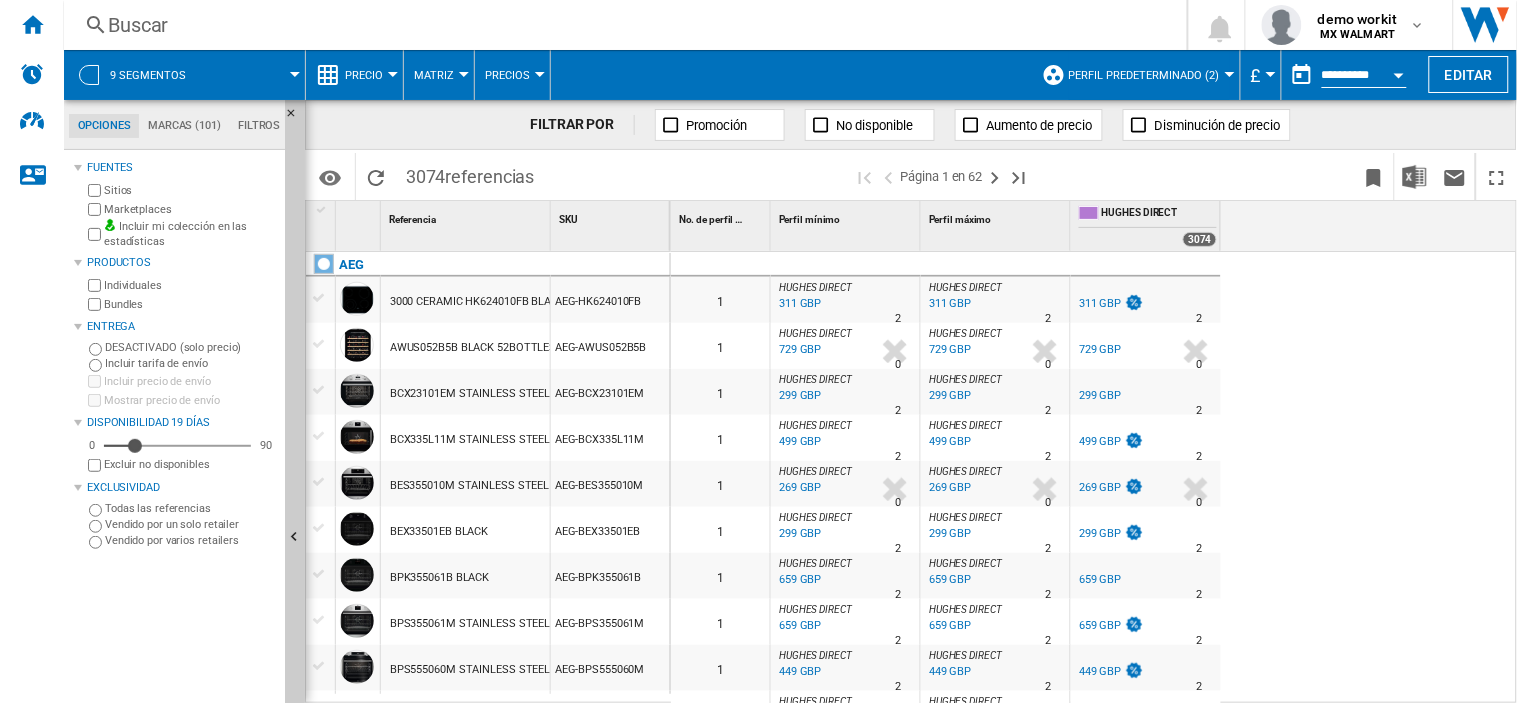 click on "Perfil predeterminado (2)" at bounding box center (1144, 75) 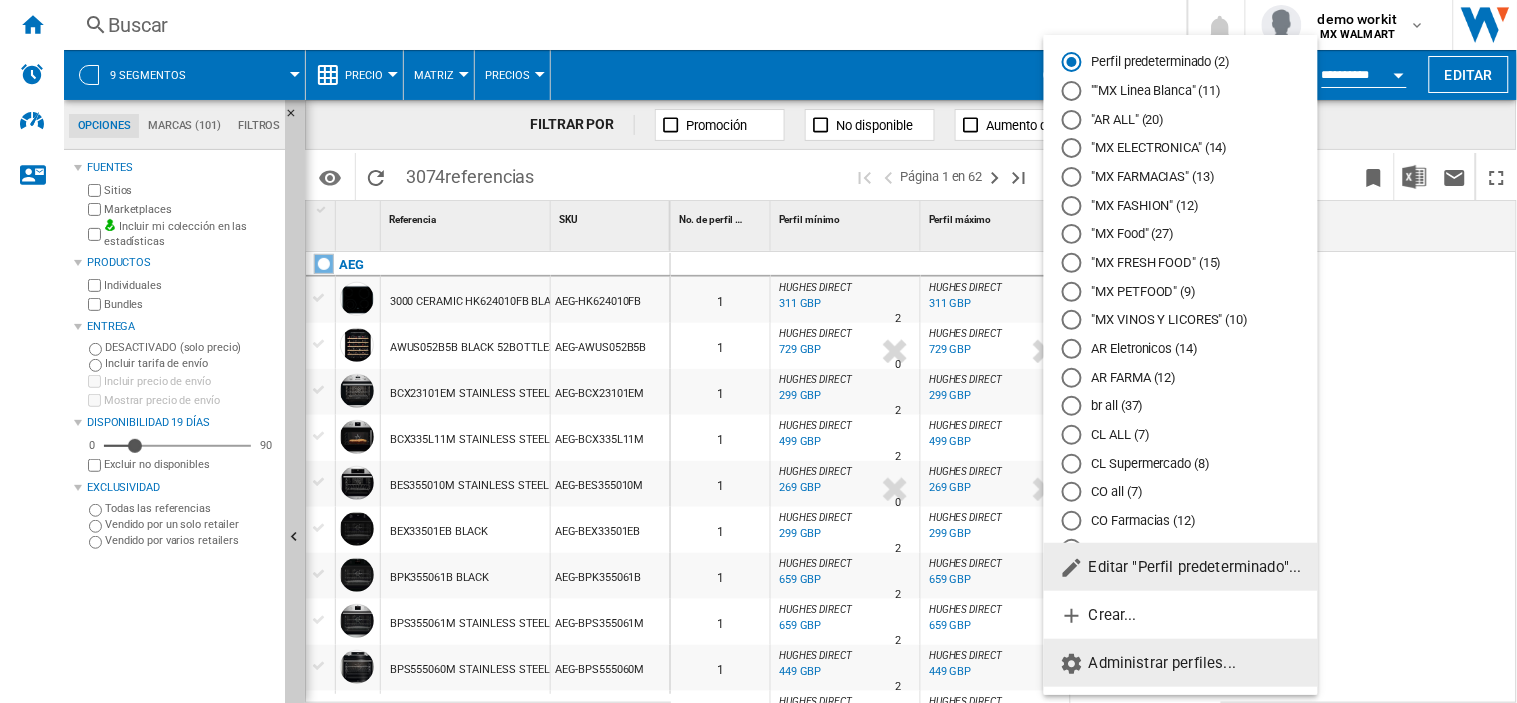 click on "Administrar perfiles..." 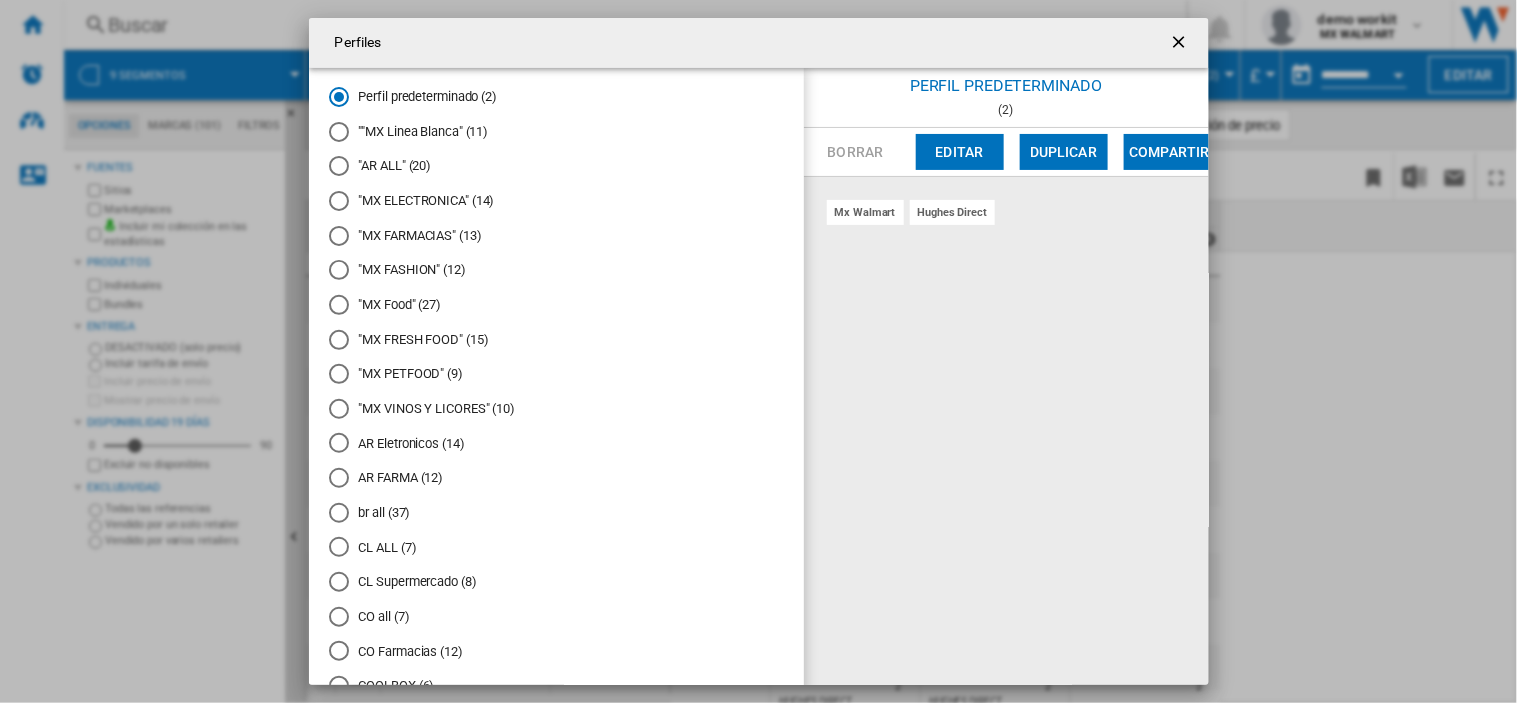 click at bounding box center (1181, 44) 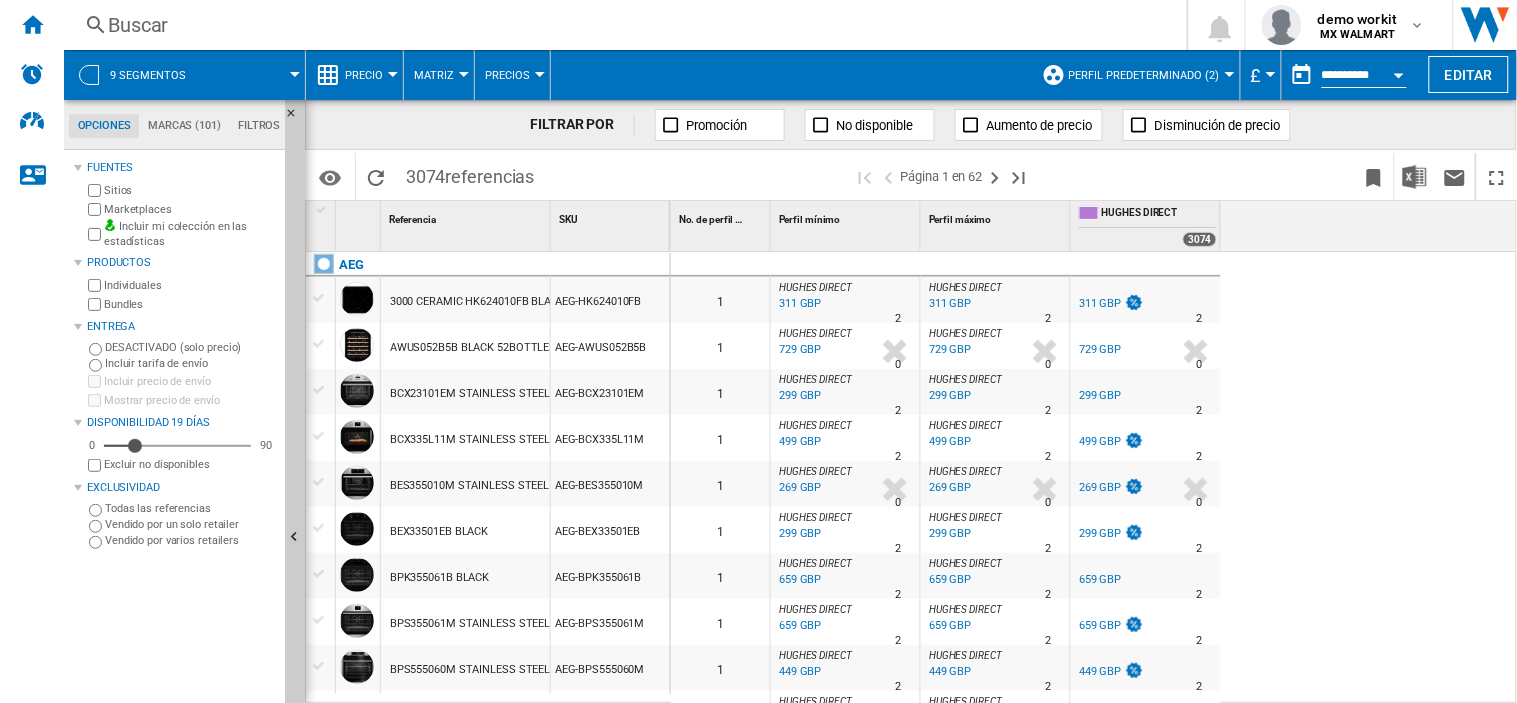 click on "Perfil predeterminado (2)" at bounding box center (1144, 75) 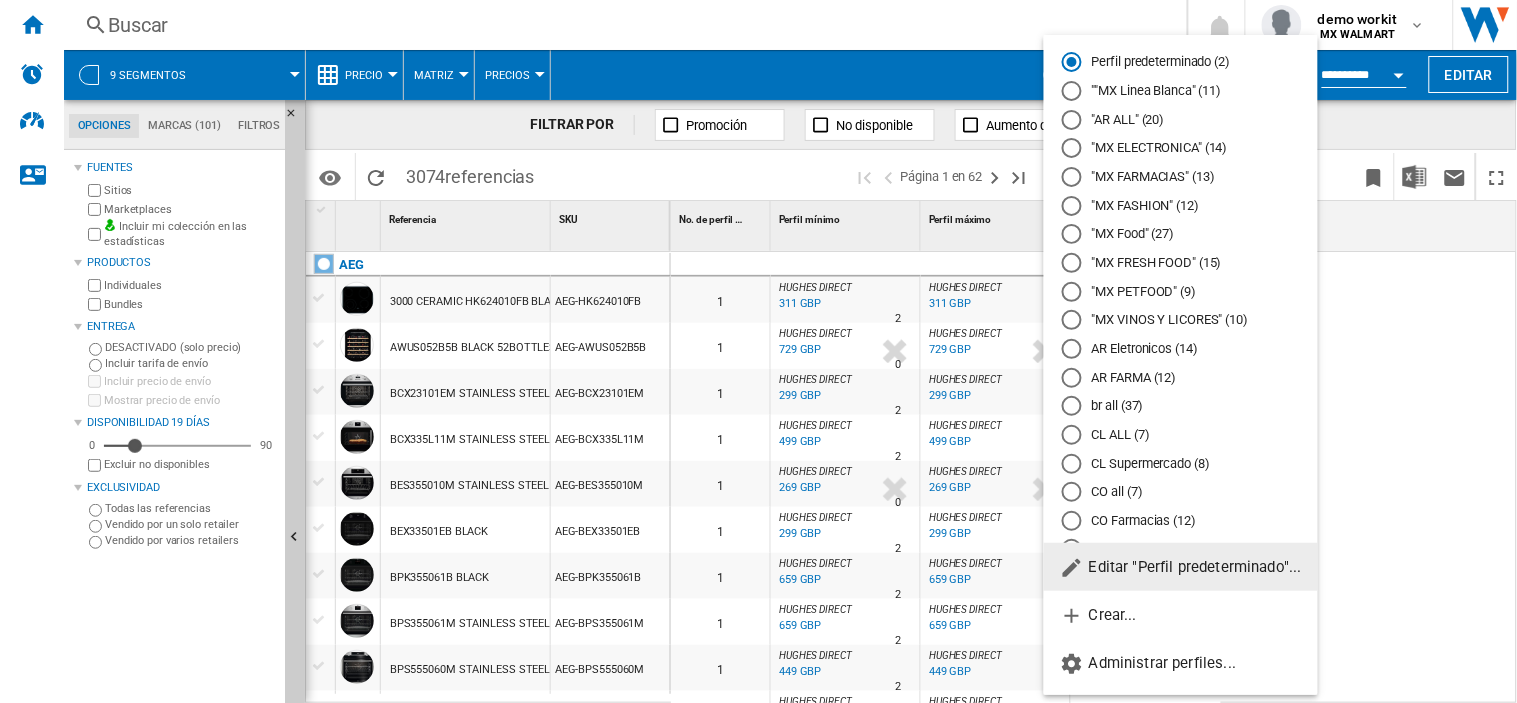 click on "CO Farmacias (12)" at bounding box center (1181, 521) 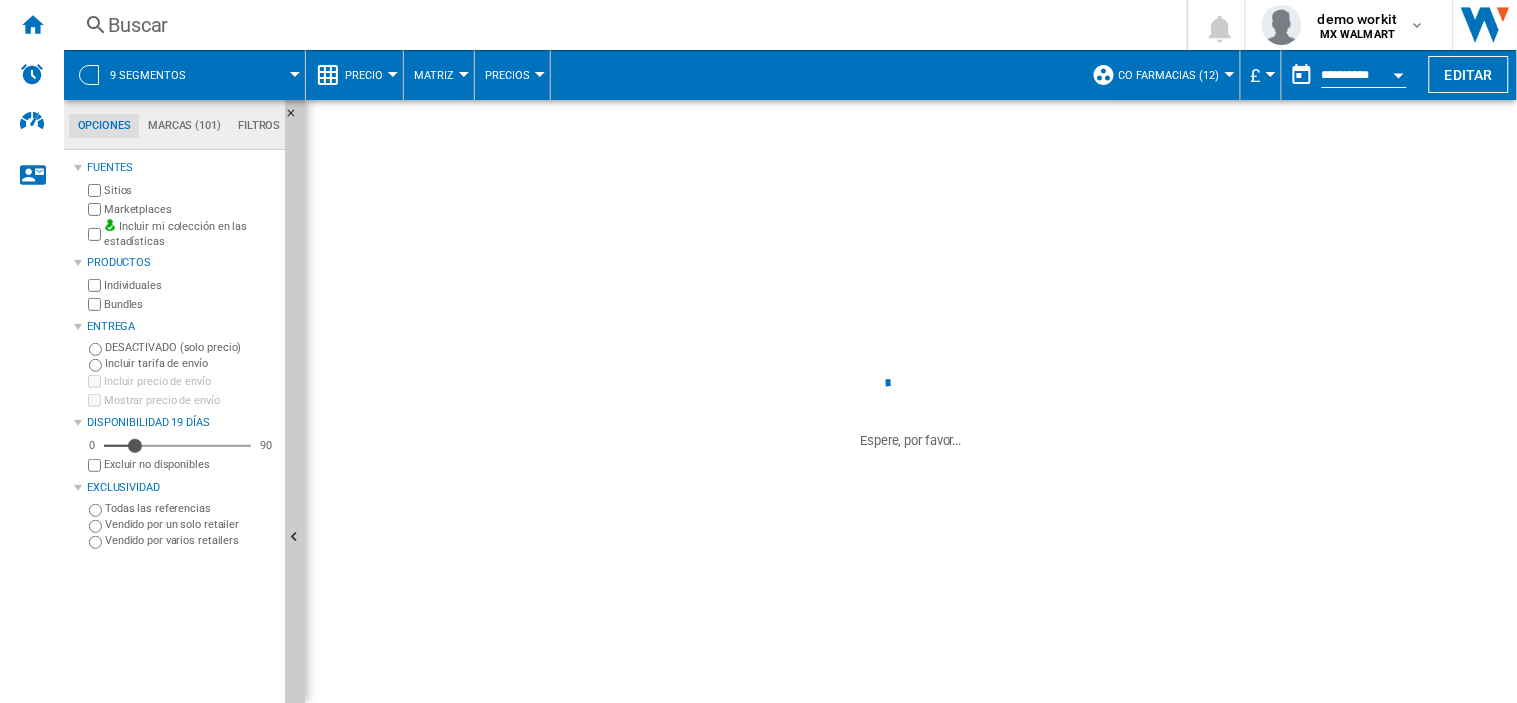 click on "CO Farmacias (12)" at bounding box center (1174, 75) 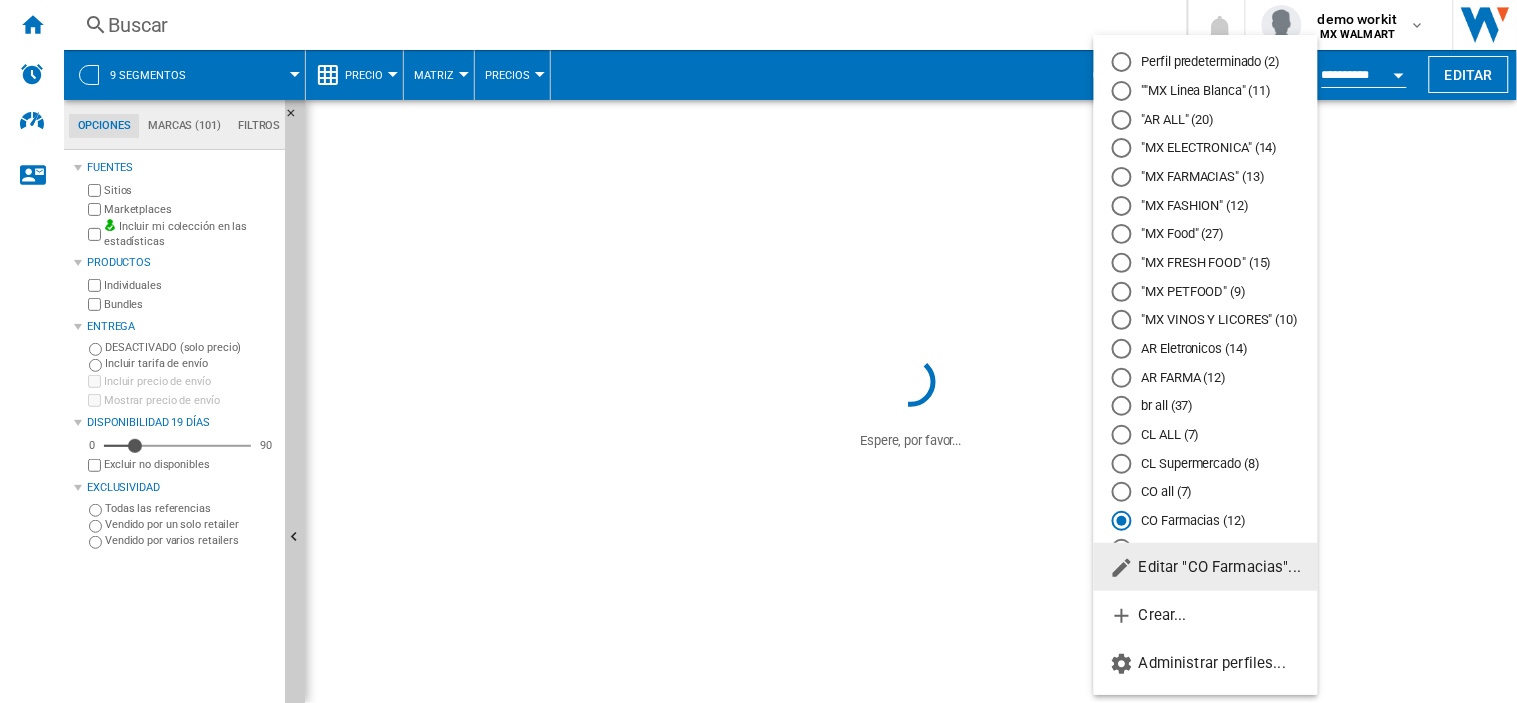 click on "Perfil predeterminado (2)" at bounding box center (1206, 62) 